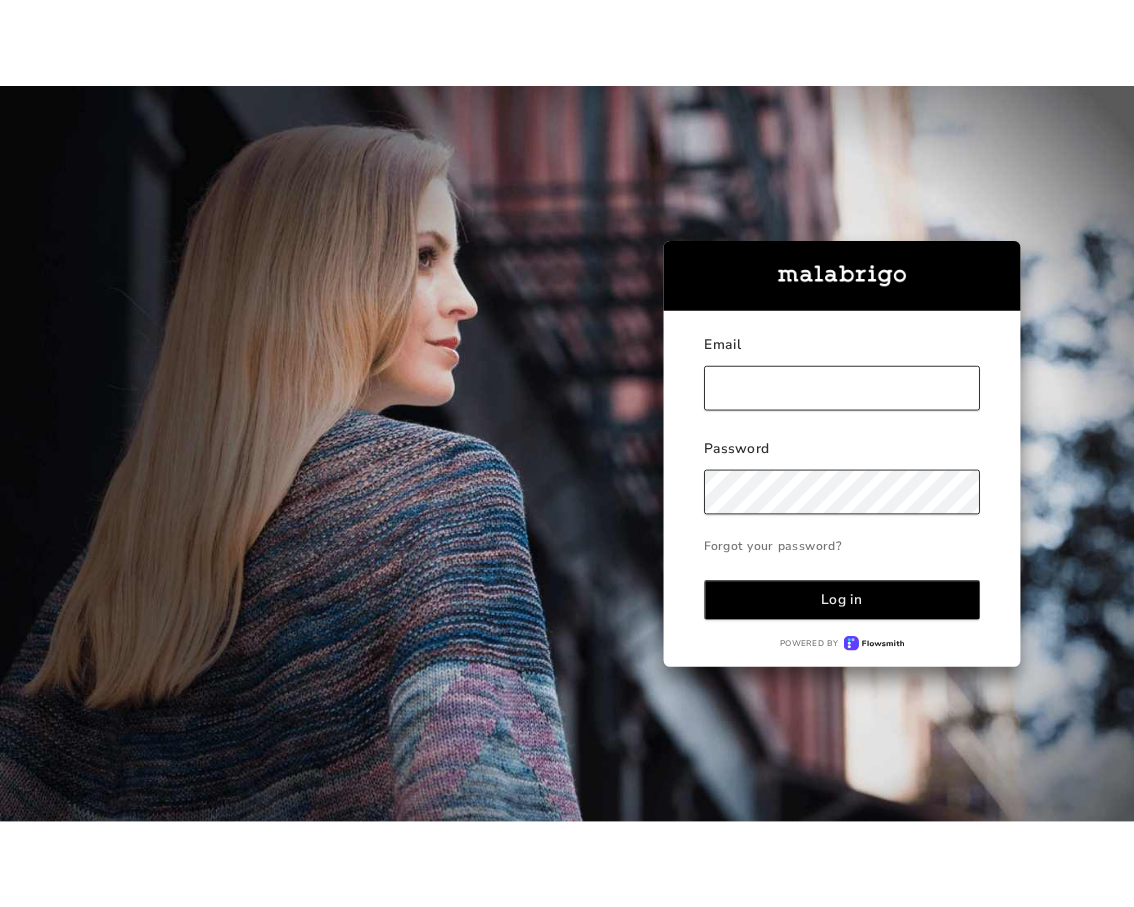 scroll, scrollTop: 0, scrollLeft: 0, axis: both 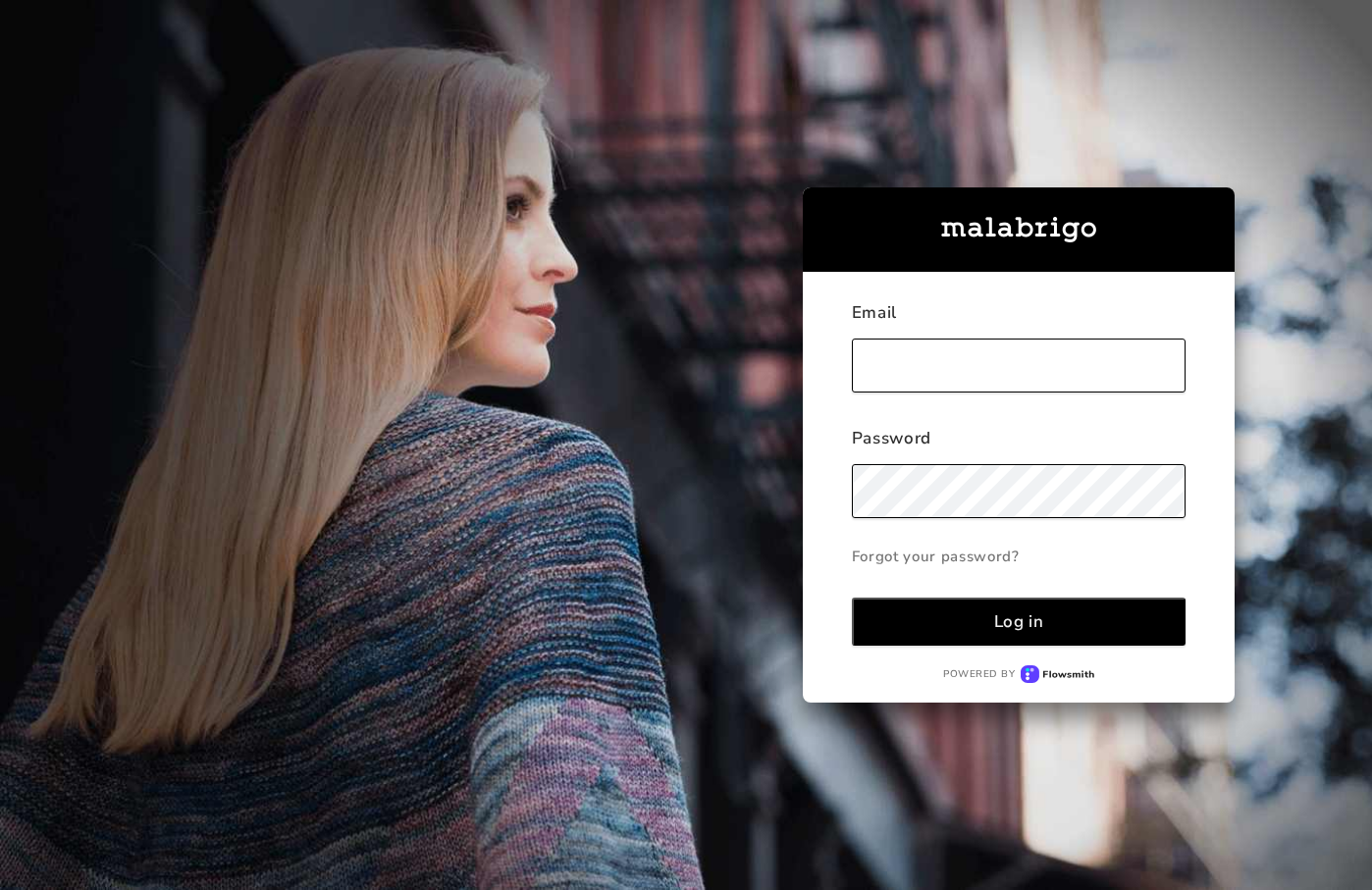 type on "[EMAIL]" 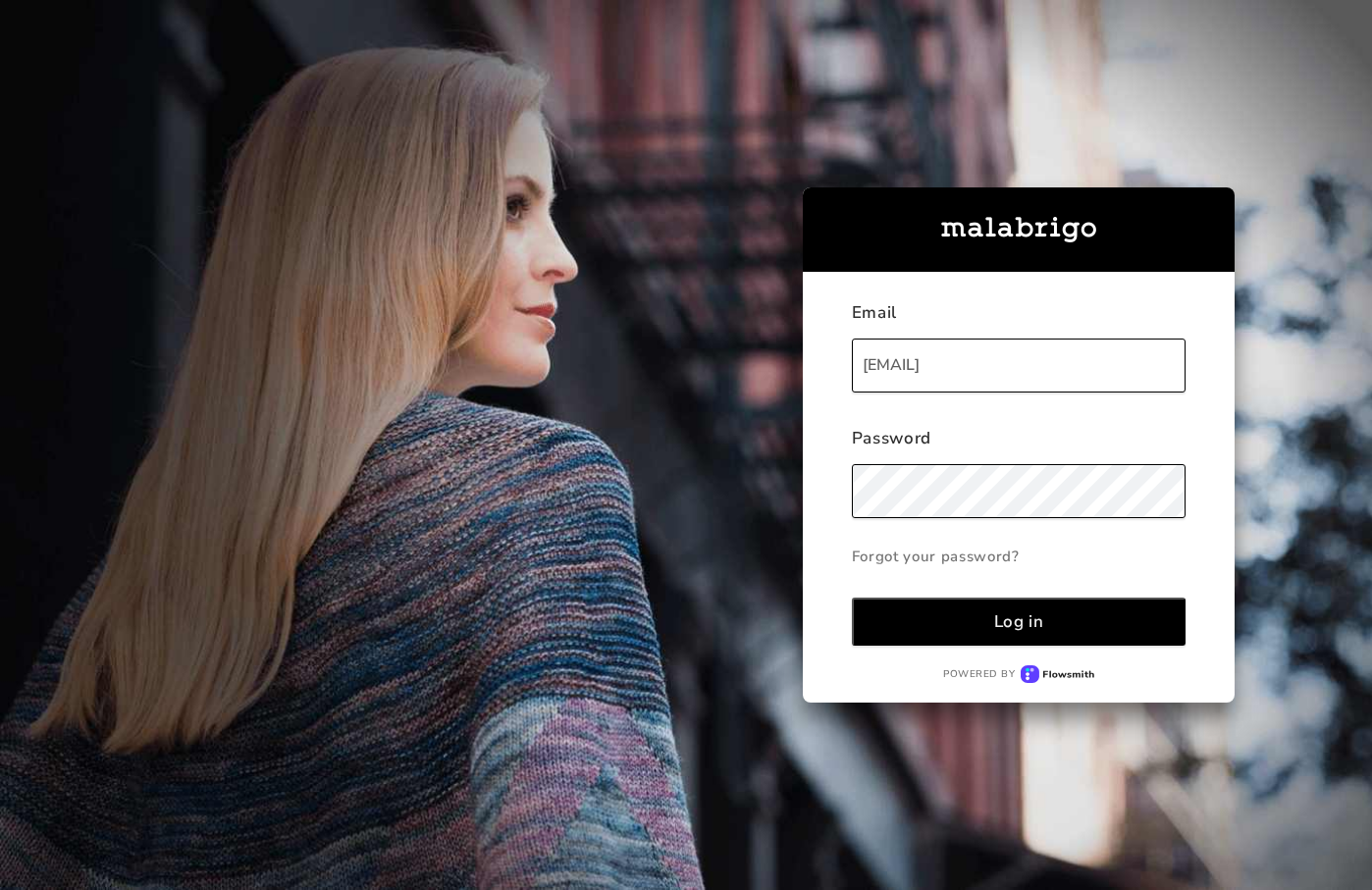 click on "Log in" at bounding box center [1019, 621] 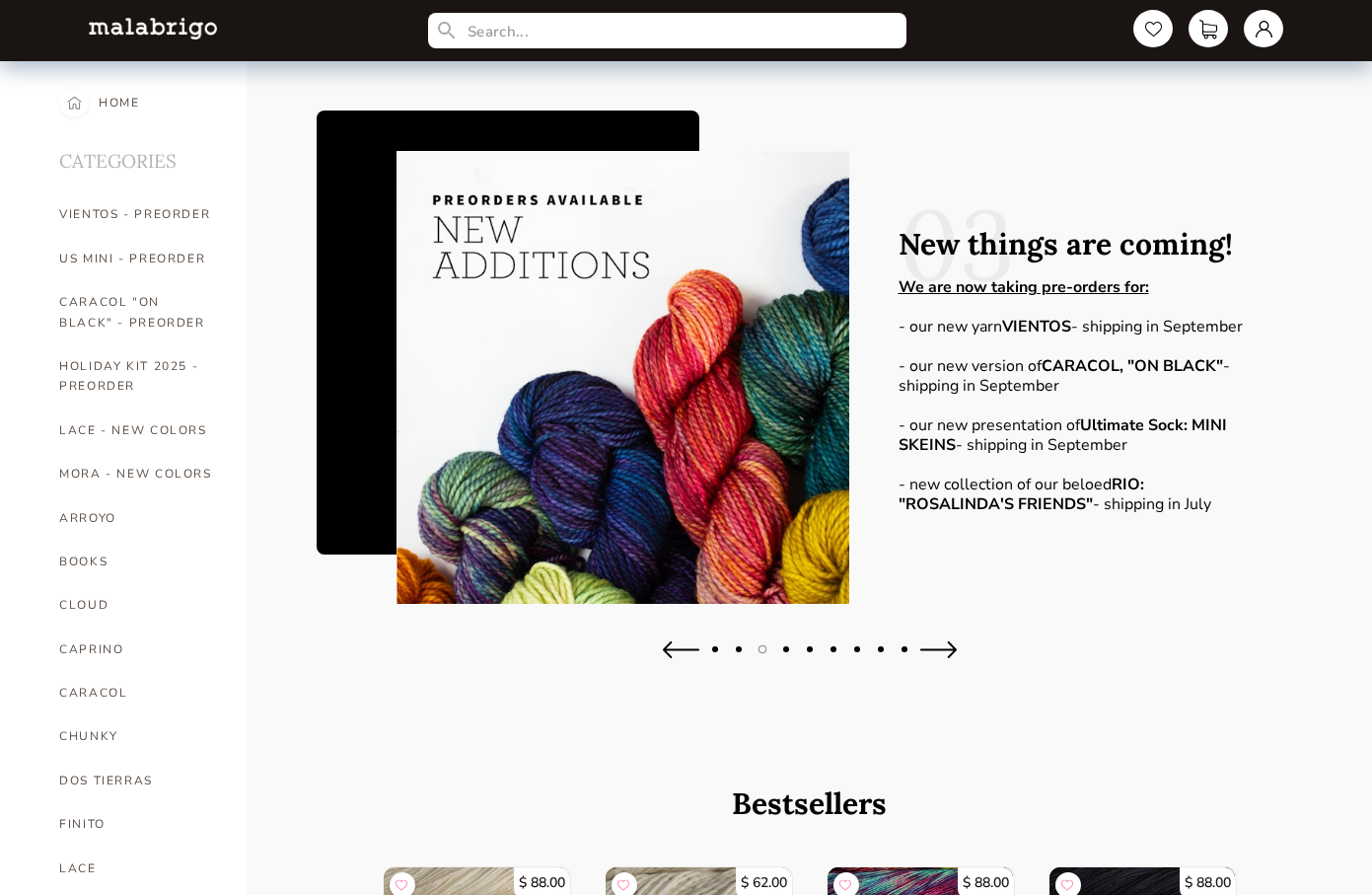click on "03 New things are coming! We are now taking pre-orders for: - our new yarn  VIENTOS  - shipping in September - our new version of  CARACOL, "ON BLACK"  - shipping in September - our new presentation of  Ultimate Sock: MINI SKEINS - shipping in September - new collection of our beloed  RIO: "ROSALINDA'S FRIENDS"  - shipping in July Bestsellers $   88.00 Natural SKU:  RIO063 - 0 15 + $   88.00 Pisces SKU:  RIO289 - 0 15 + $   62.00 Natural SKU:  RAS063 - 0 15 + $   88.00 Matisse Blue SKU:  RIO415 - 0 15 + $   88.00 Aniversario SKU:  RIO005 - 0 15 + $   88.00 Ivy SKU:  RIO138 - 0 15 + $   88.00 Black SKU:  RIO195 - 0 15 + $   88.00 Medusa SKU:  RIO276 - 0 15 + $   88.00 Aquamarine SKU:  RIO687 - 0 15 + $   88.00 Rosalinda SKU:  RIO398 - 0 15 + $   88.00 Sunset SKU:  RIO096 - 0 15 + $   62.00 Amphibian SKU:  RAS274 - 0 15 + $   88.00 Daphne - New SKU:  RIO265 - 0 9 + $   88.00 Belinda - New SKU:  RIO262 - 0 7 + $   88.00 Whales Road SKU:  RIO247 - 0 15 + $   88.00 Ivory SKU:  RIO704 - 0 15 + $   88.00 Leo SKU:  -" at bounding box center [810, 1050] 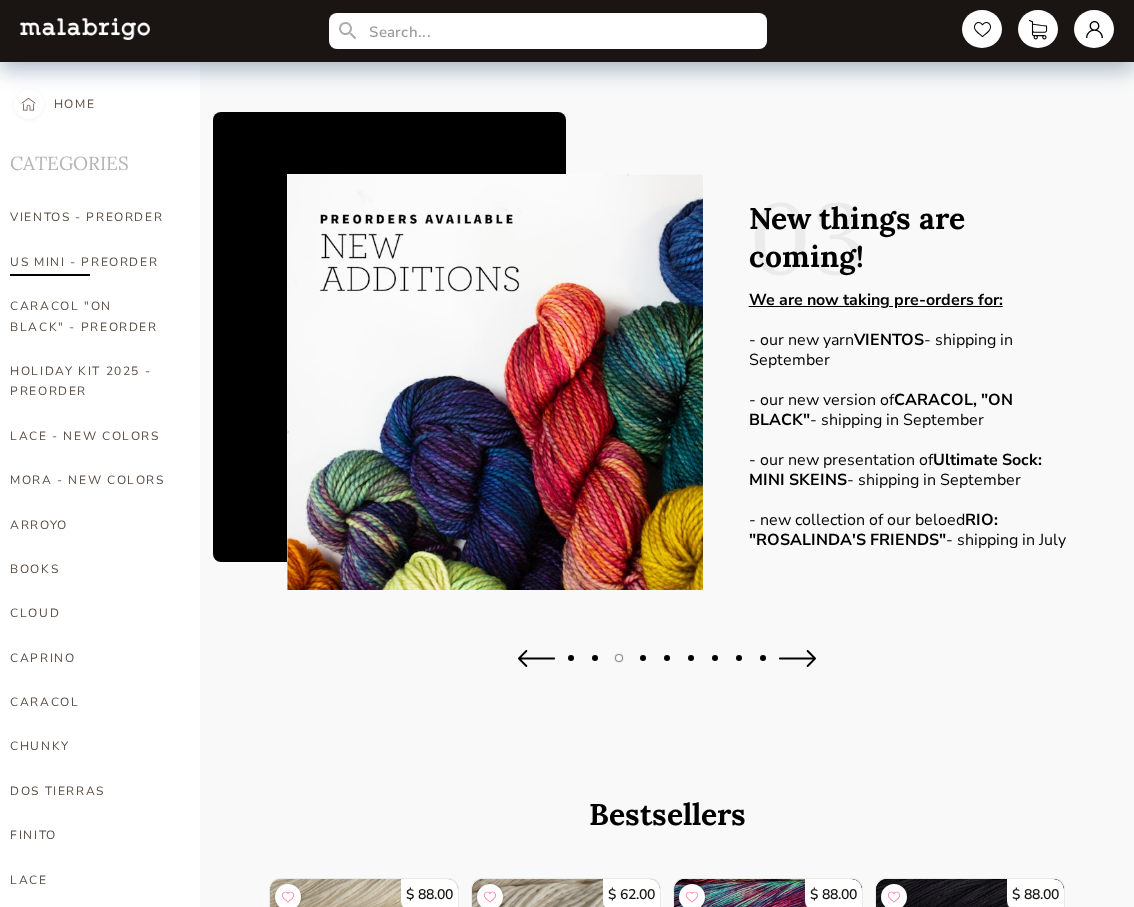 click on "US MINI - PREORDER" at bounding box center [90, 262] 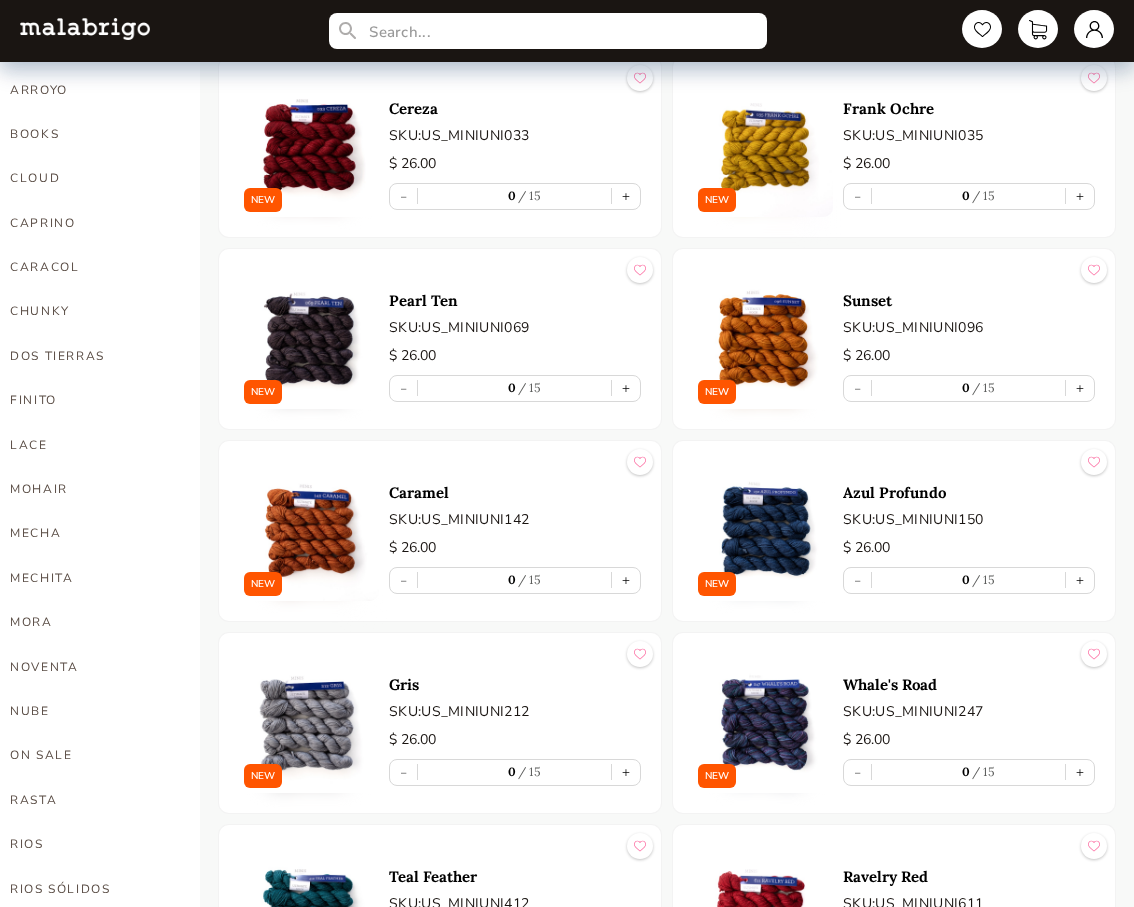 scroll, scrollTop: 700, scrollLeft: 0, axis: vertical 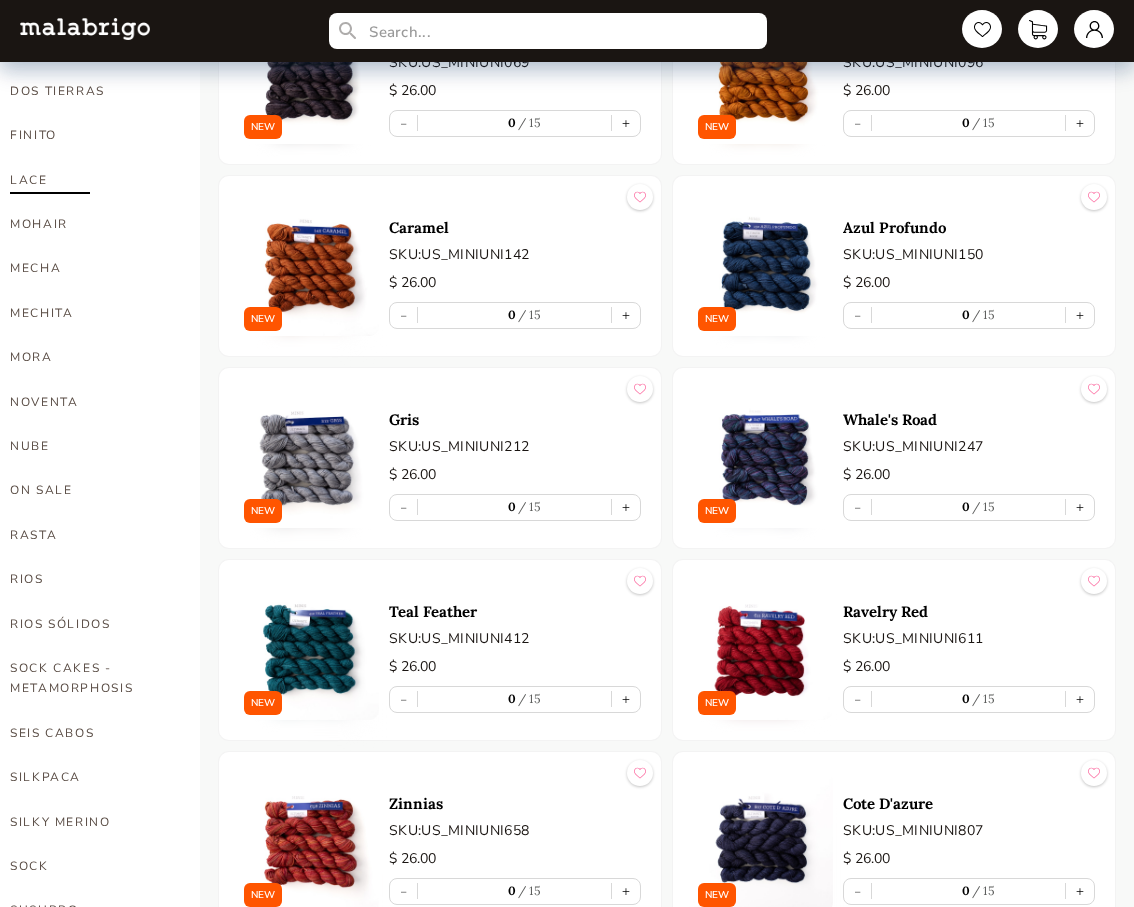 click on "LACE" at bounding box center [90, 180] 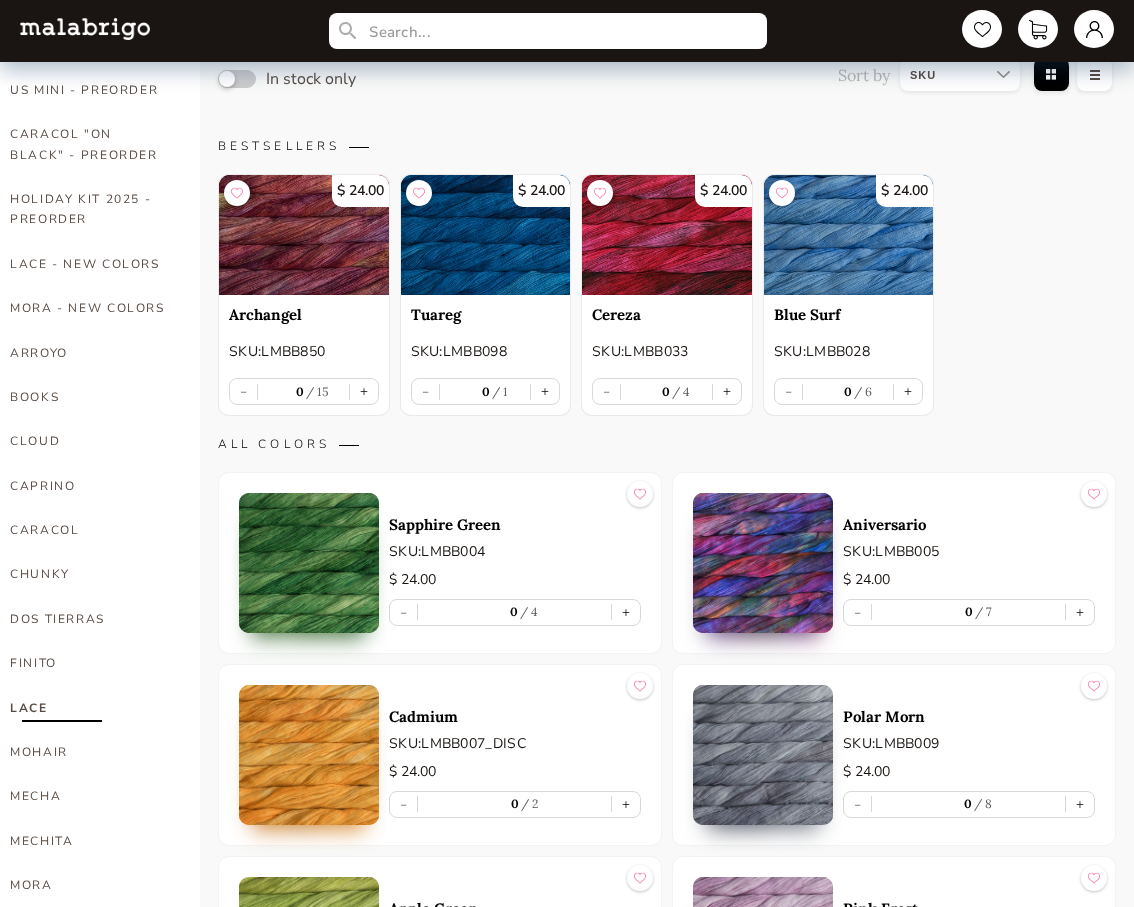 scroll, scrollTop: 0, scrollLeft: 0, axis: both 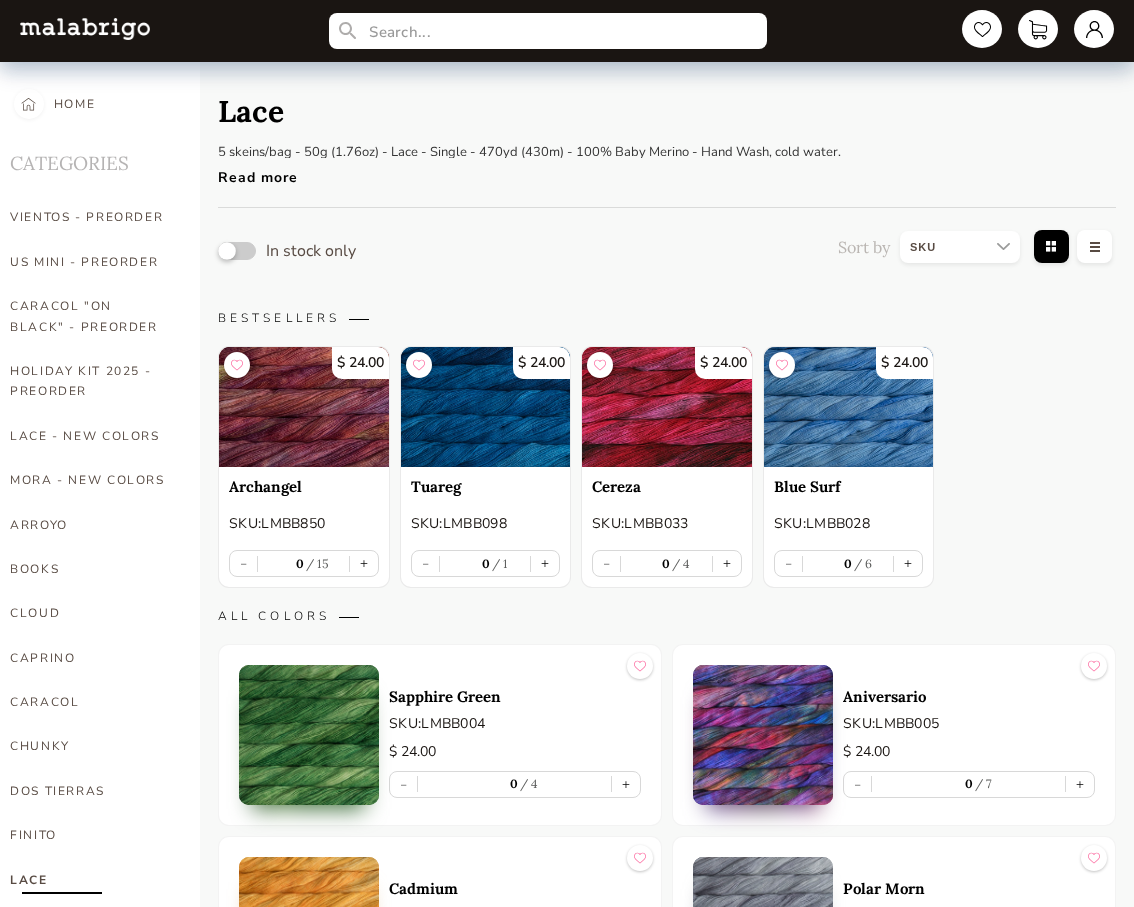 click at bounding box center [237, 251] 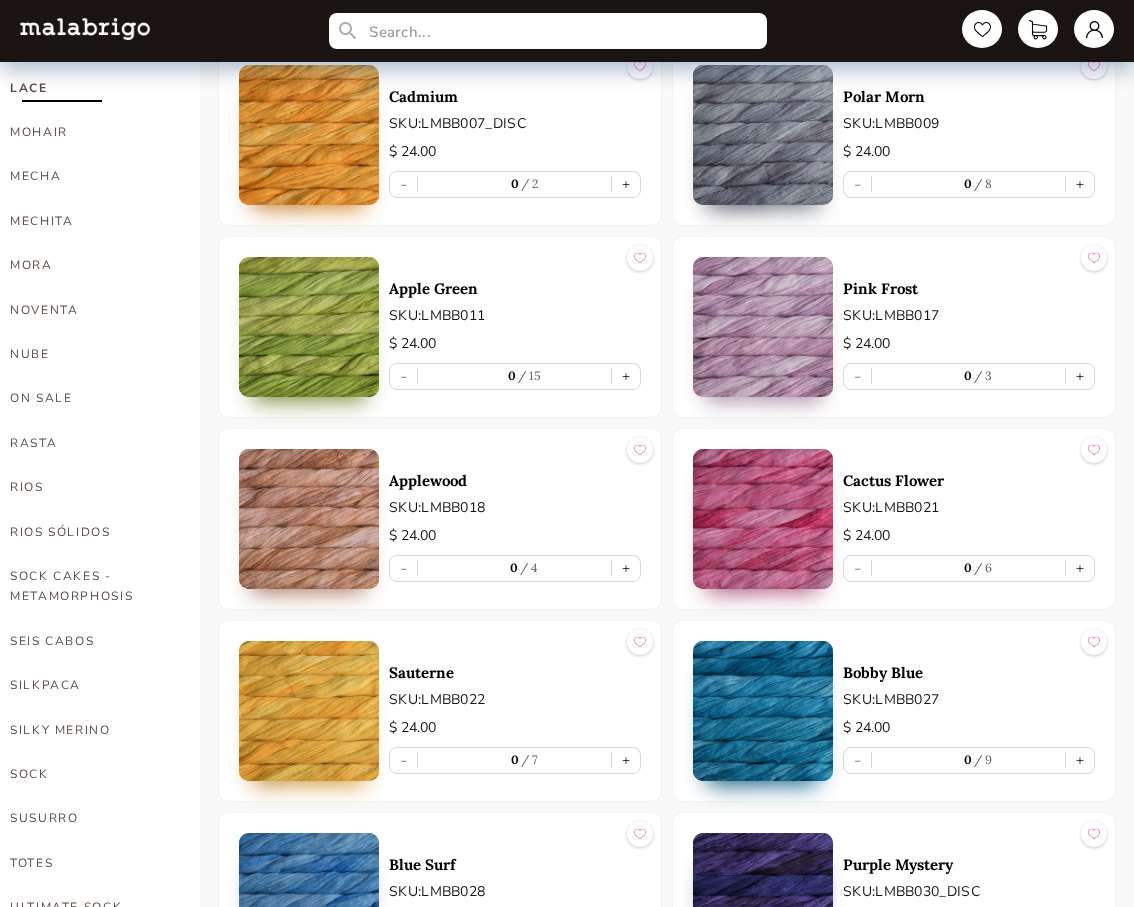 scroll, scrollTop: 800, scrollLeft: 0, axis: vertical 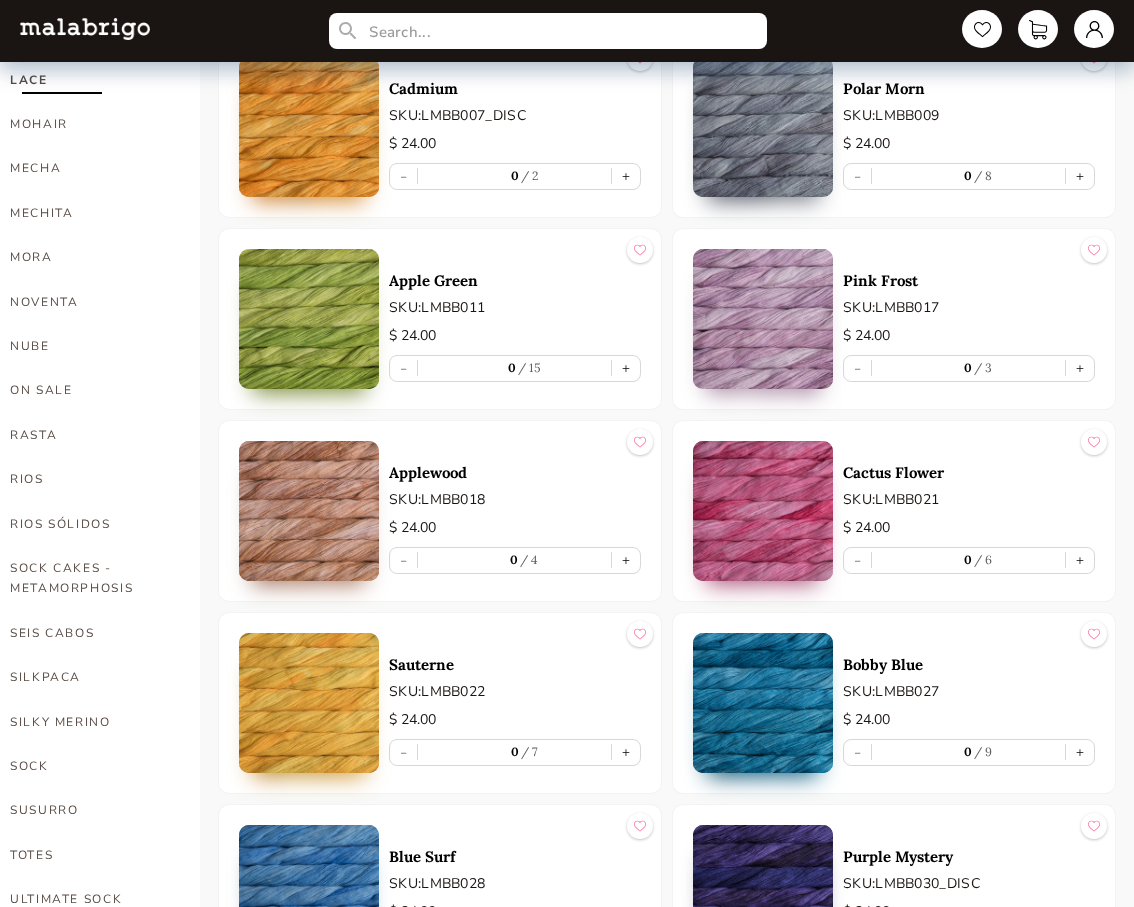 click at bounding box center [309, 703] 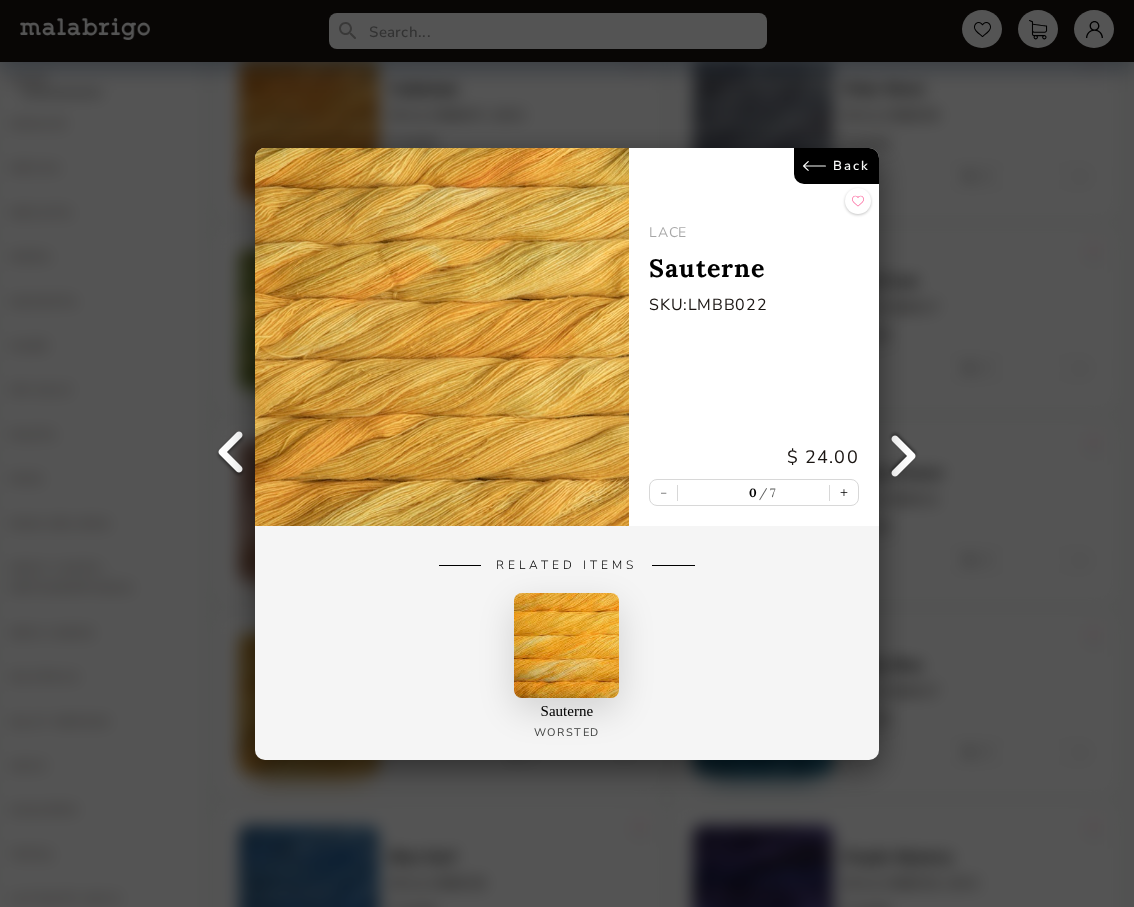 click on "Back" at bounding box center (836, 166) 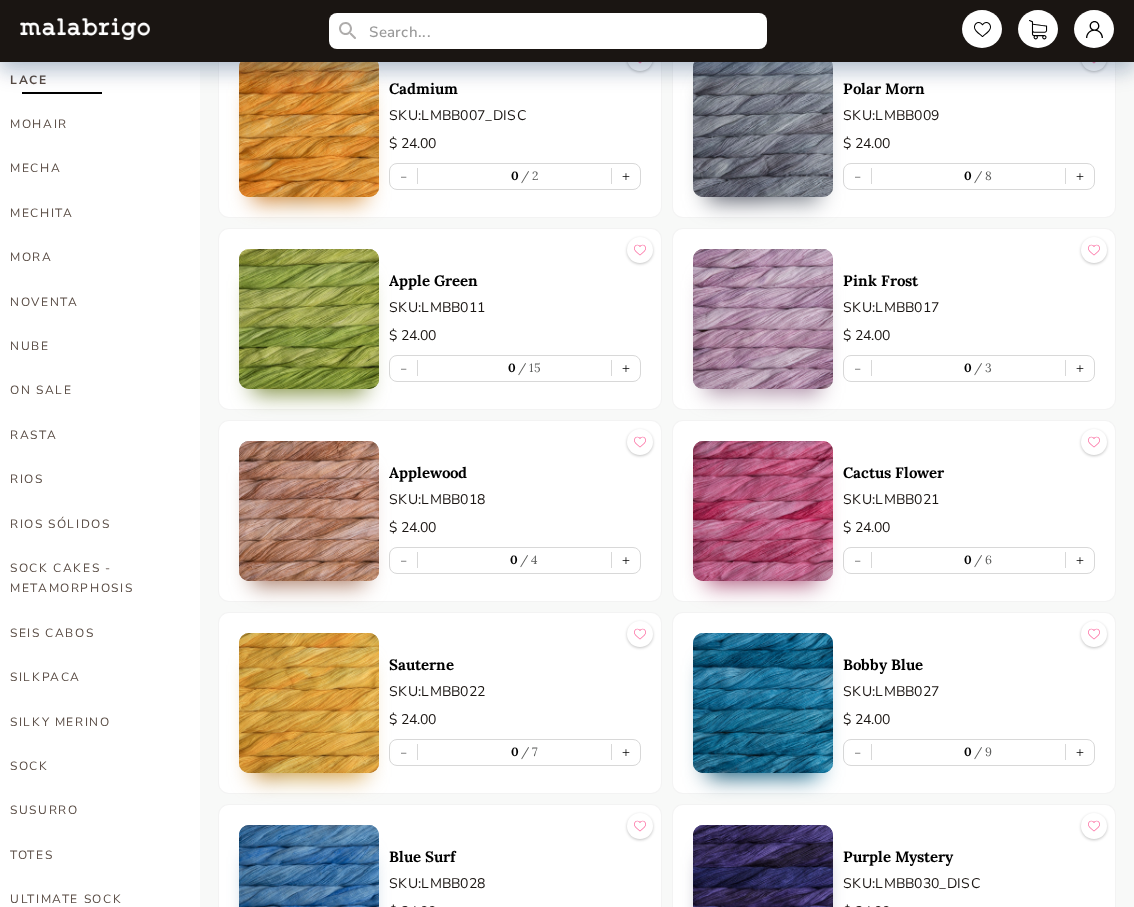 click at bounding box center [309, 127] 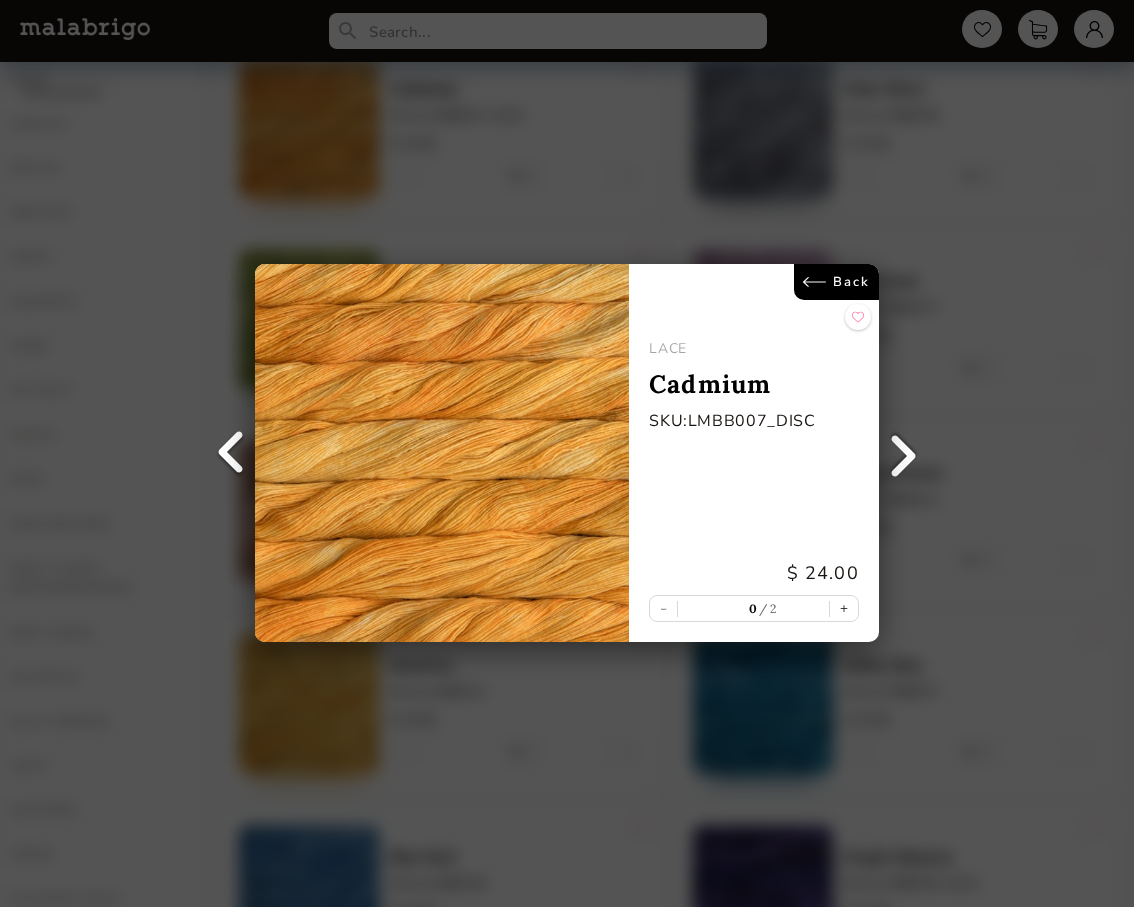 click on "Back" at bounding box center (836, 282) 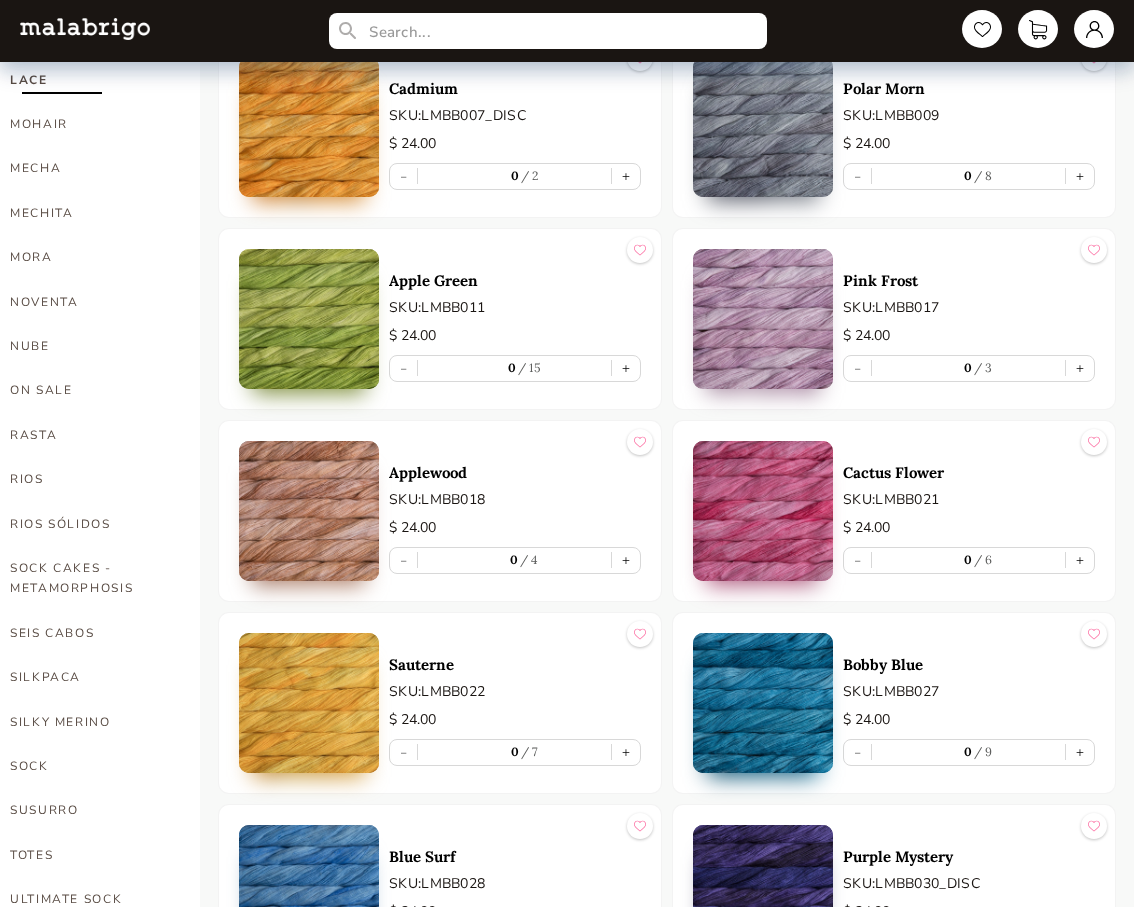 scroll, scrollTop: 900, scrollLeft: 0, axis: vertical 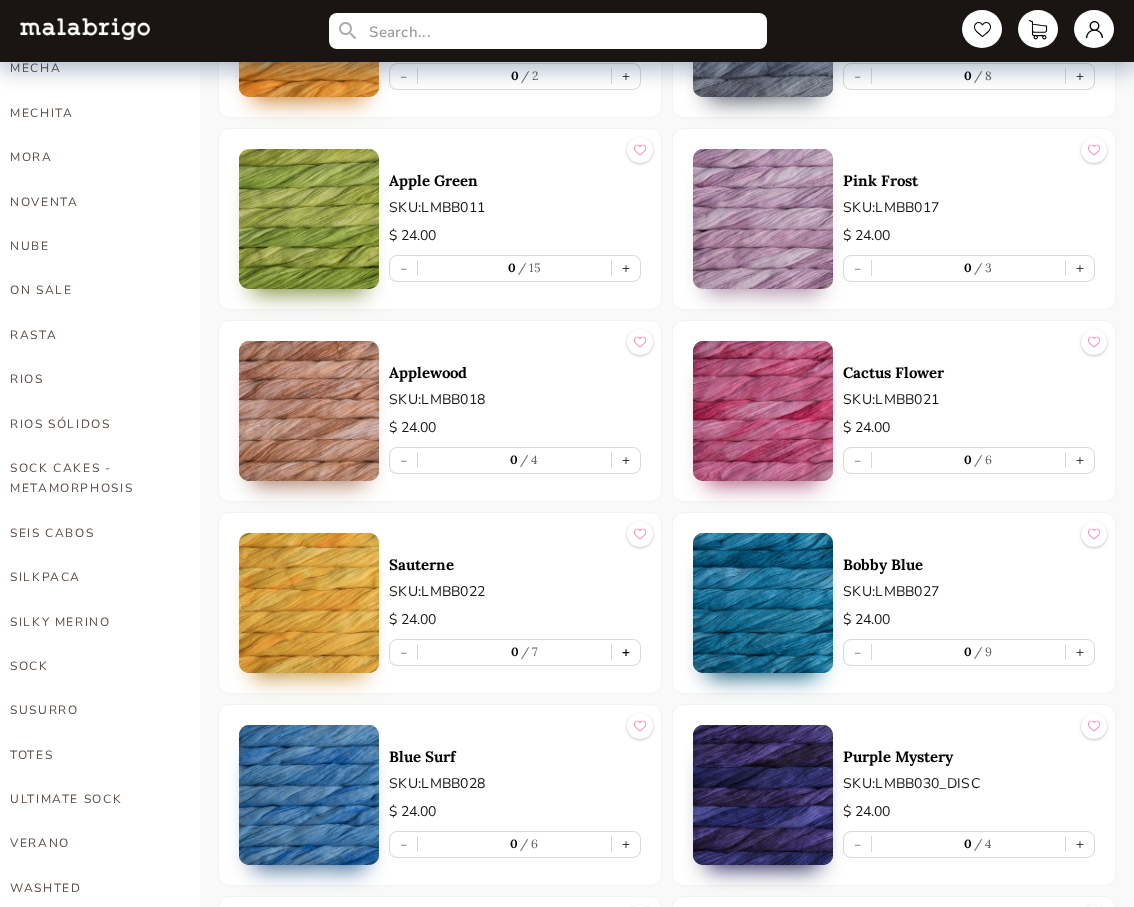 click on "+" at bounding box center (626, 652) 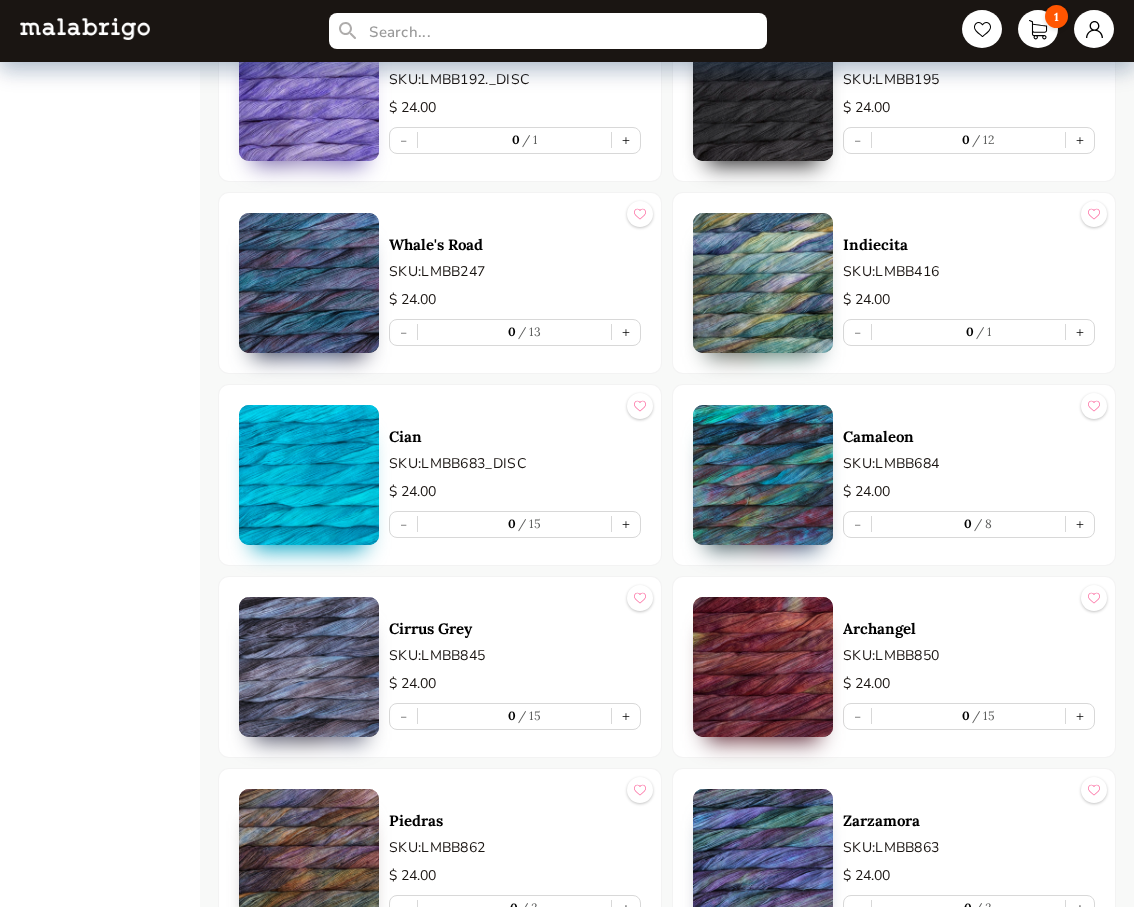 scroll, scrollTop: 4200, scrollLeft: 0, axis: vertical 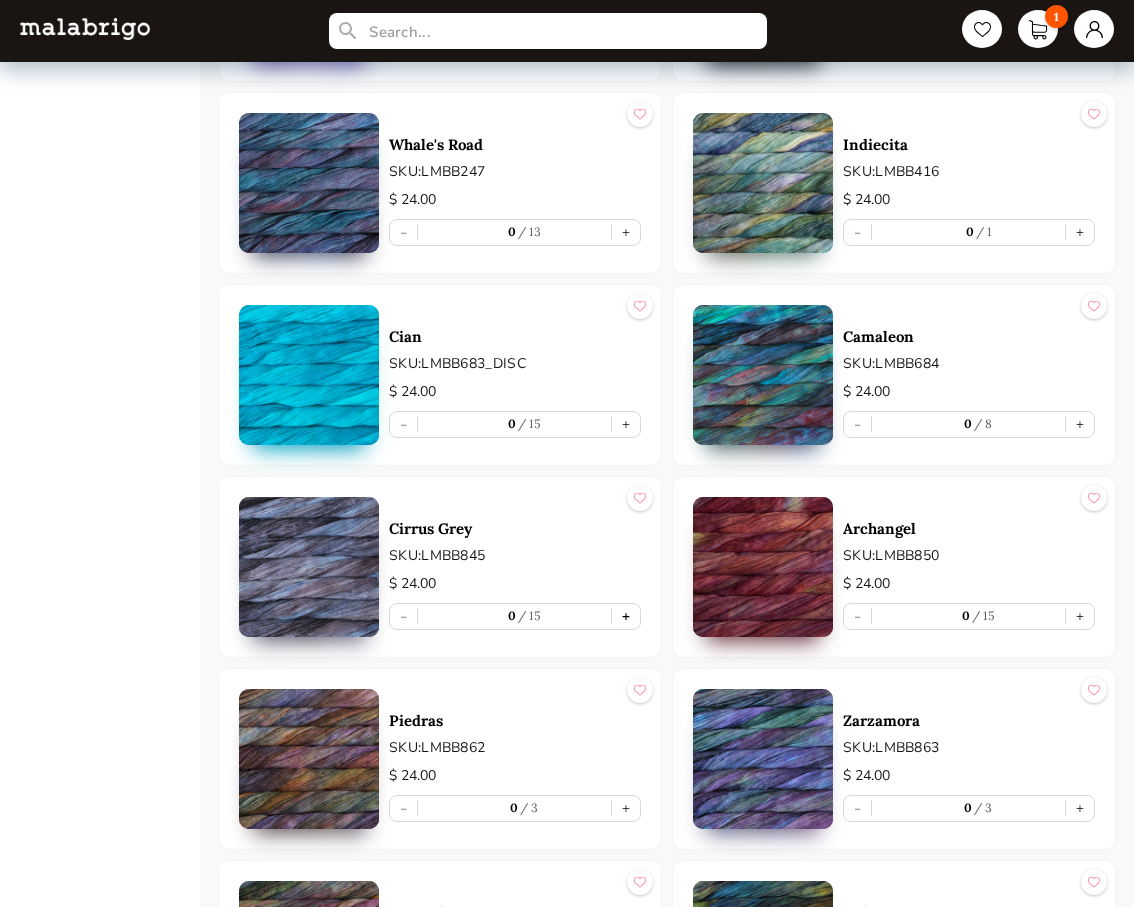 click on "+" at bounding box center (626, 616) 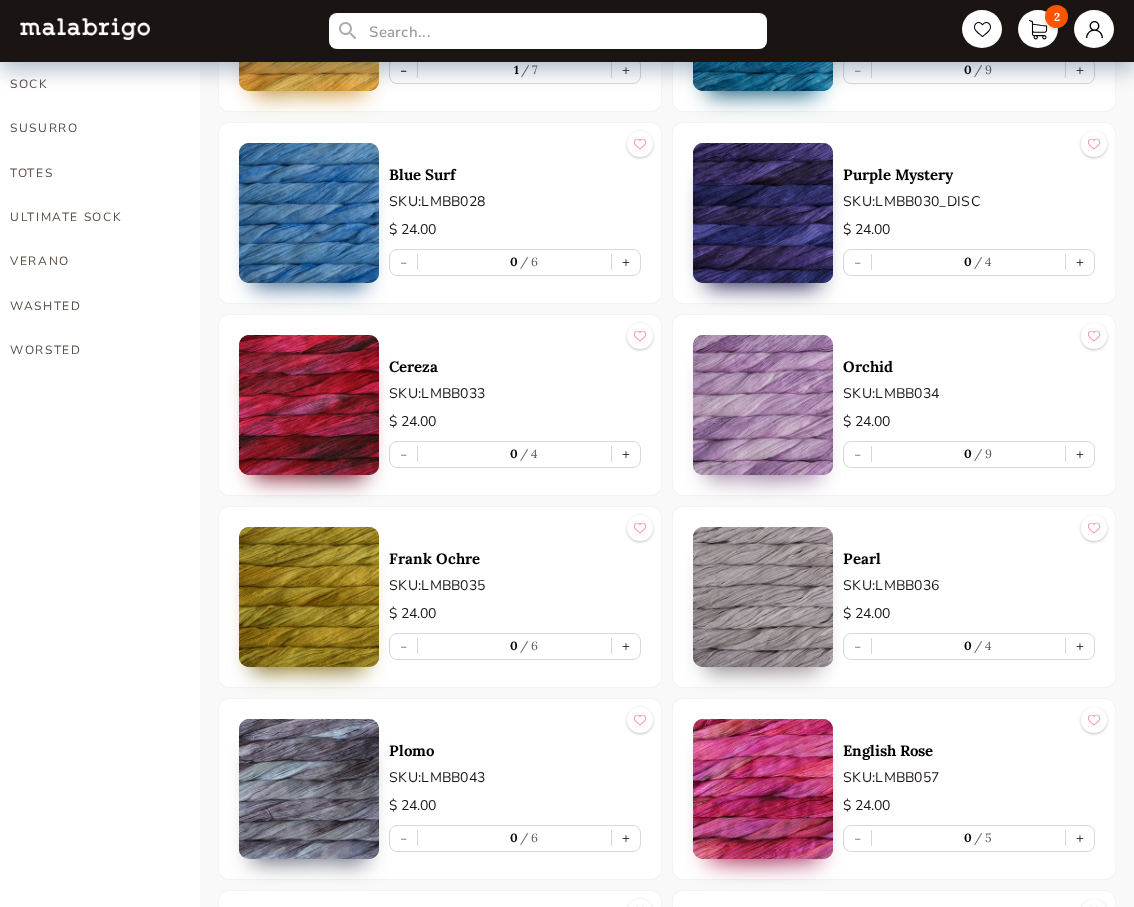 scroll, scrollTop: 1483, scrollLeft: 0, axis: vertical 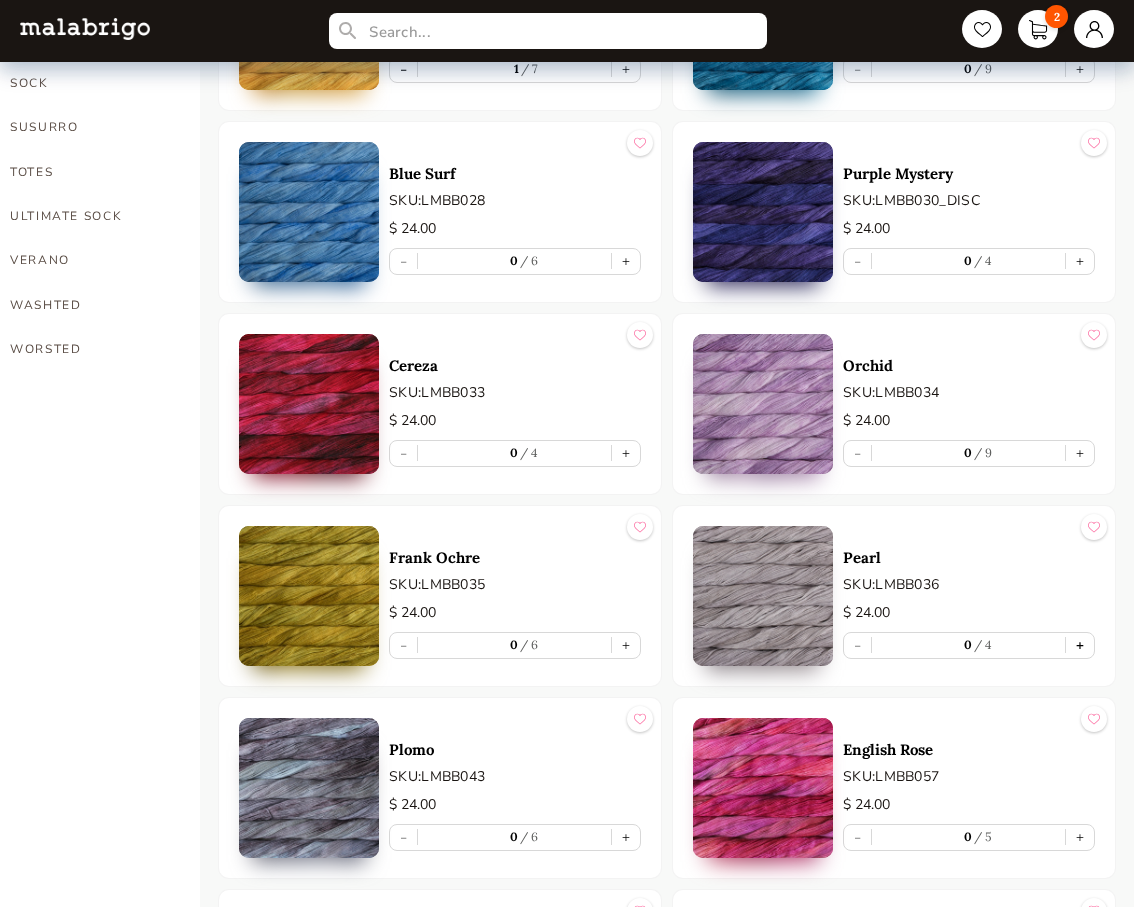 click on "+" at bounding box center (1080, 645) 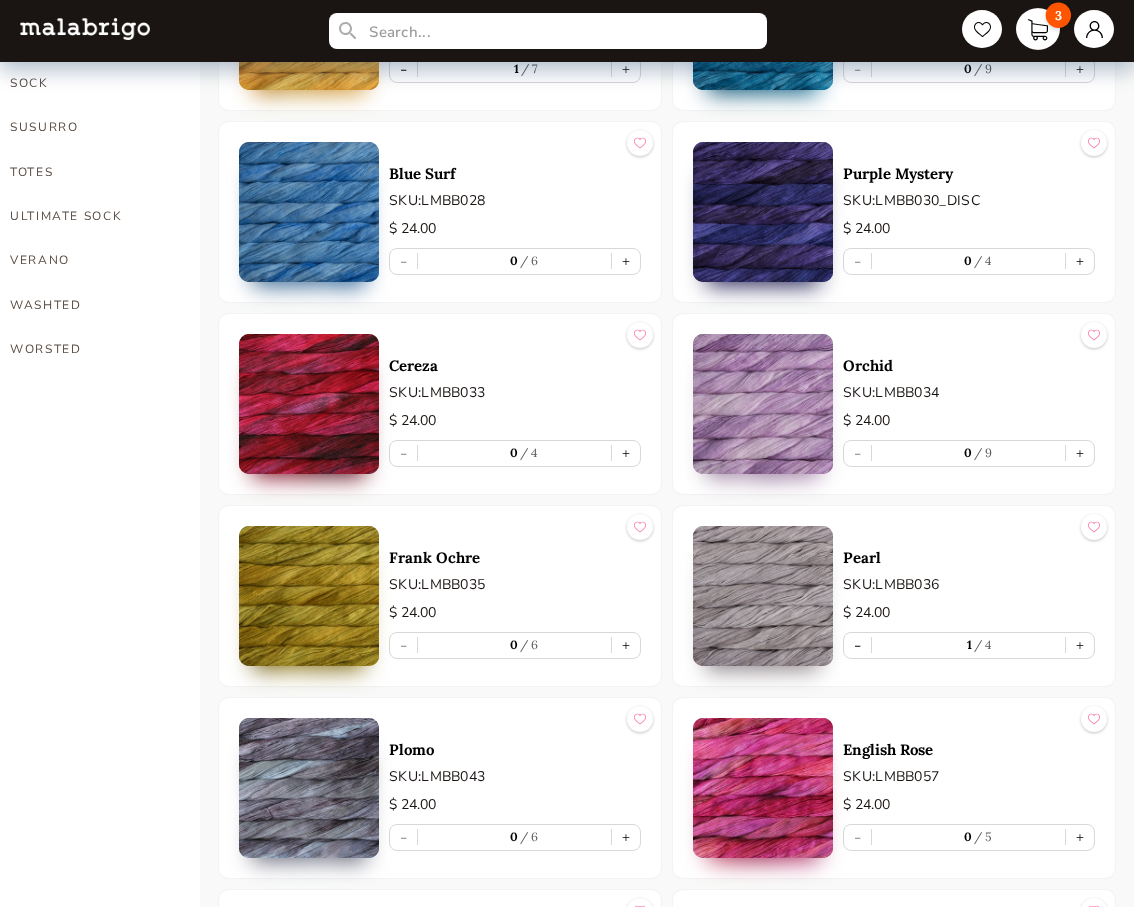 click on "3" at bounding box center [1038, 29] 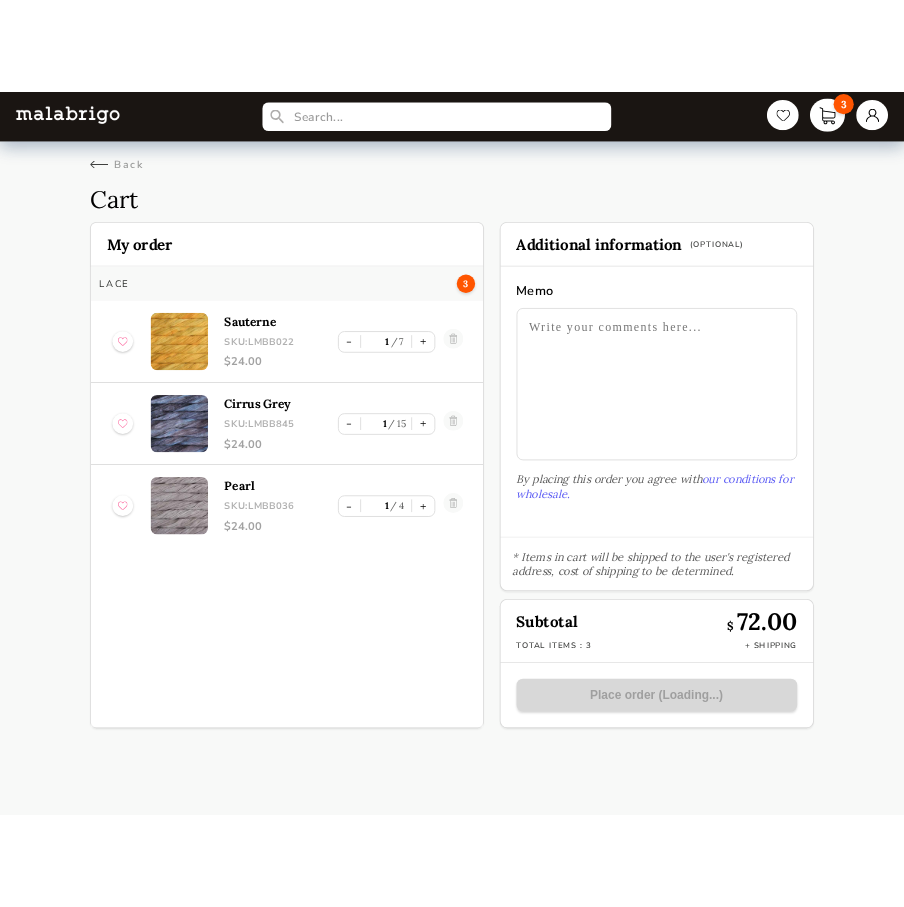 scroll, scrollTop: 0, scrollLeft: 0, axis: both 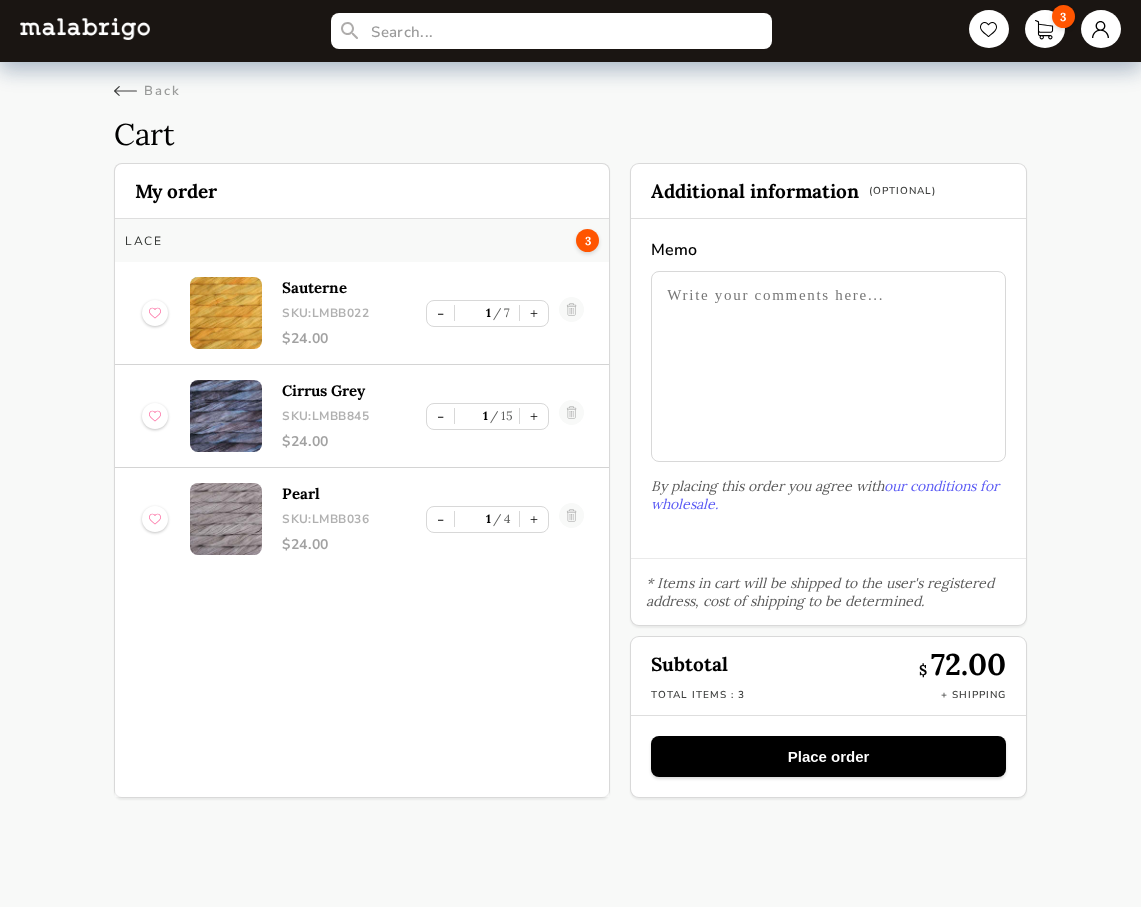 click on "3 Back Cart My order Lace 3 Sauterne SKU:  LMBB022 $ 24.00 - 1 7 + Cirrus Grey SKU:  LMBB845 $ 24.00 - 1 15 + Pearl SKU:  LMBB036 $ 24.00 - 1 4 + Additional information  (Optional) Memo By placing this order you agree with  our conditions for wholesale. * Items in cart will be shipped to the user's registered address, cost of shipping to be determined. Subtotal $   72.00 Total items : 3 + Shipping Place order" at bounding box center (570, 409) 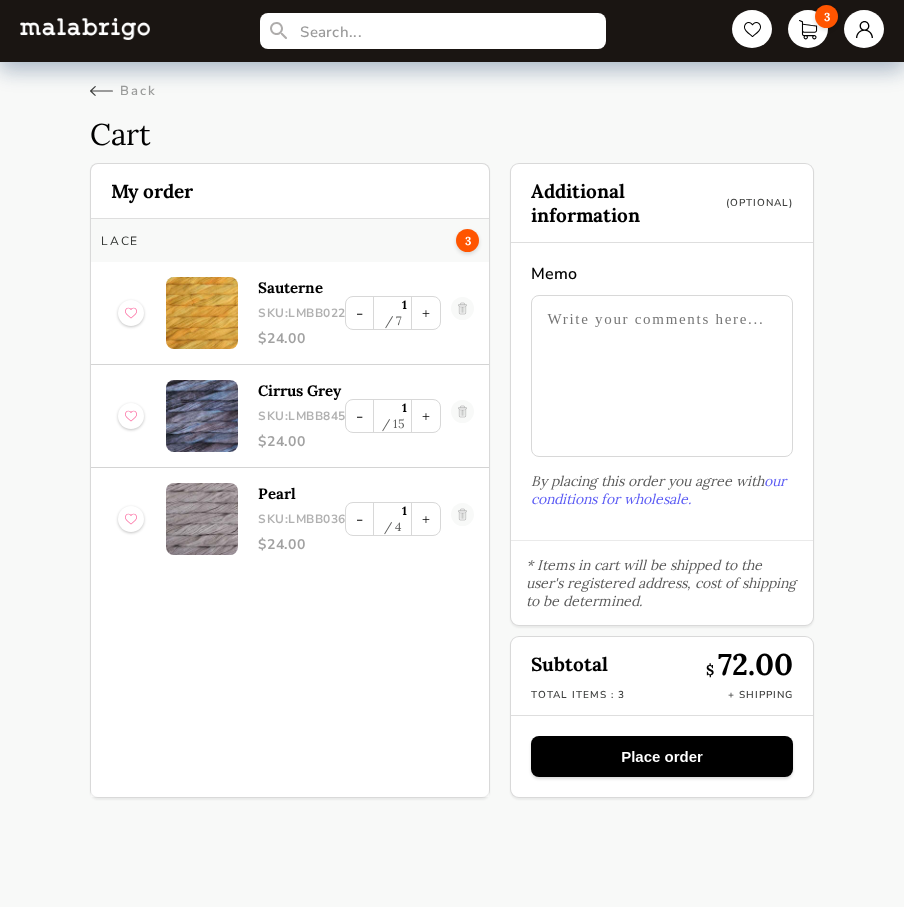 drag, startPoint x: 79, startPoint y: 804, endPoint x: 88, endPoint y: 791, distance: 15.811388 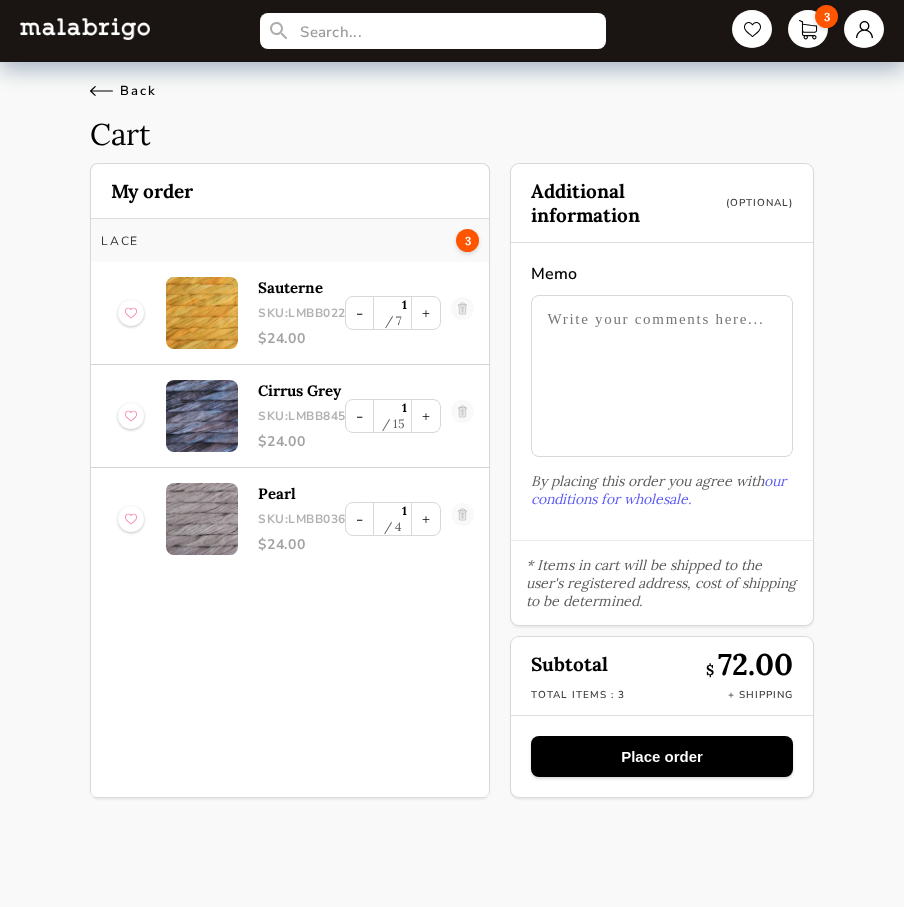 click on "Back" at bounding box center (123, 91) 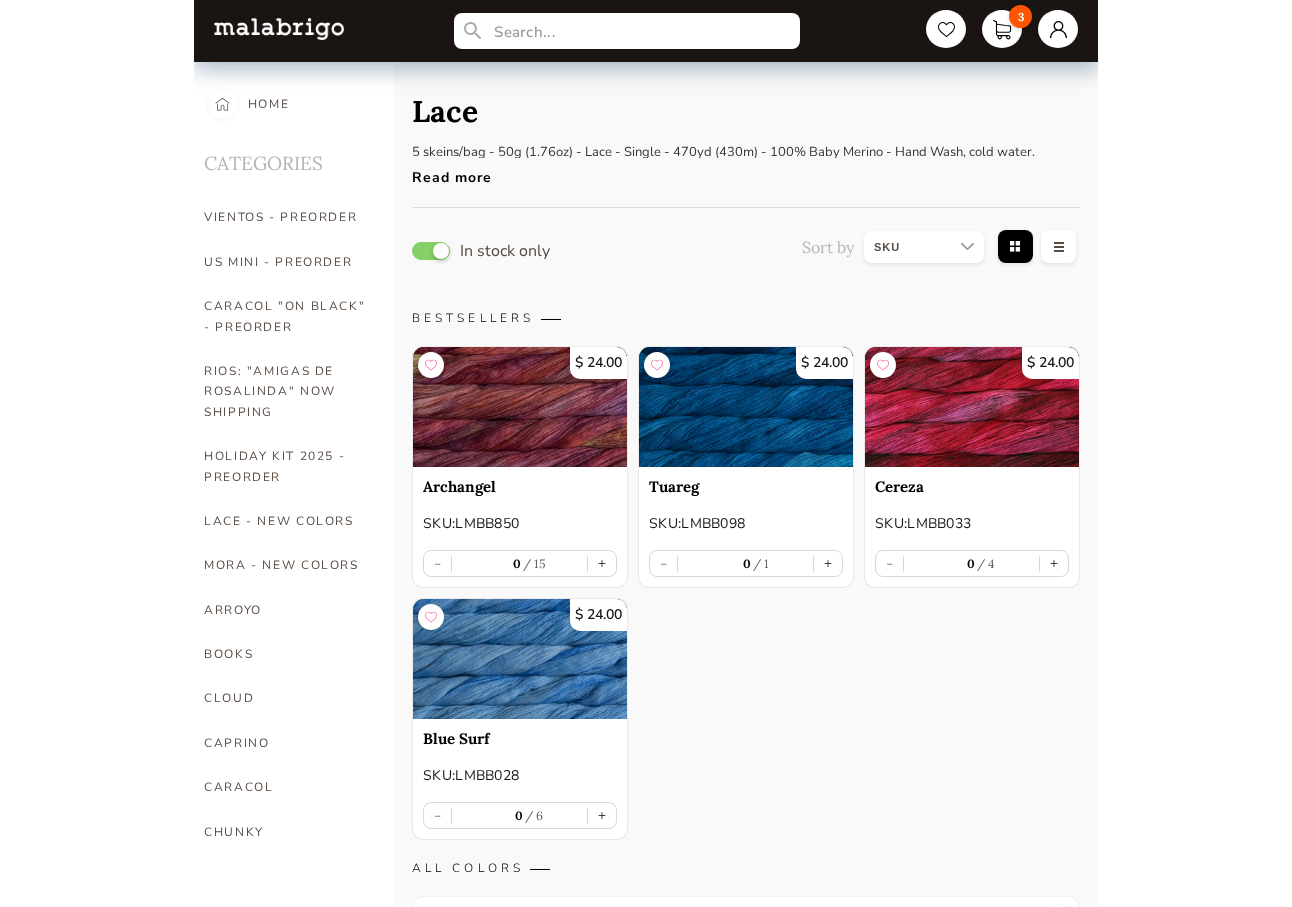 scroll, scrollTop: 1483, scrollLeft: 0, axis: vertical 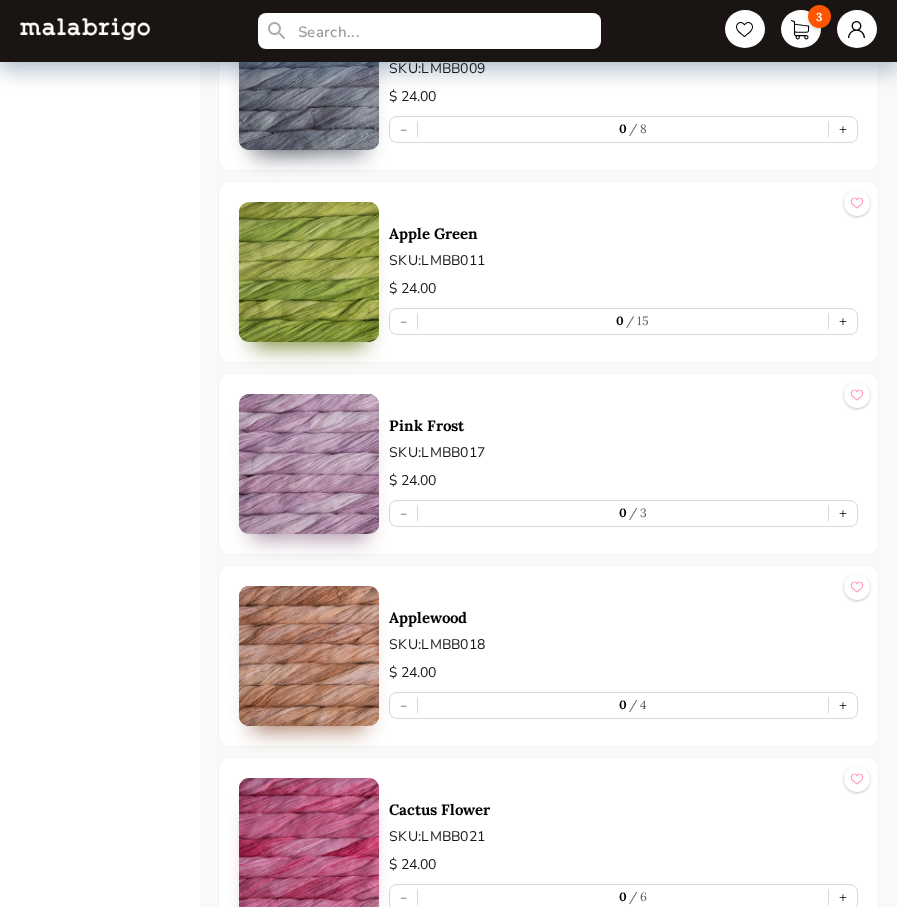 click on "HOME CATEGORIES VIENTOS - PREORDER US MINI - PREORDER CARACOL "ON BLACK" - PREORDER RIOS: "AMIGAS DE ROSALINDA"  NOW SHIPPING HOLIDAY KIT 2025 - PREORDER LACE - NEW COLORS MORA - NEW COLORS ARROYO BOOKS CLOUD CAPRINO CARACOL CHUNKY DOS TIERRAS FINITO LACE MOHAIR MECHA MECHITA MORA NOVENTA NUBE ON SALE RASTA RIOS RIOS SÓLIDOS SOCK CAKES - METAMORPHOSIS SEIS CABOS SILKPACA SILKY MERINO SOCK SUSURRO TOTES ULTIMATE SOCK VERANO WASHTED WORSTED" at bounding box center [100, 3623] 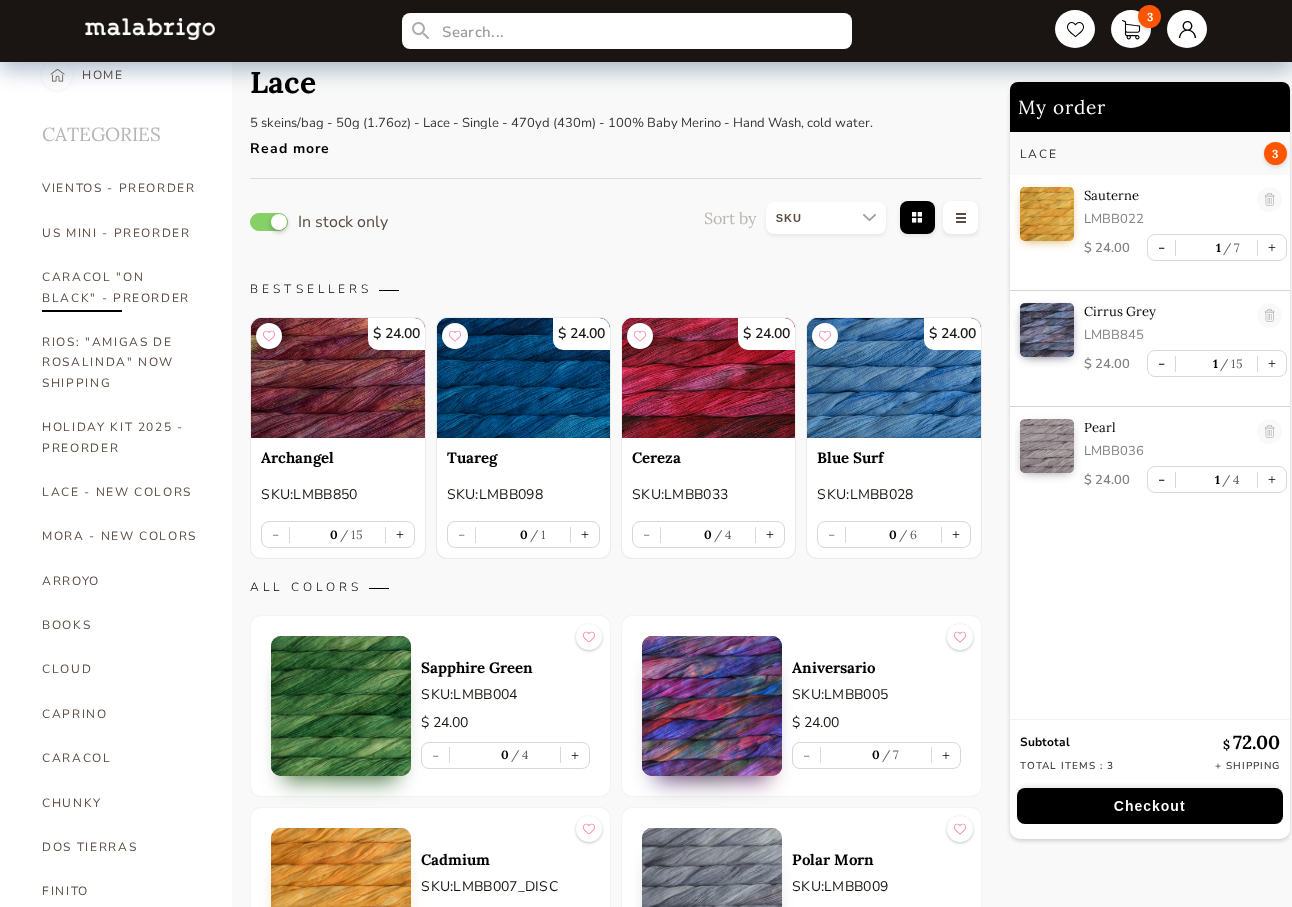 scroll, scrollTop: 0, scrollLeft: 0, axis: both 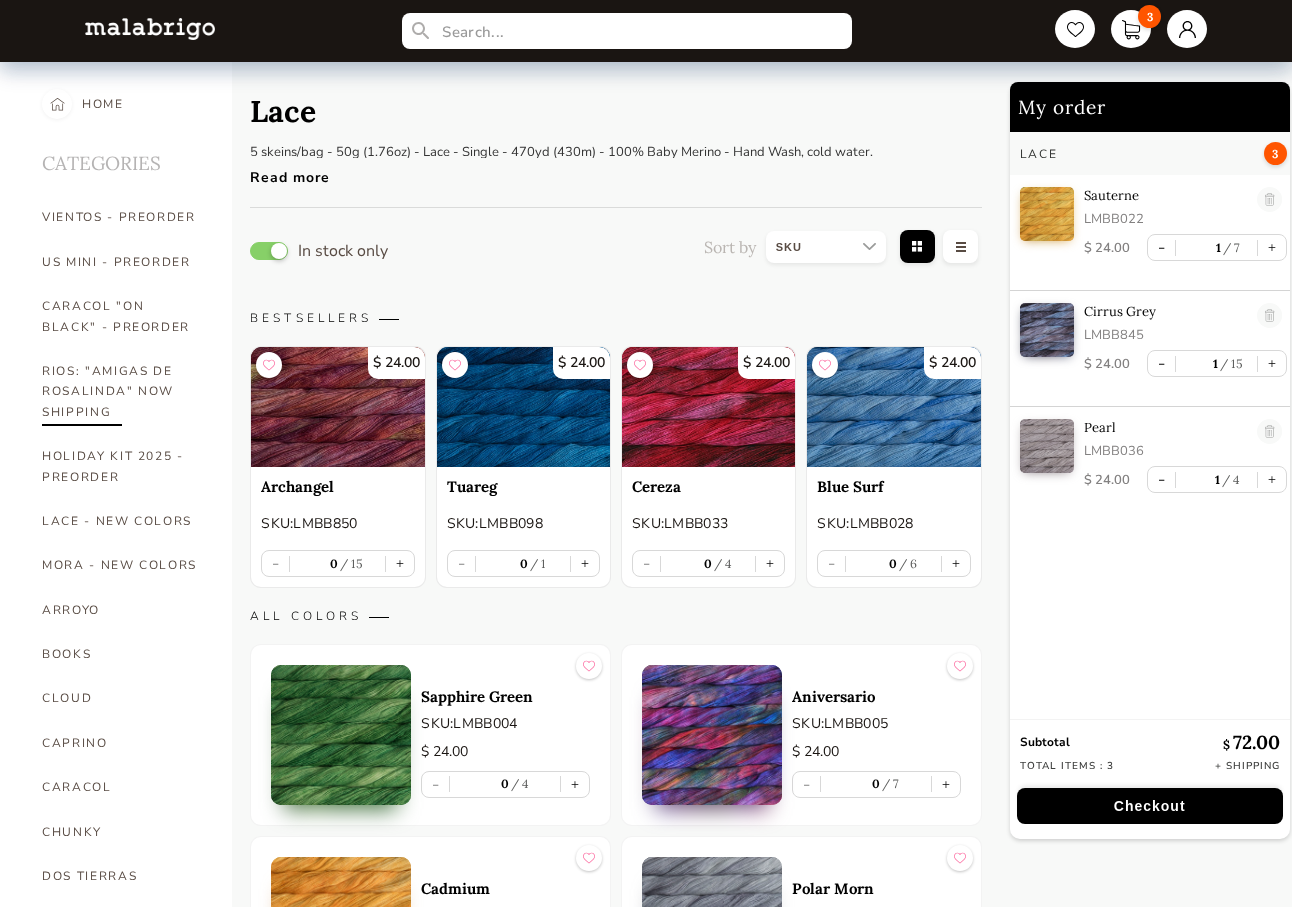 click on "RIOS: "AMIGAS DE ROSALINDA"  NOW SHIPPING" at bounding box center (122, 391) 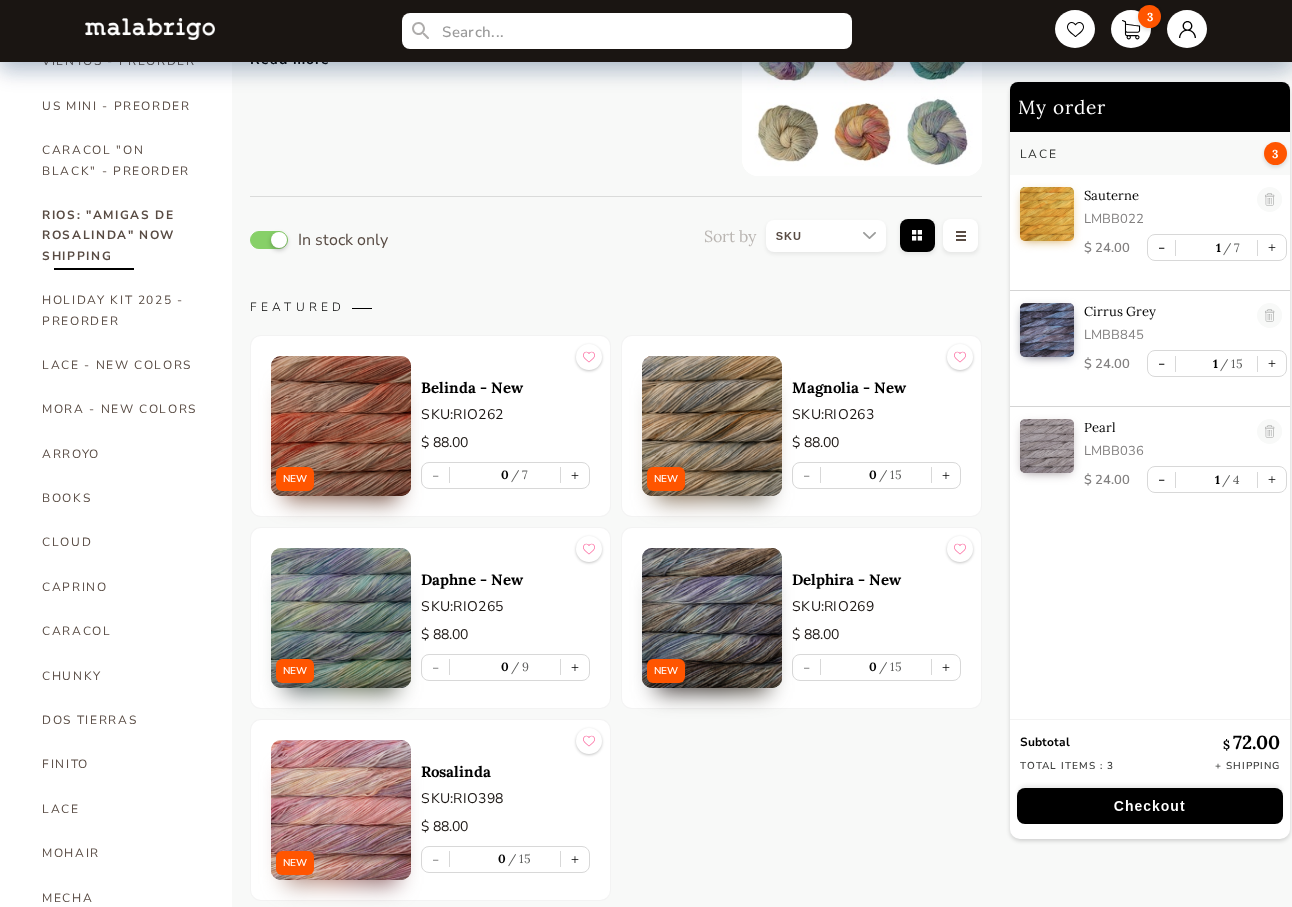 scroll, scrollTop: 200, scrollLeft: 0, axis: vertical 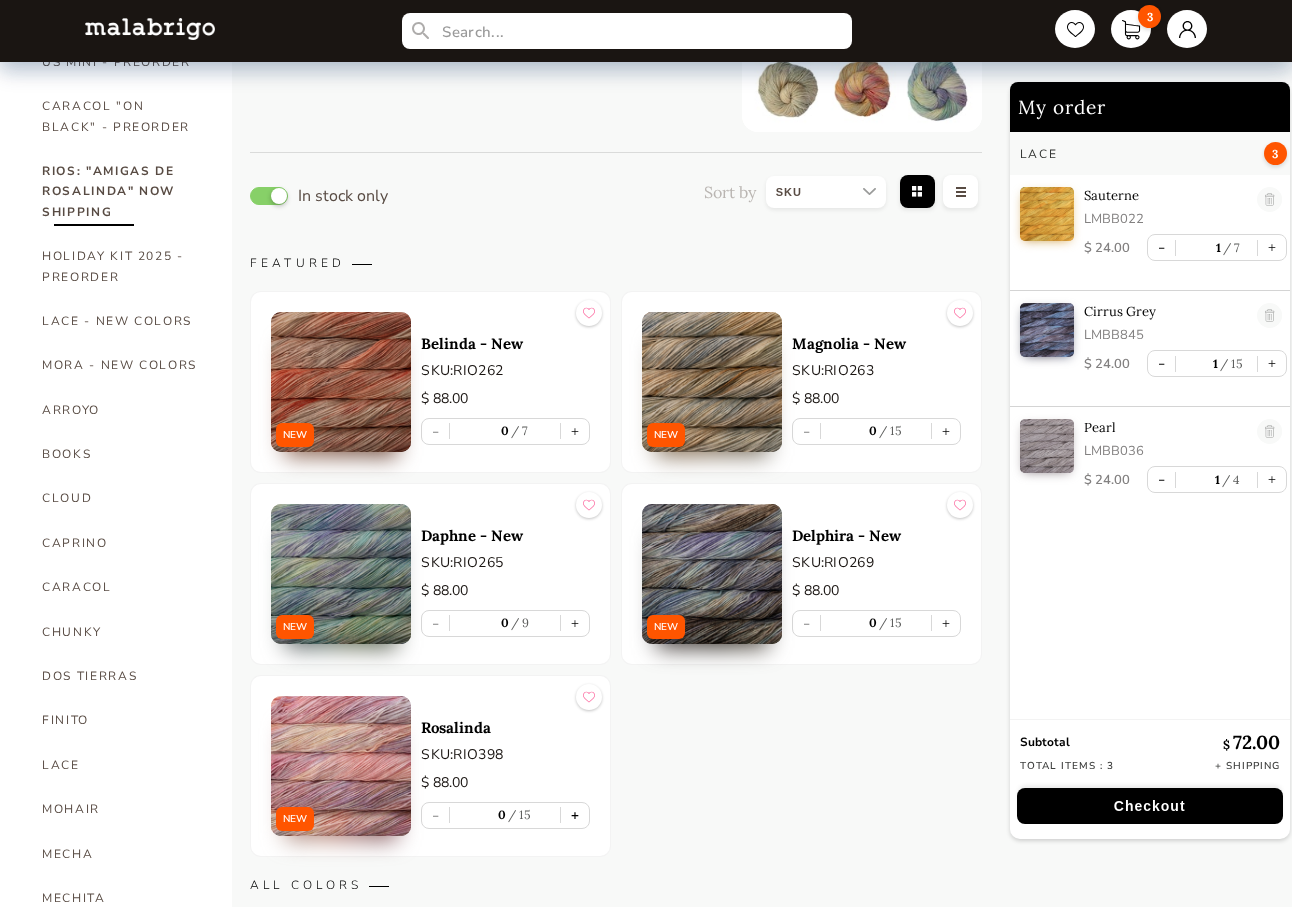 click on "+" at bounding box center (575, 815) 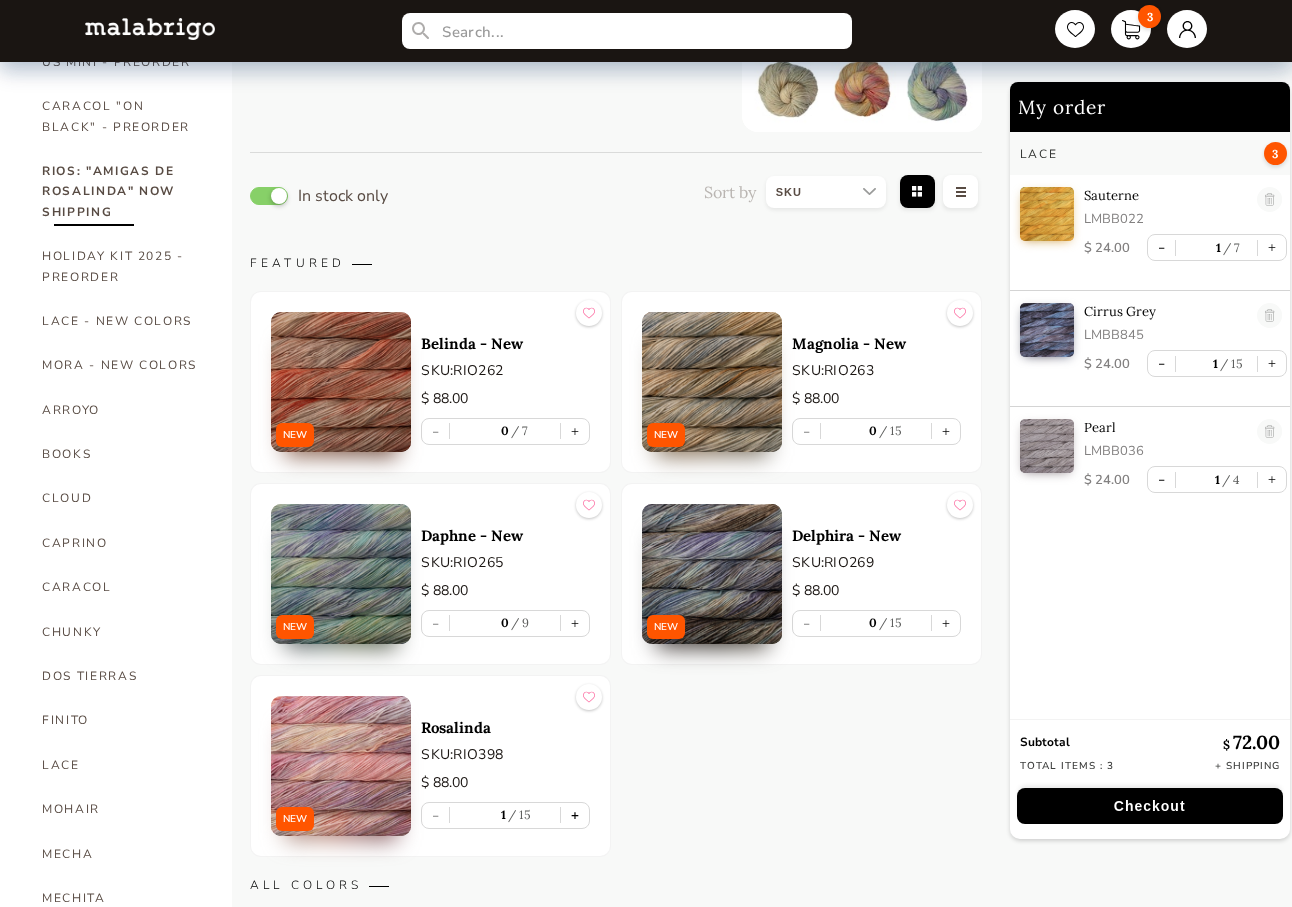 type on "1" 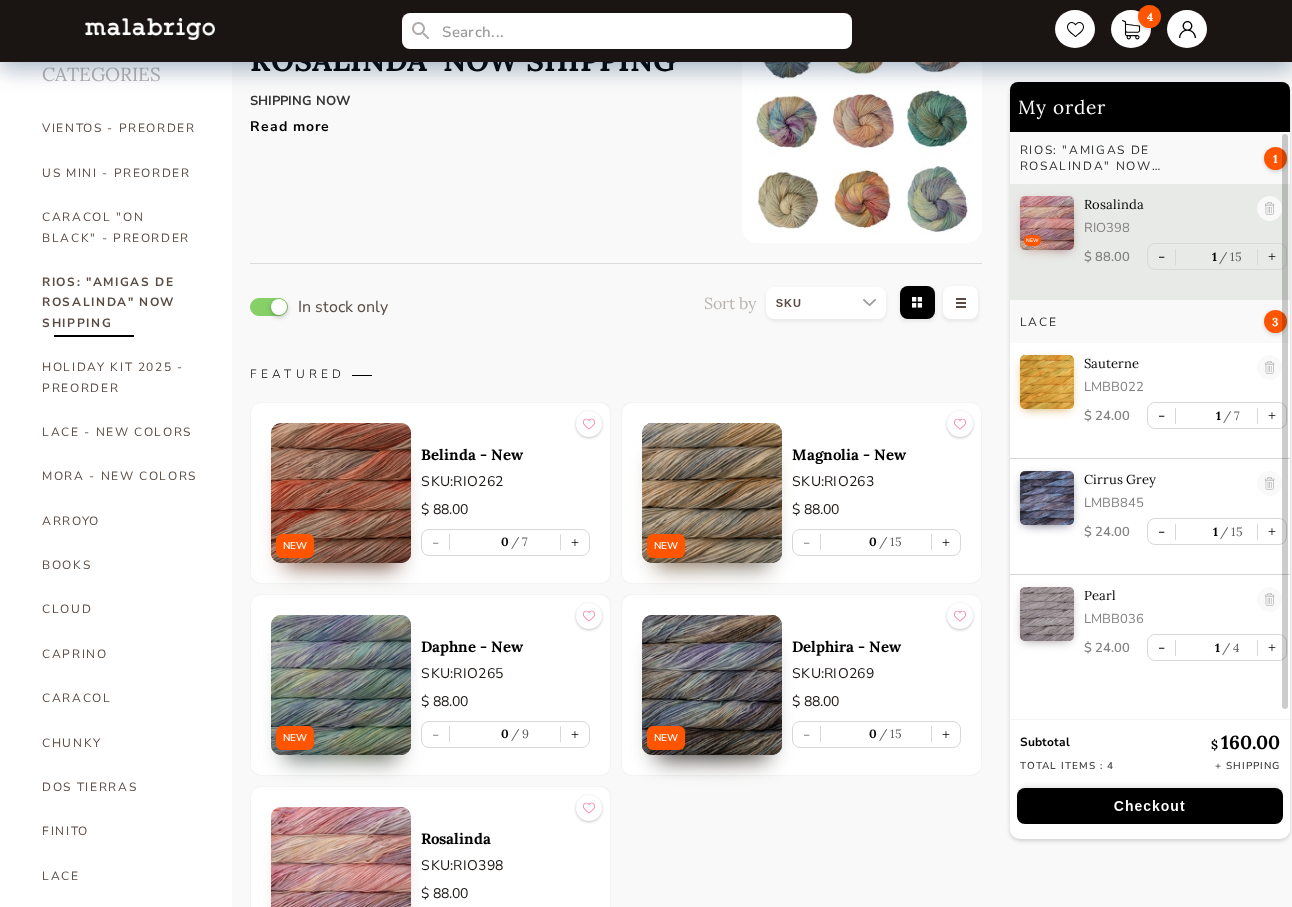 scroll, scrollTop: 0, scrollLeft: 0, axis: both 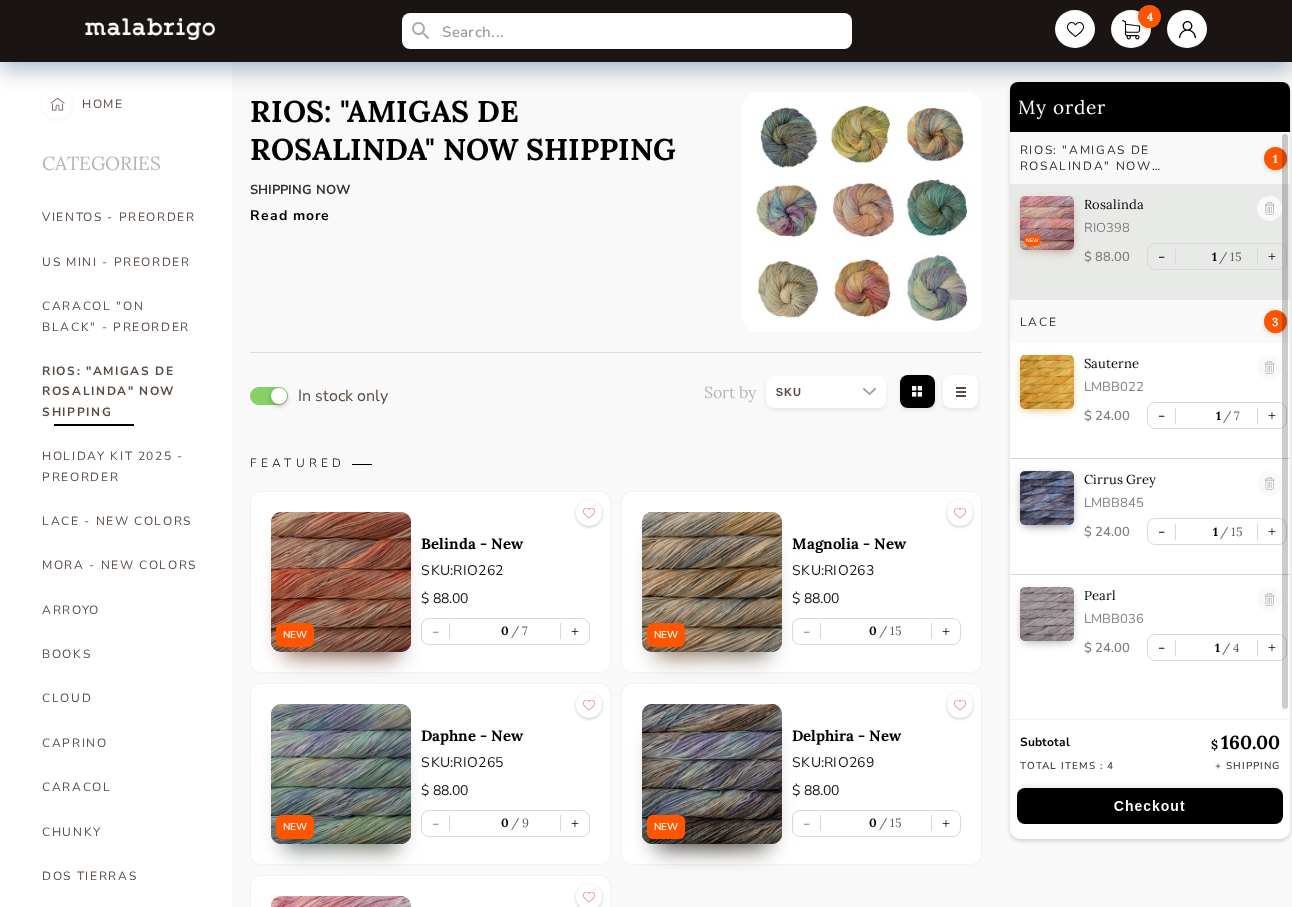 drag, startPoint x: 360, startPoint y: 398, endPoint x: 312, endPoint y: 391, distance: 48.507732 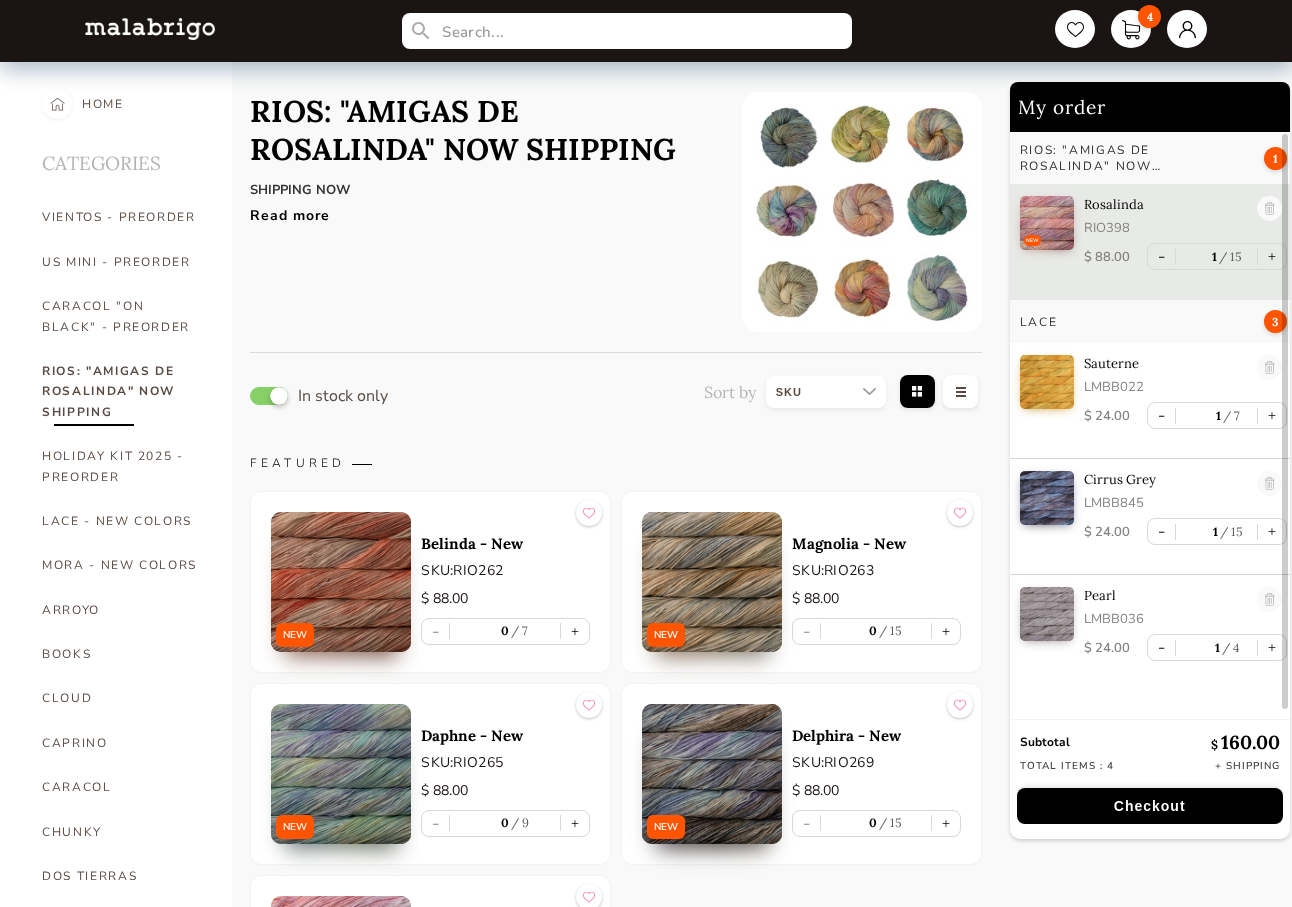 click at bounding box center [269, 396] 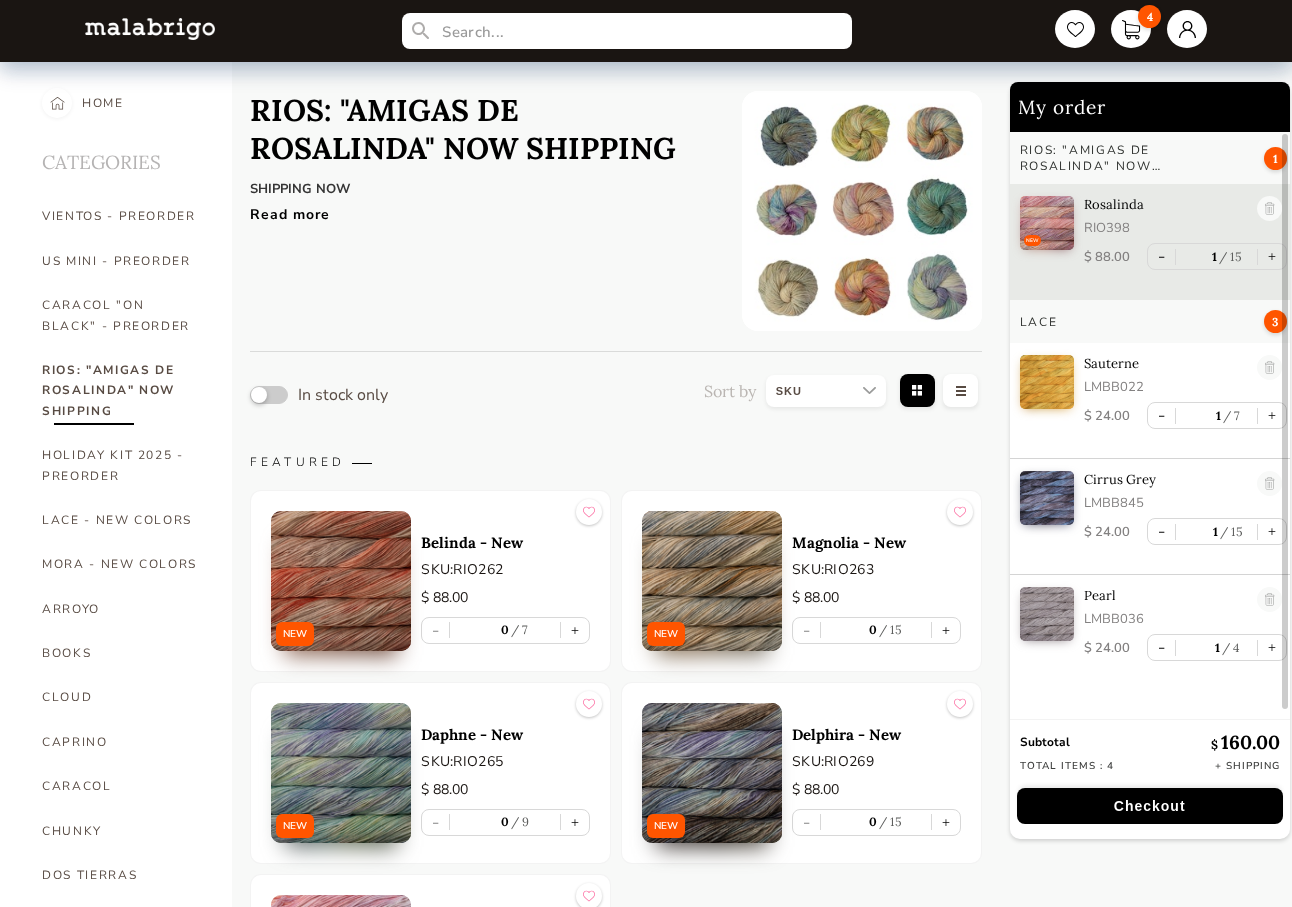 scroll, scrollTop: 0, scrollLeft: 0, axis: both 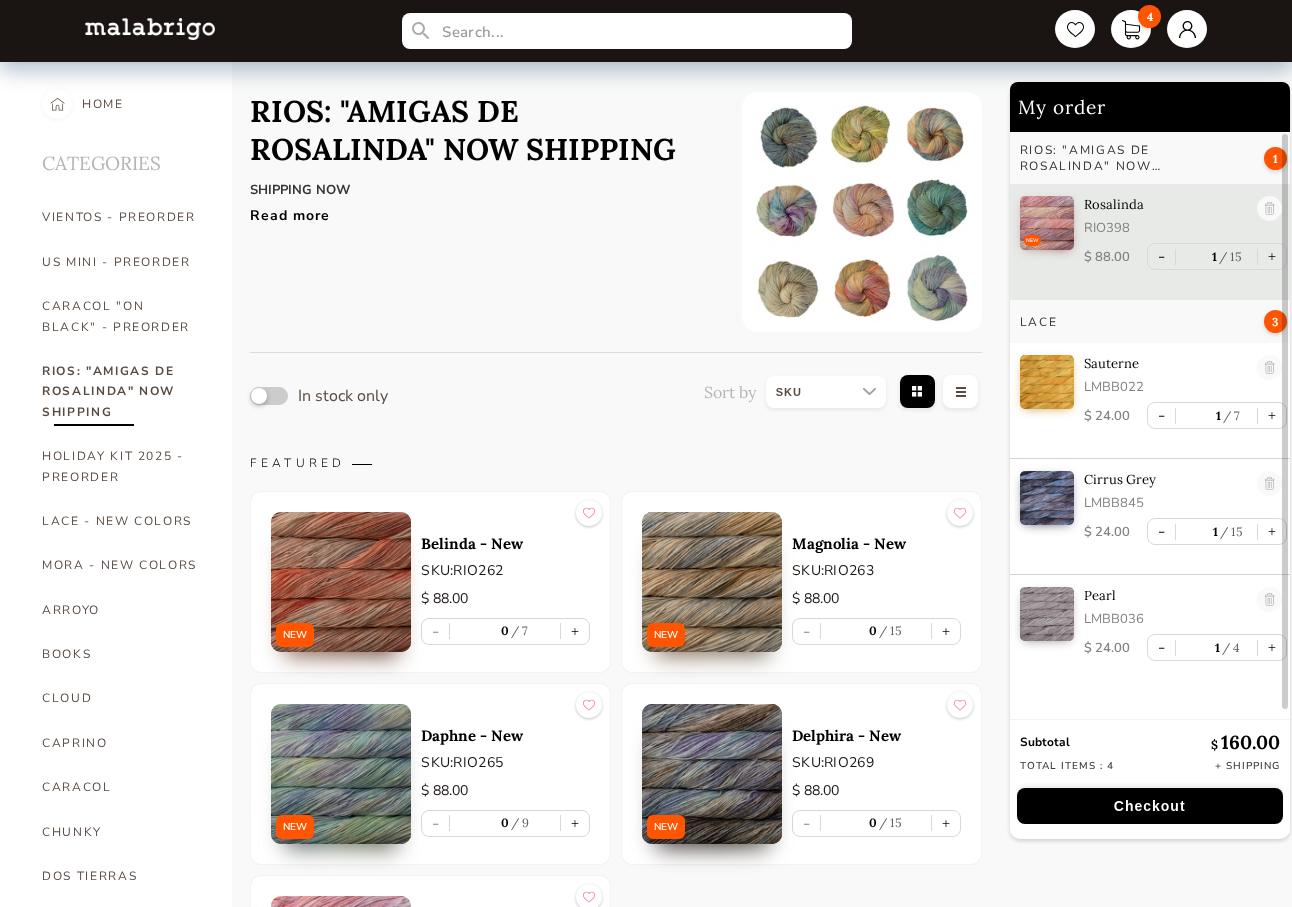 drag, startPoint x: 410, startPoint y: 254, endPoint x: 350, endPoint y: 248, distance: 60.299255 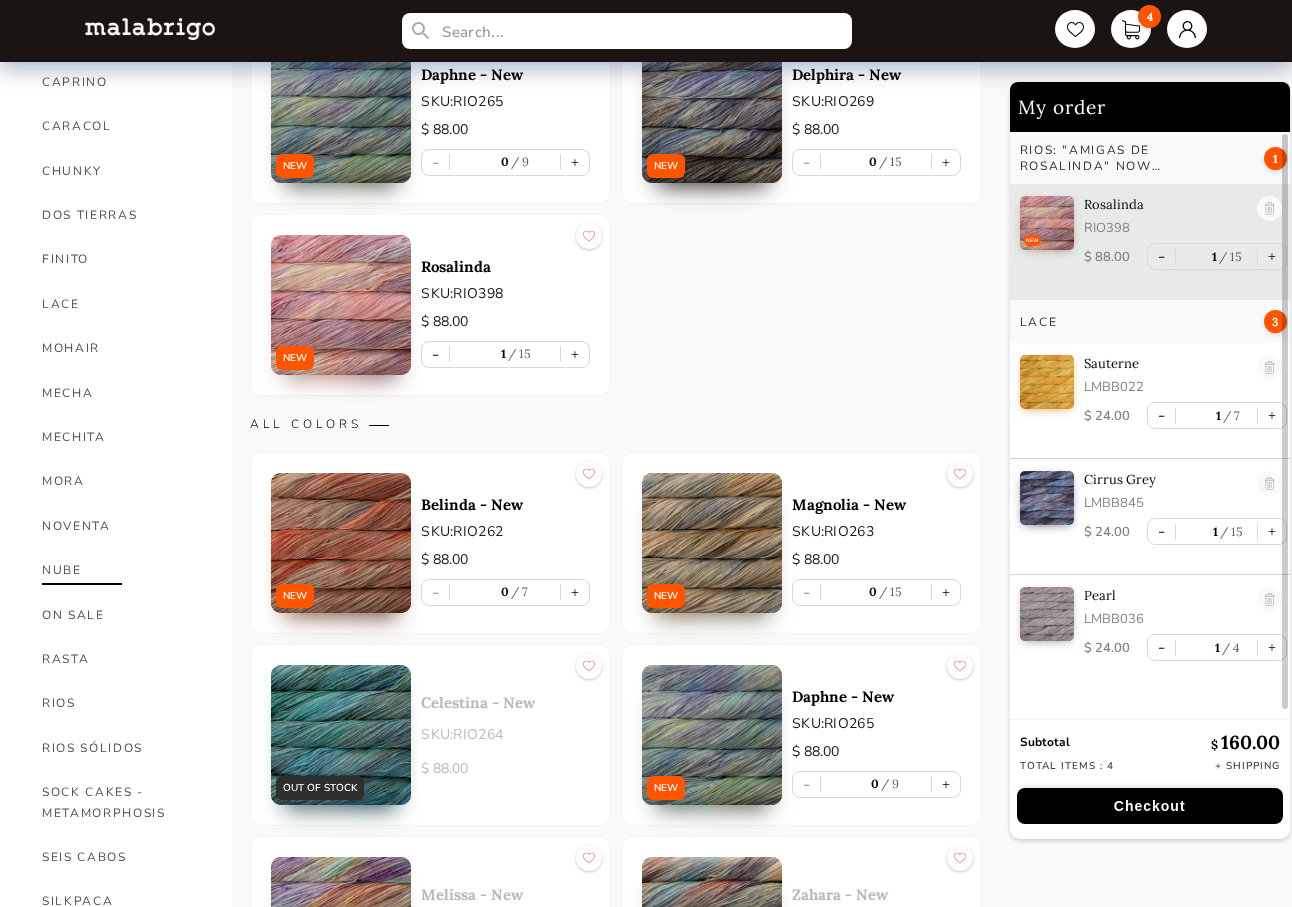 scroll, scrollTop: 900, scrollLeft: 0, axis: vertical 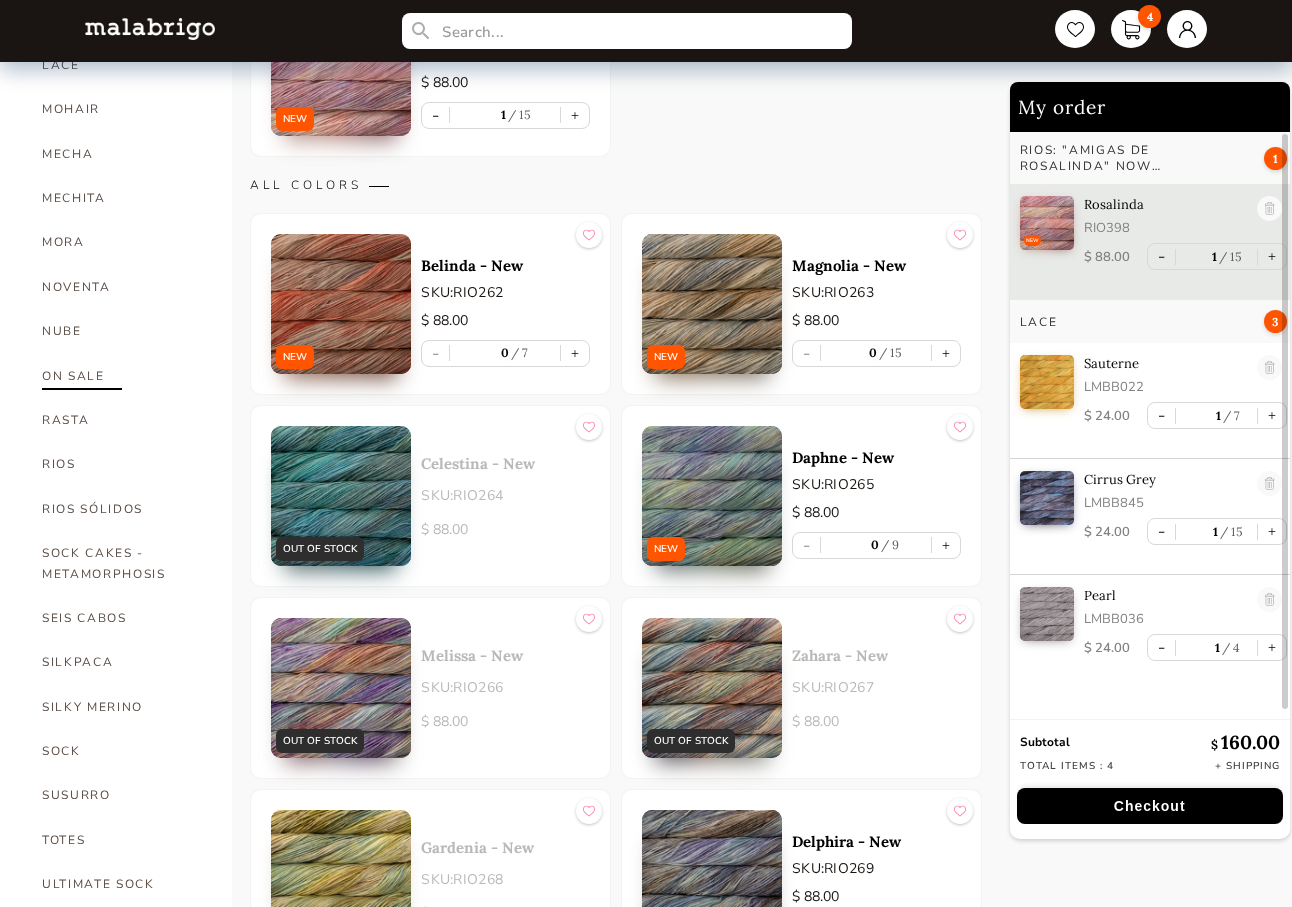 click on "ON SALE" at bounding box center (122, 376) 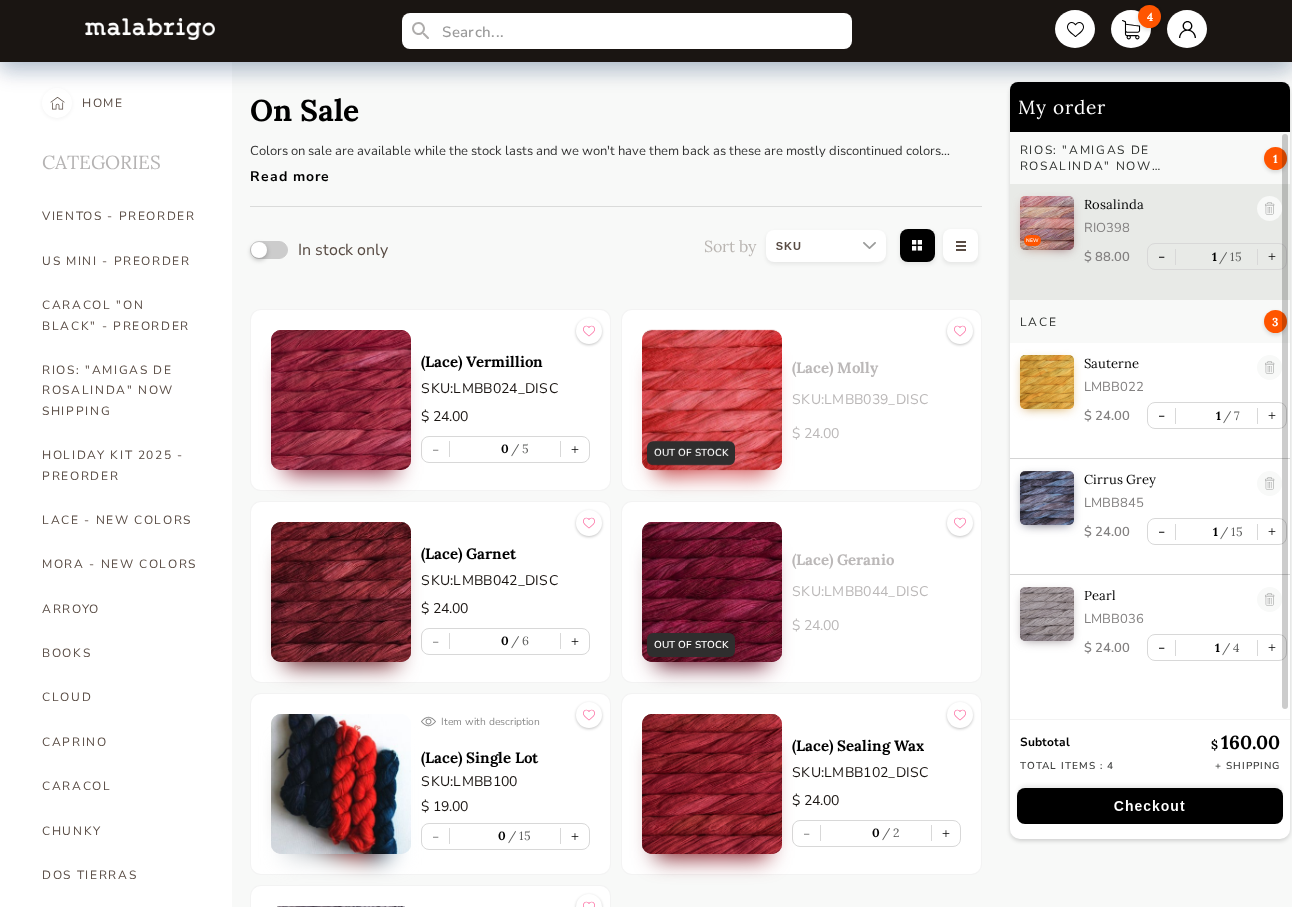scroll, scrollTop: 0, scrollLeft: 0, axis: both 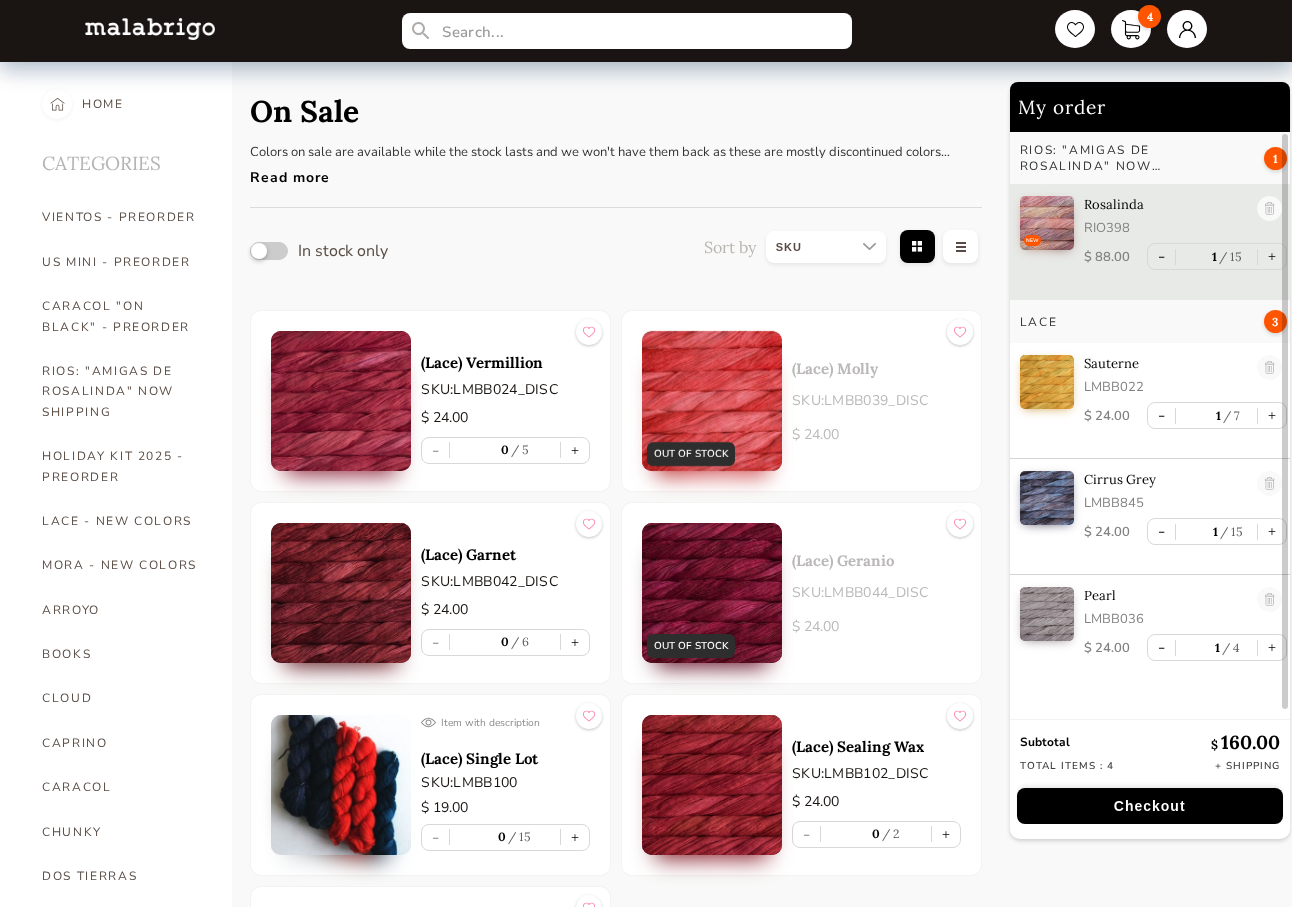 click on "In stock only" at bounding box center [343, 251] 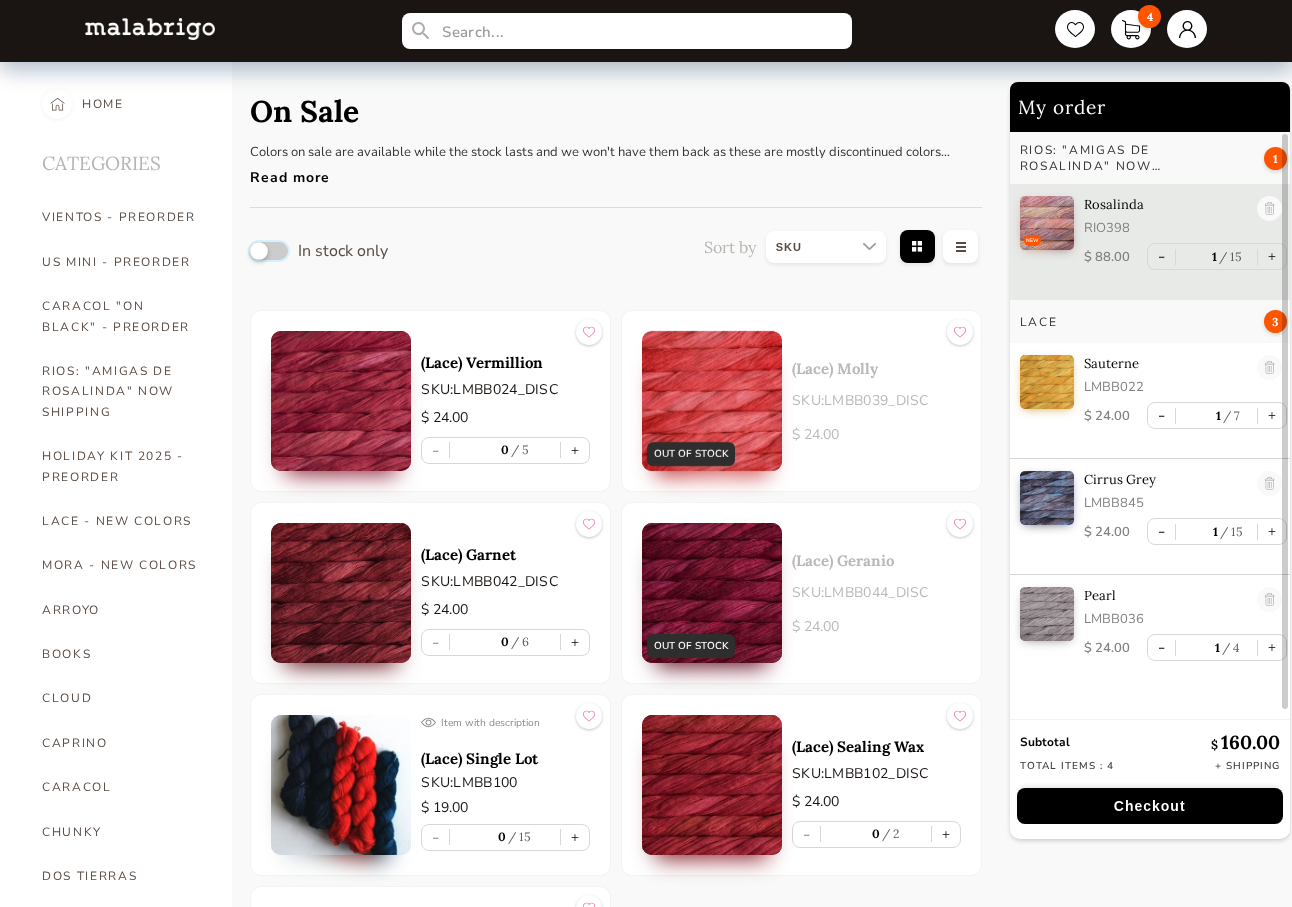 click at bounding box center [269, 251] 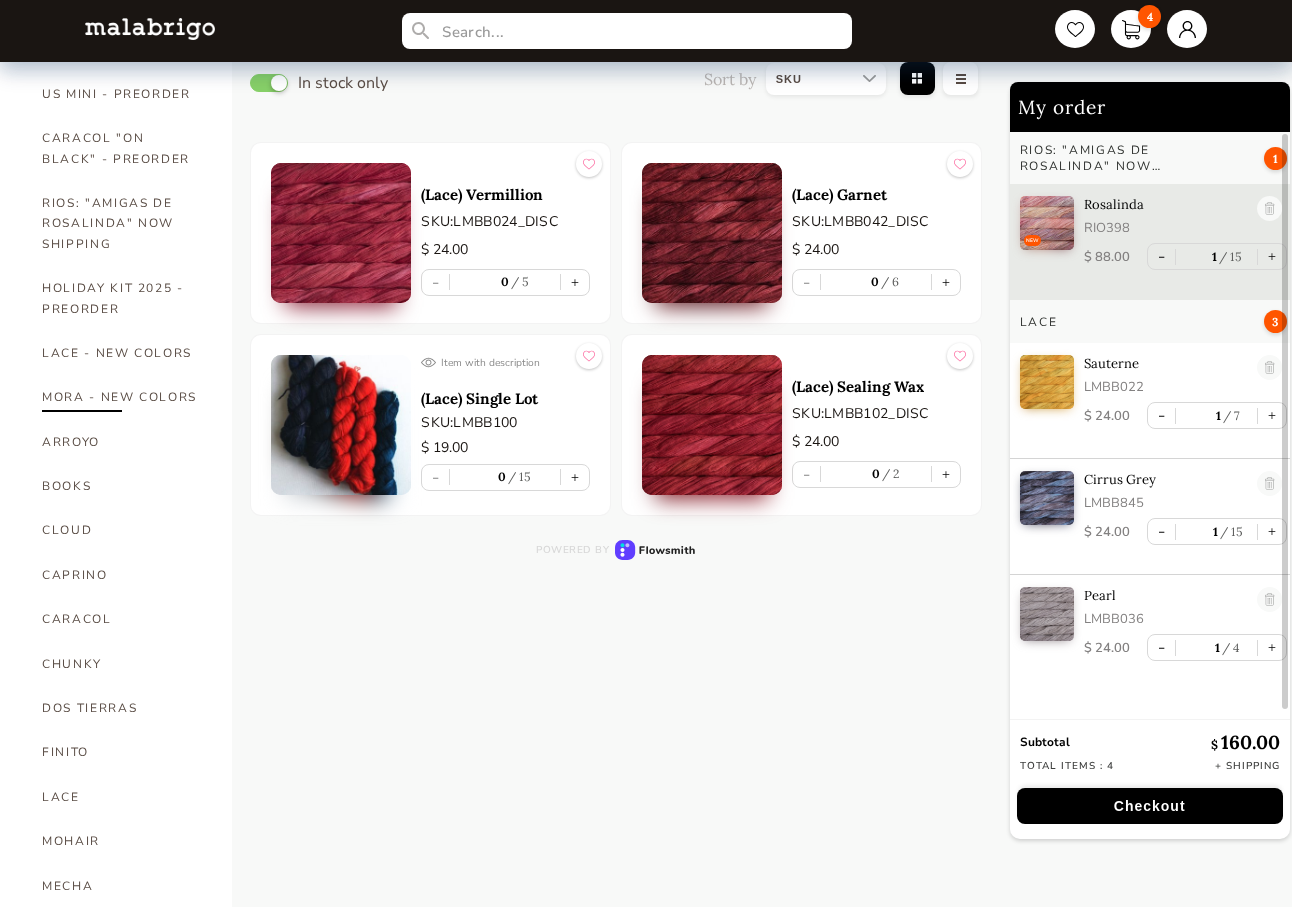 scroll, scrollTop: 200, scrollLeft: 0, axis: vertical 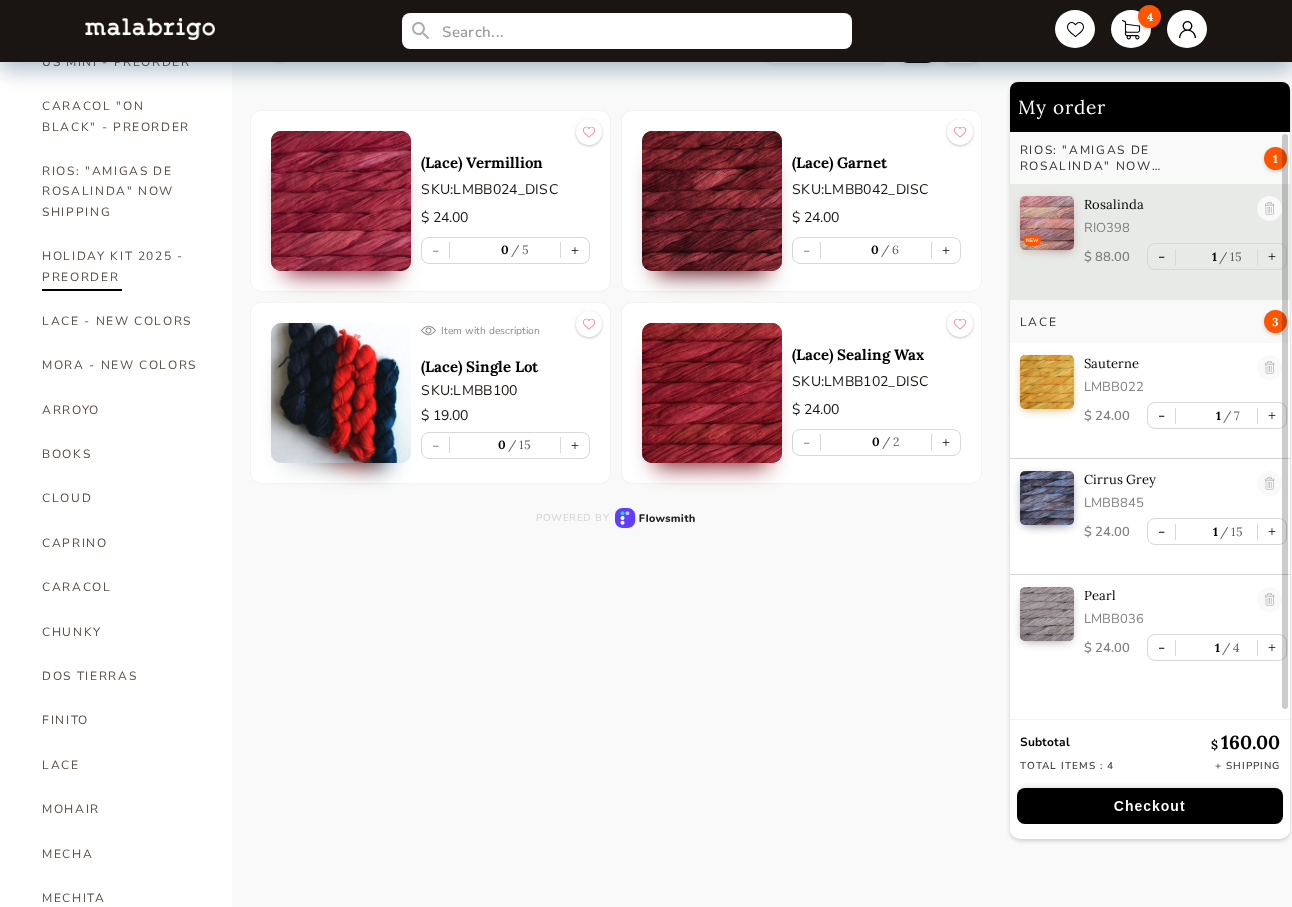 click on "HOLIDAY KIT 2025 - PREORDER" at bounding box center (122, 266) 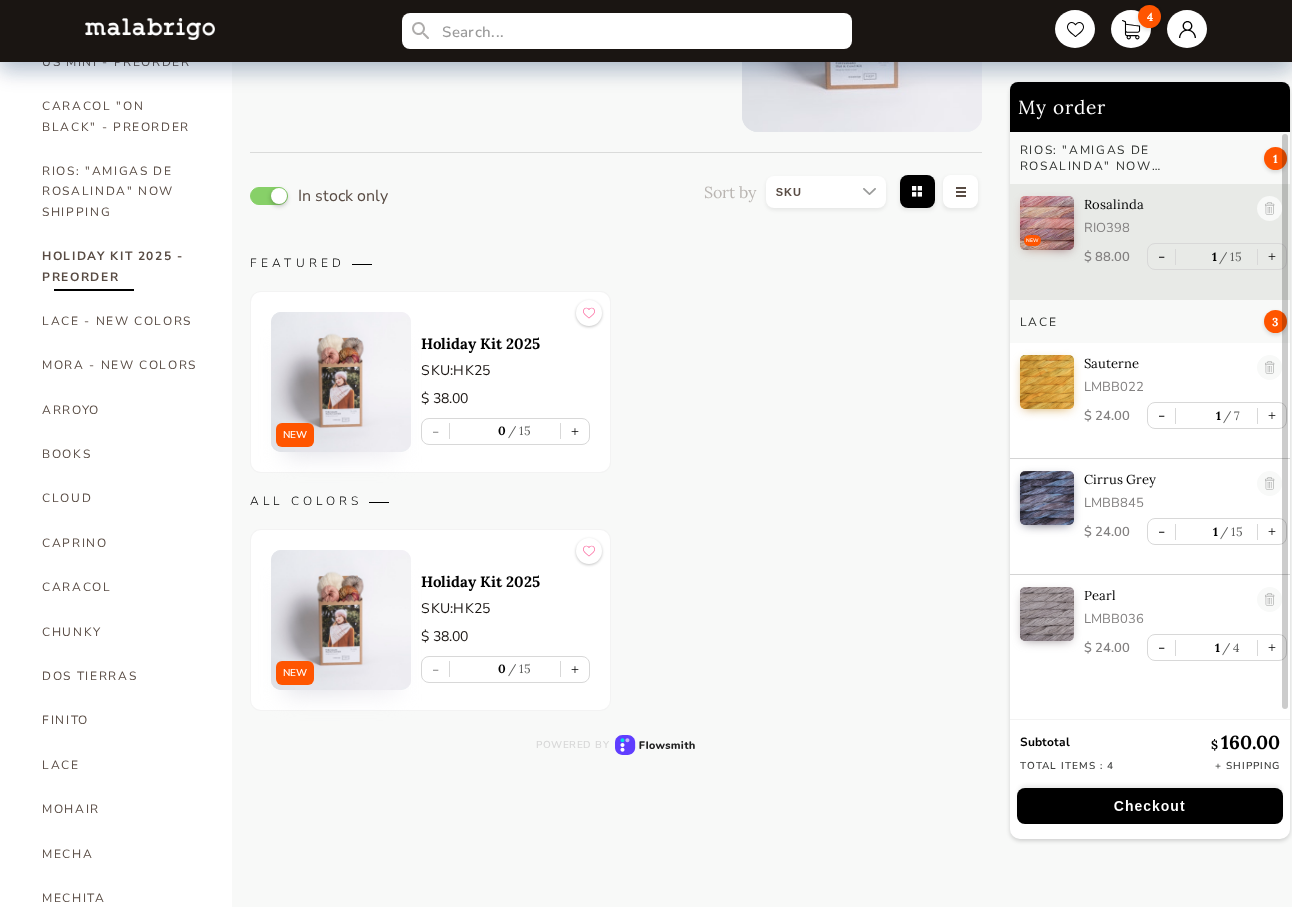click at bounding box center [341, 382] 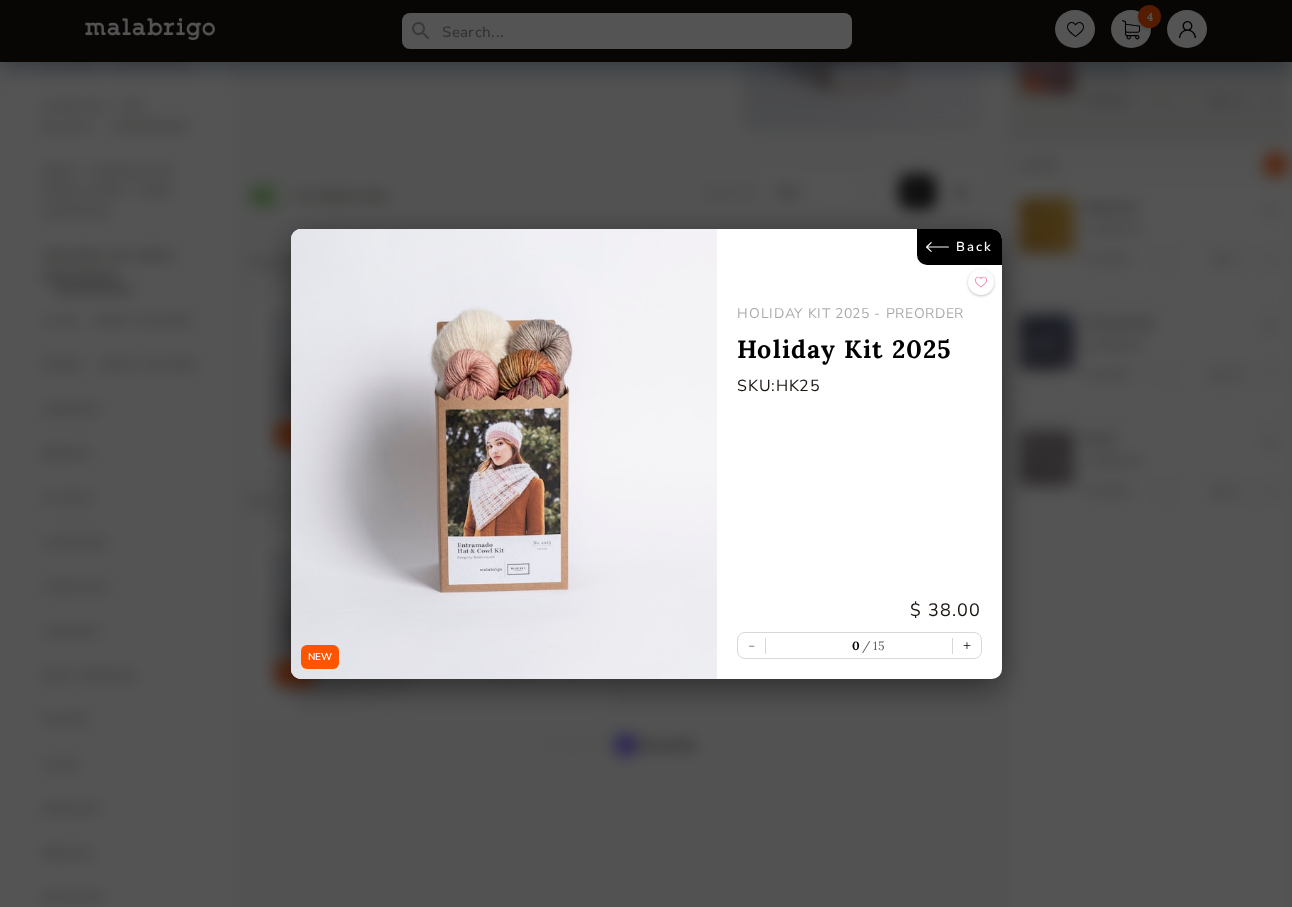 click on "Back" at bounding box center (958, 247) 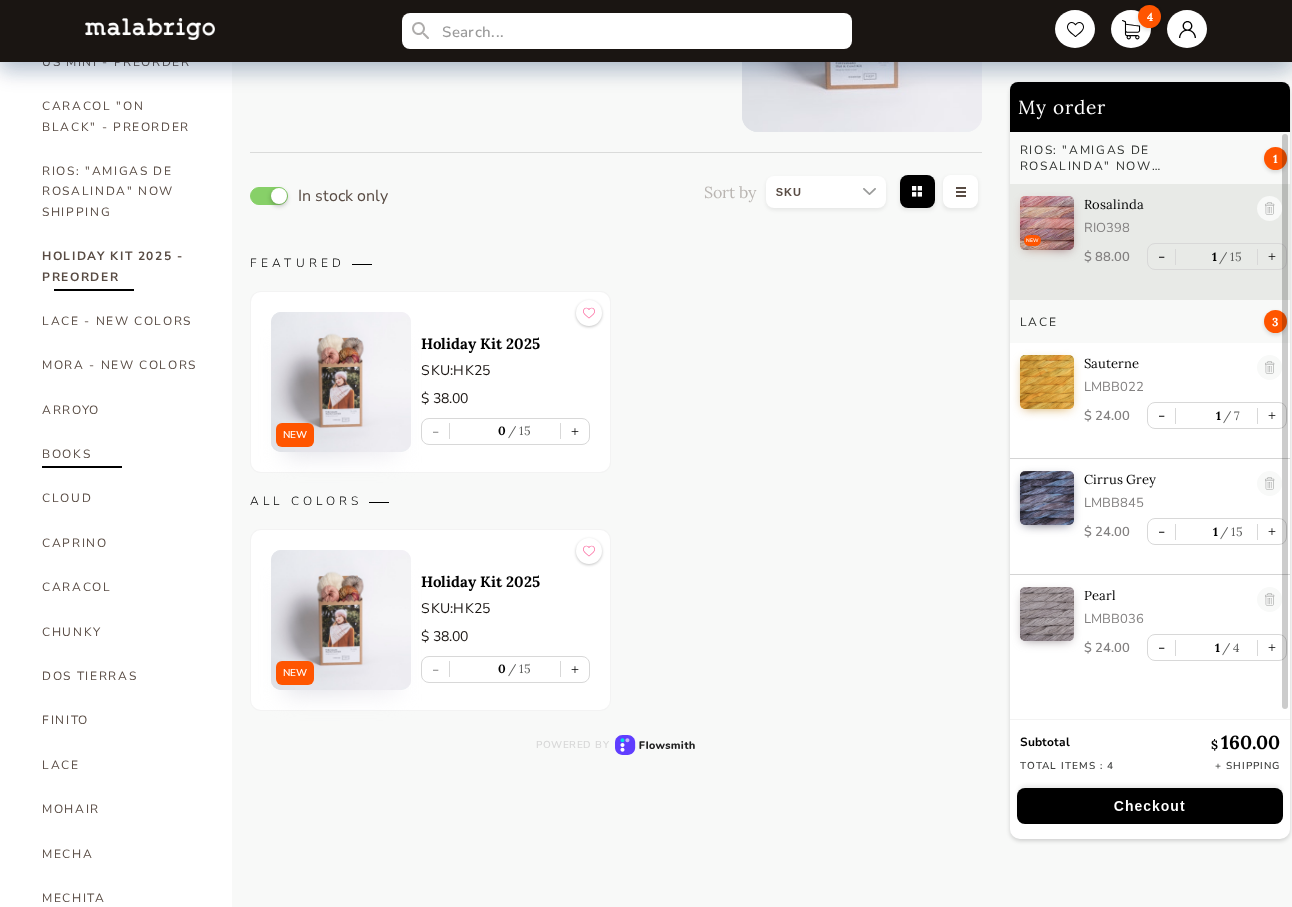 click on "BOOKS" at bounding box center (122, 454) 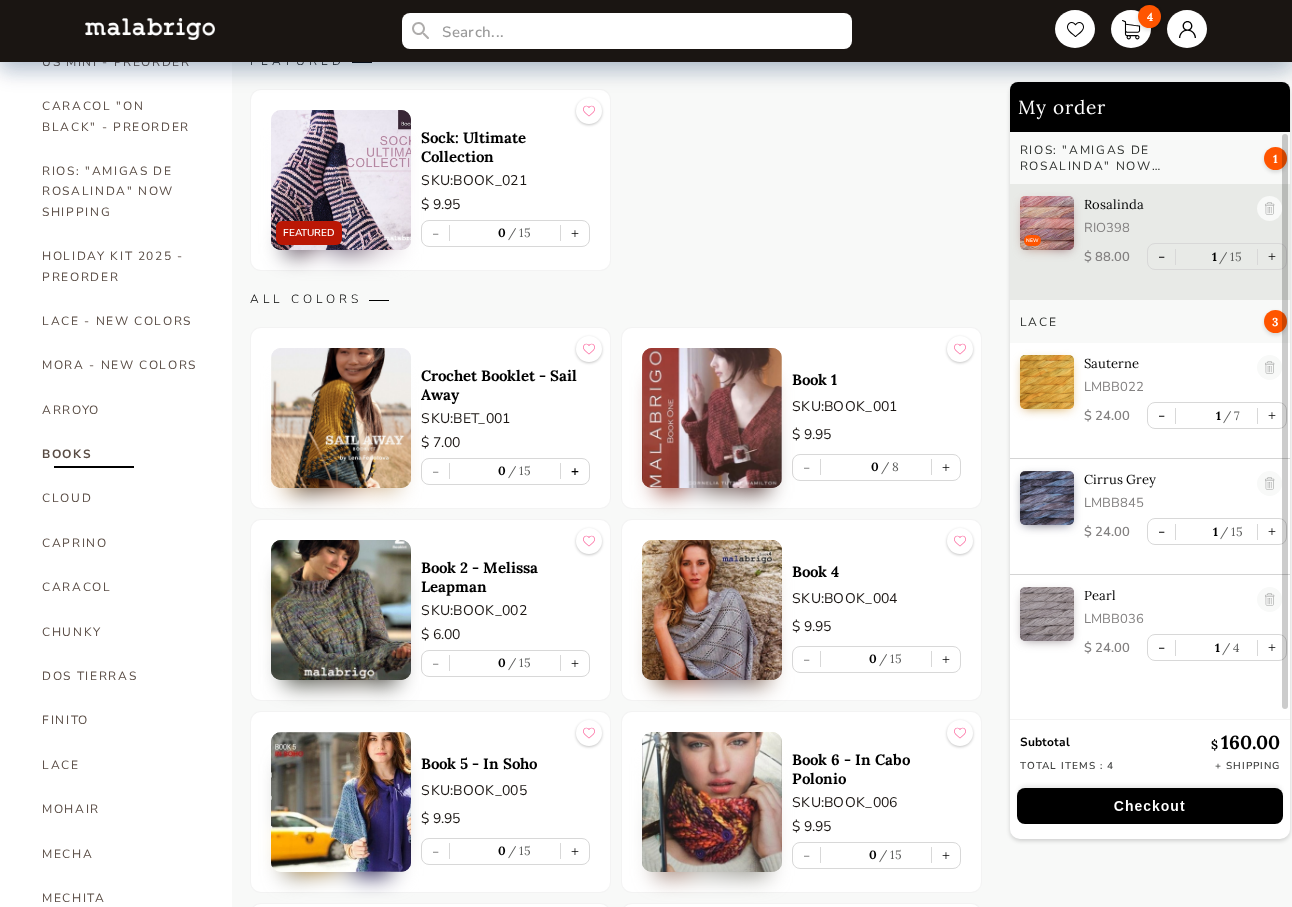 click on "+" at bounding box center [575, 471] 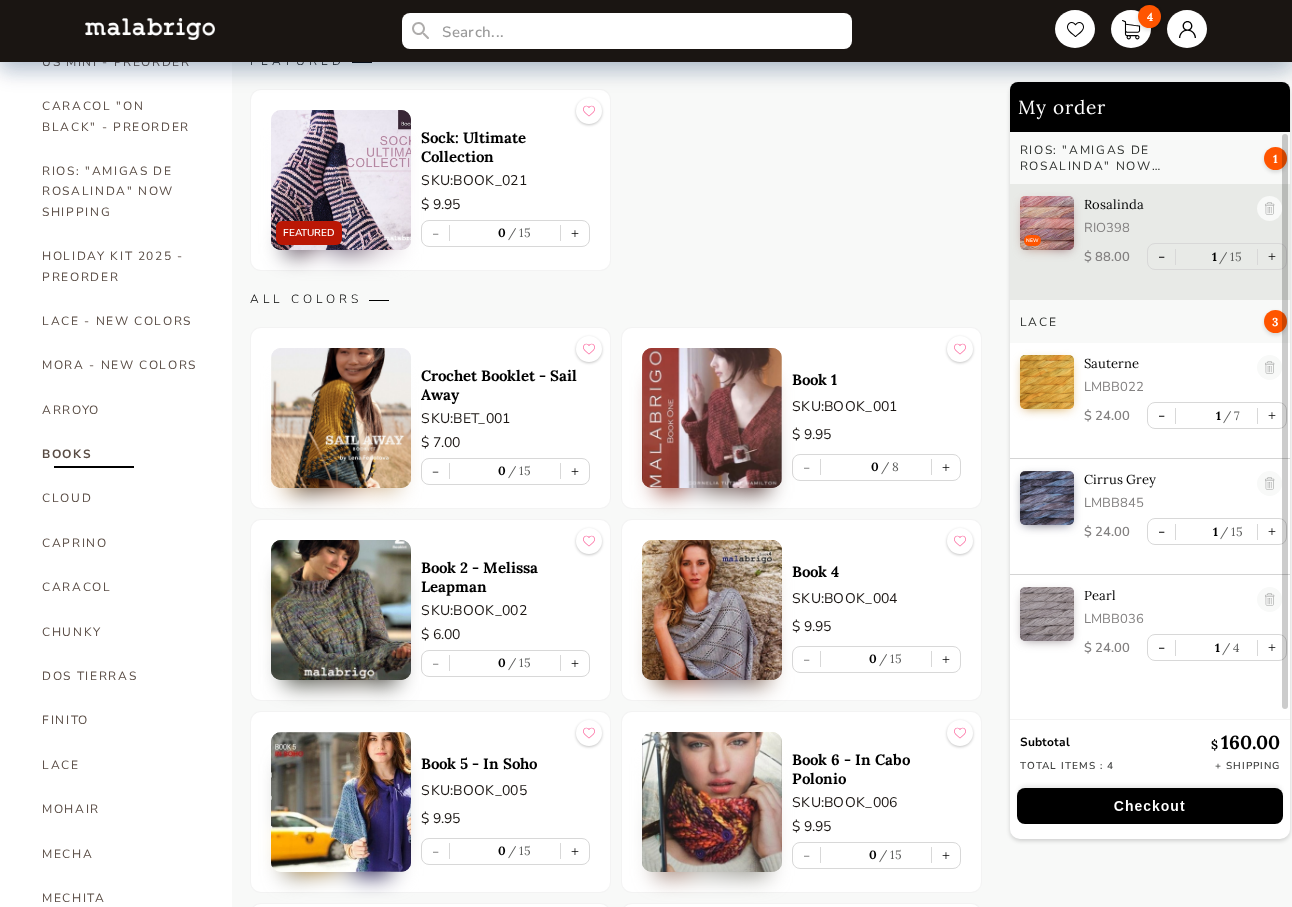 type on "1" 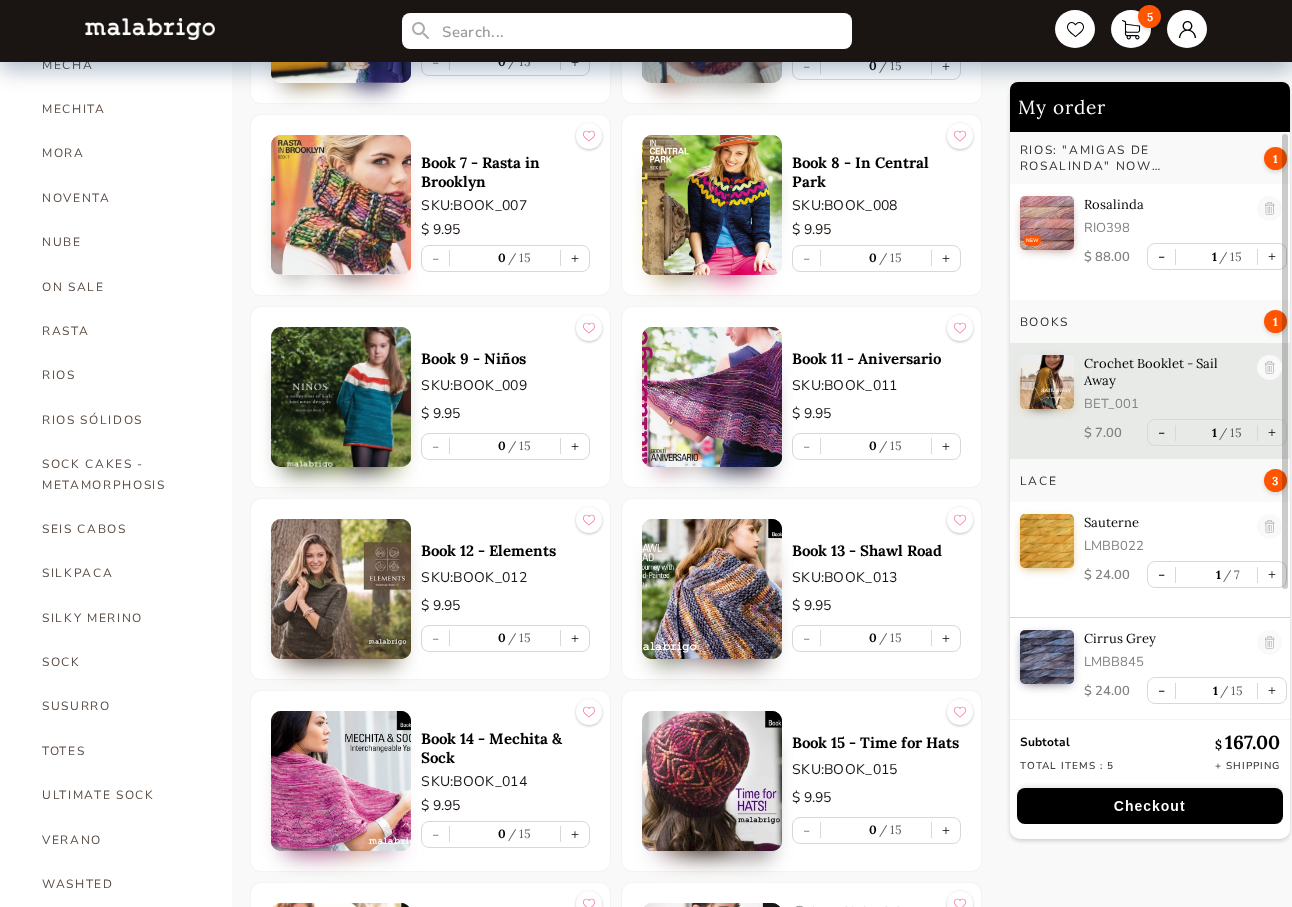 scroll, scrollTop: 1000, scrollLeft: 0, axis: vertical 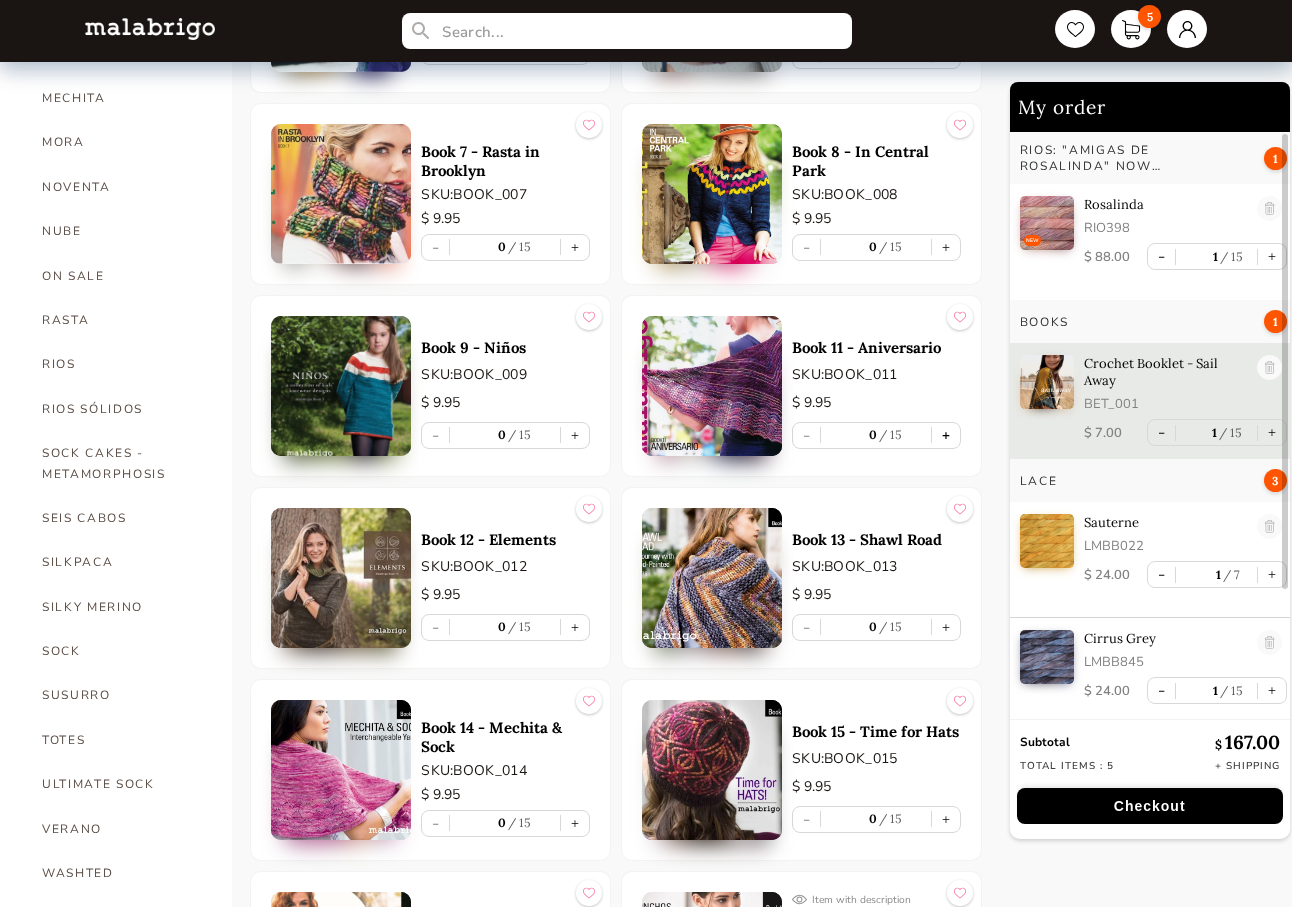 click on "+" at bounding box center [946, 435] 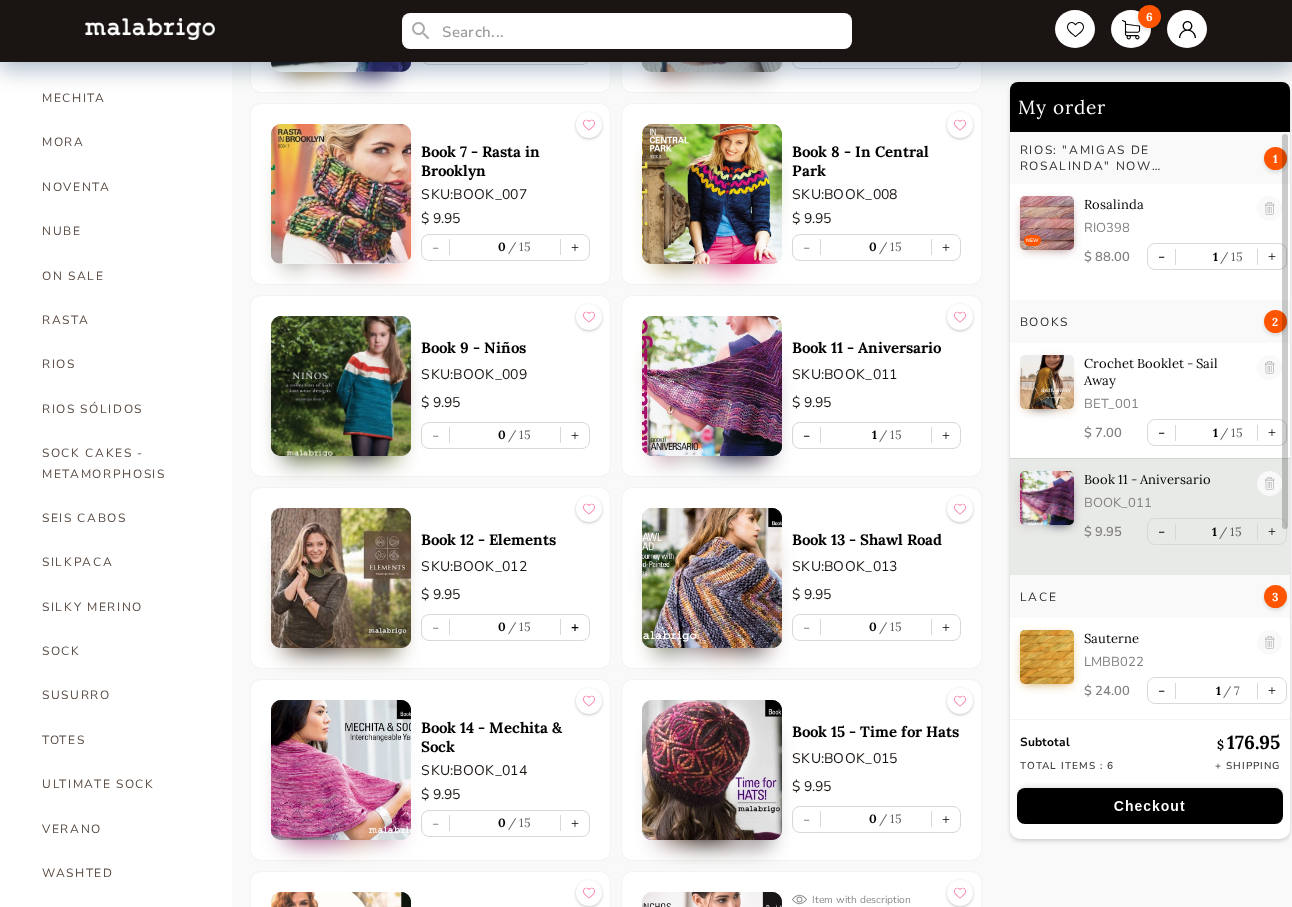 click on "+" at bounding box center [575, 627] 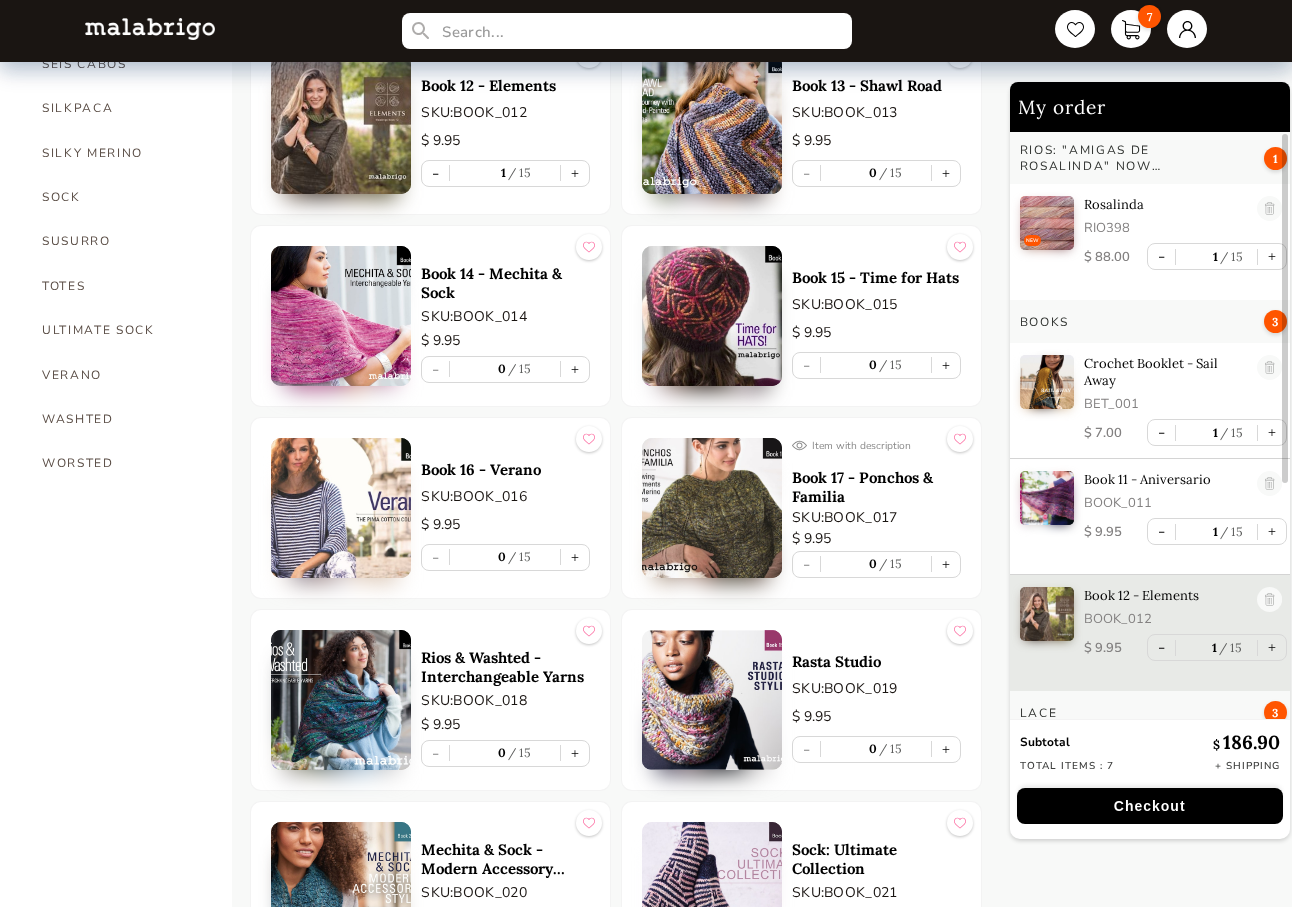 scroll, scrollTop: 1500, scrollLeft: 0, axis: vertical 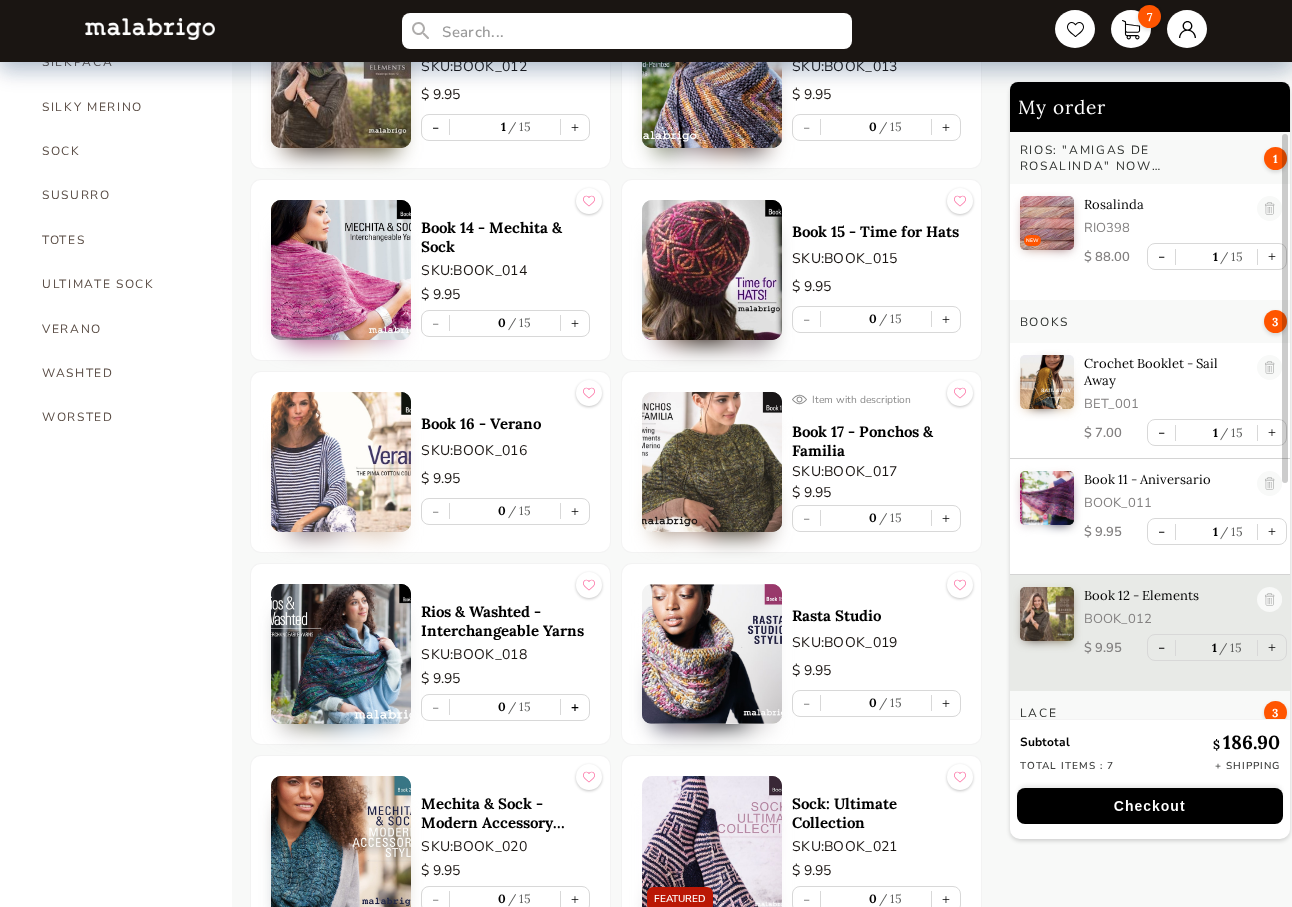 click on "+" at bounding box center (575, 707) 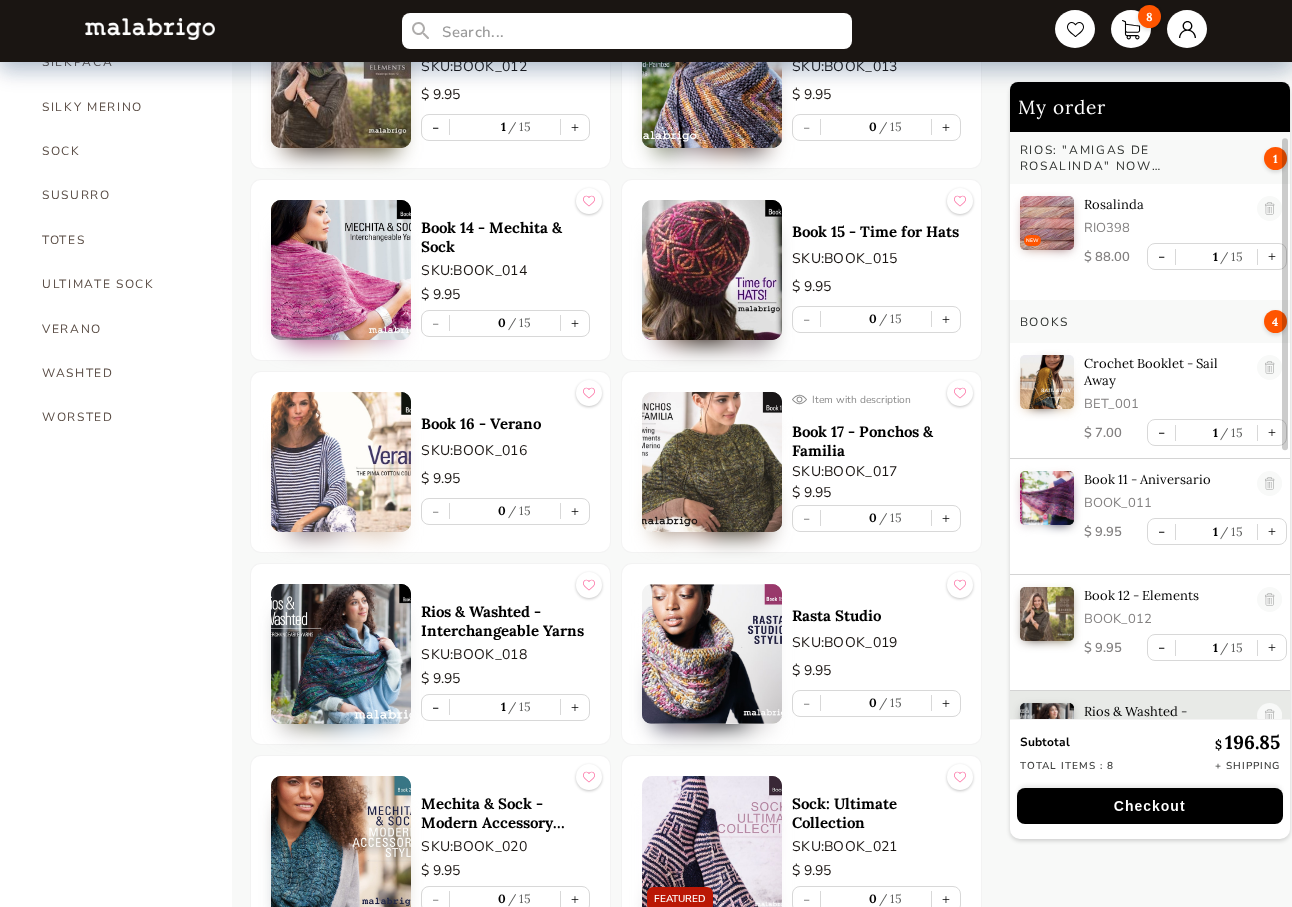 scroll, scrollTop: 7, scrollLeft: 0, axis: vertical 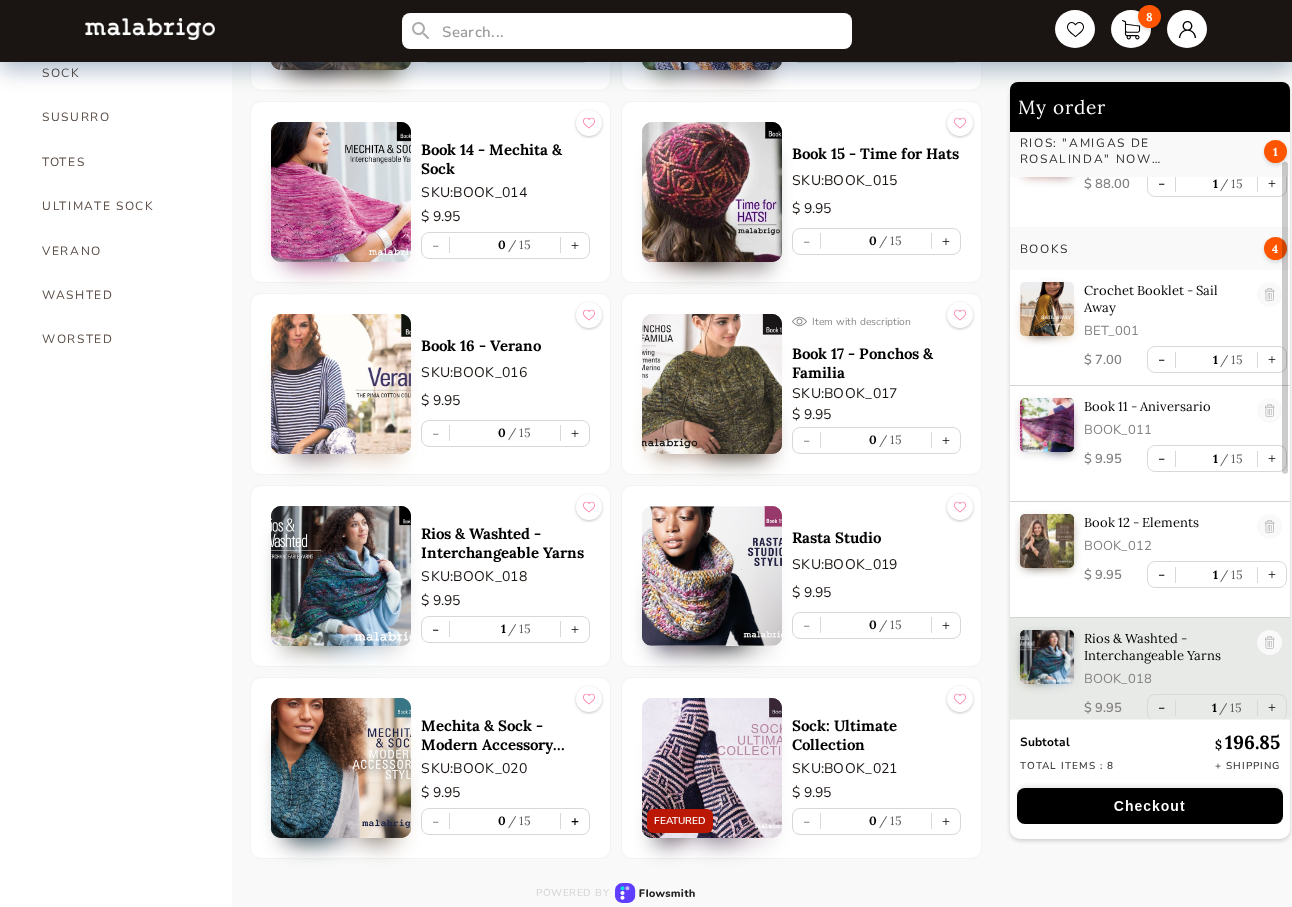 click on "+" at bounding box center (575, 821) 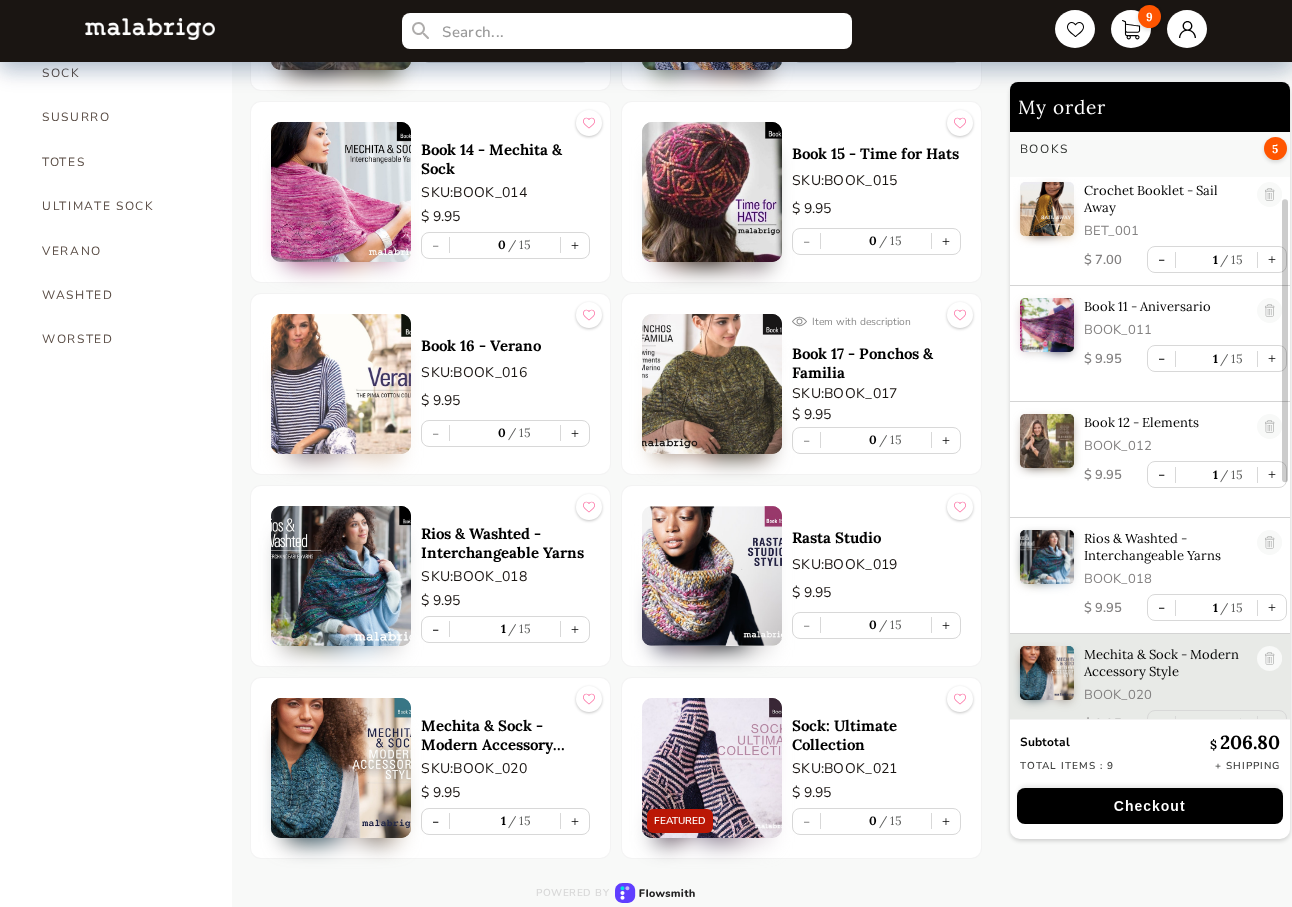 scroll, scrollTop: 182, scrollLeft: 0, axis: vertical 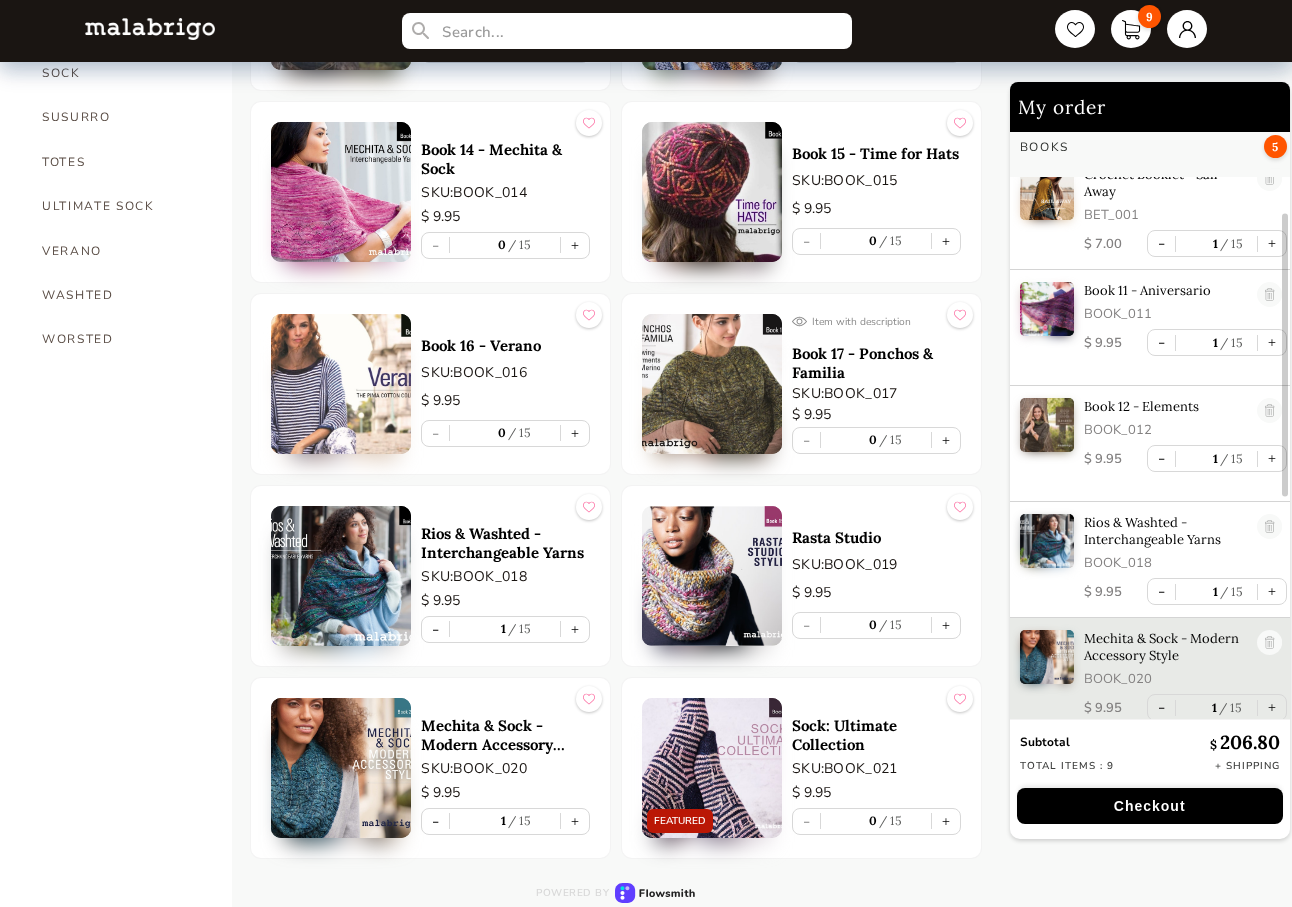 drag, startPoint x: 147, startPoint y: 472, endPoint x: 128, endPoint y: 454, distance: 26.172504 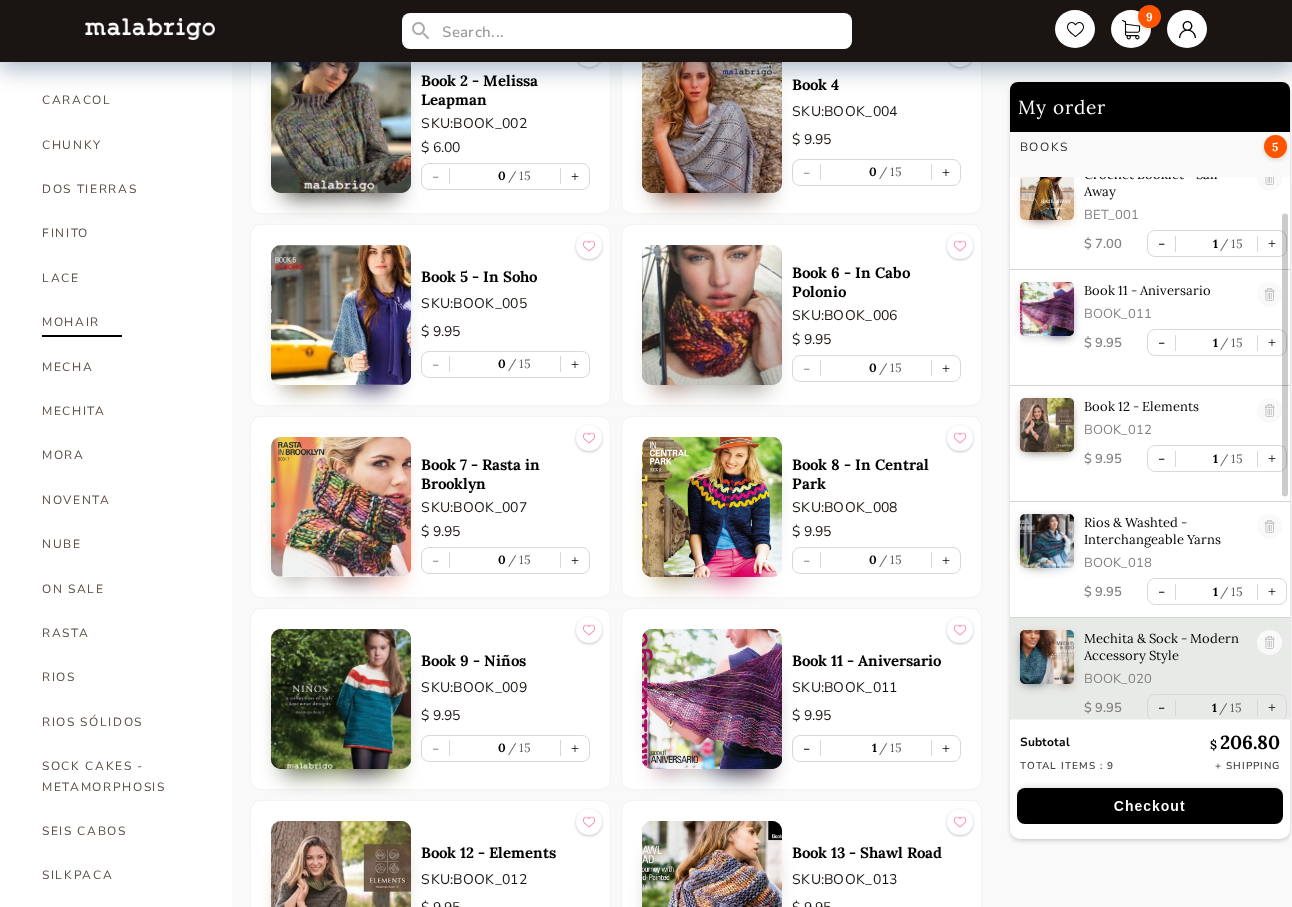scroll, scrollTop: 578, scrollLeft: 0, axis: vertical 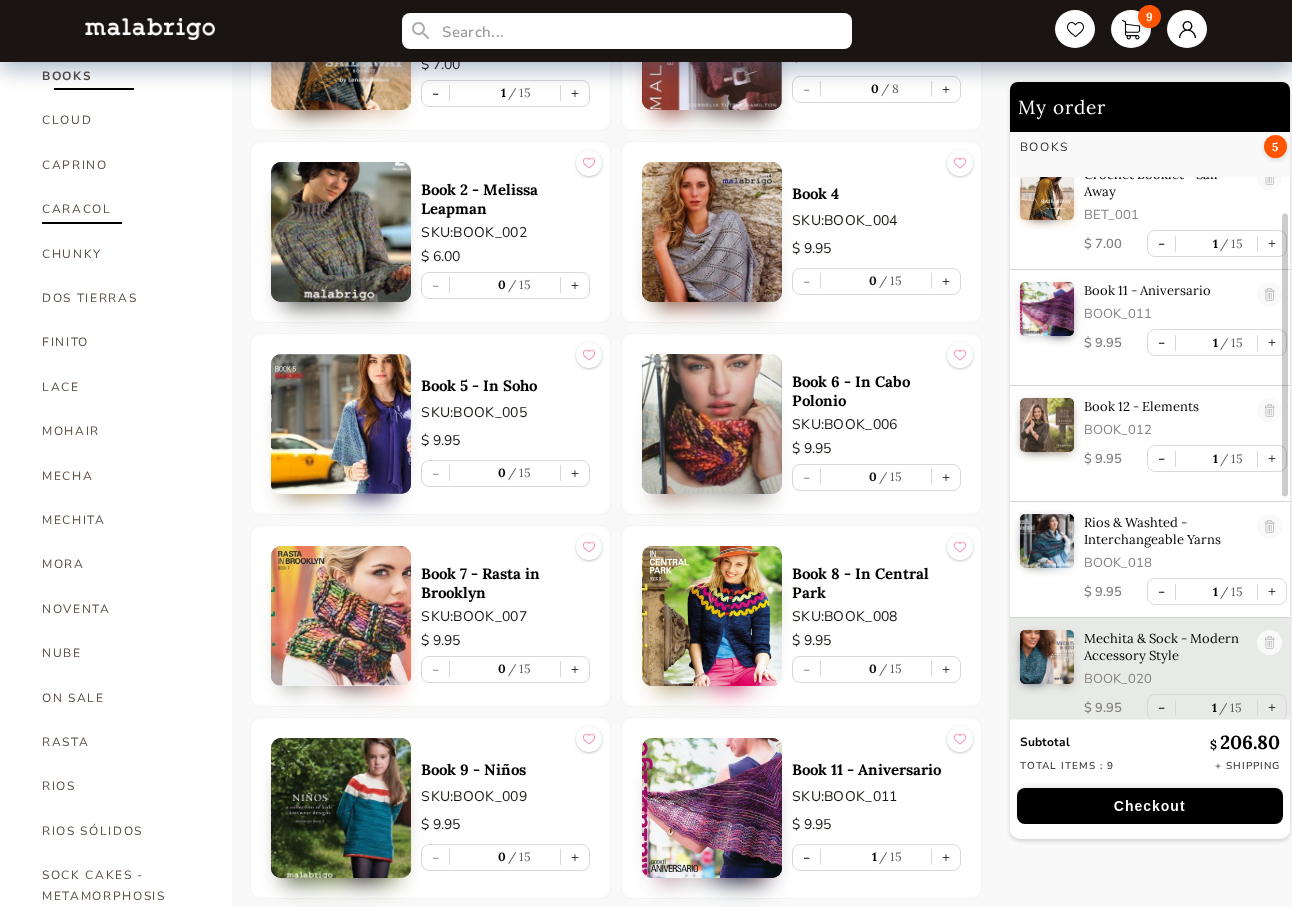 click on "CARACOL" at bounding box center [122, 209] 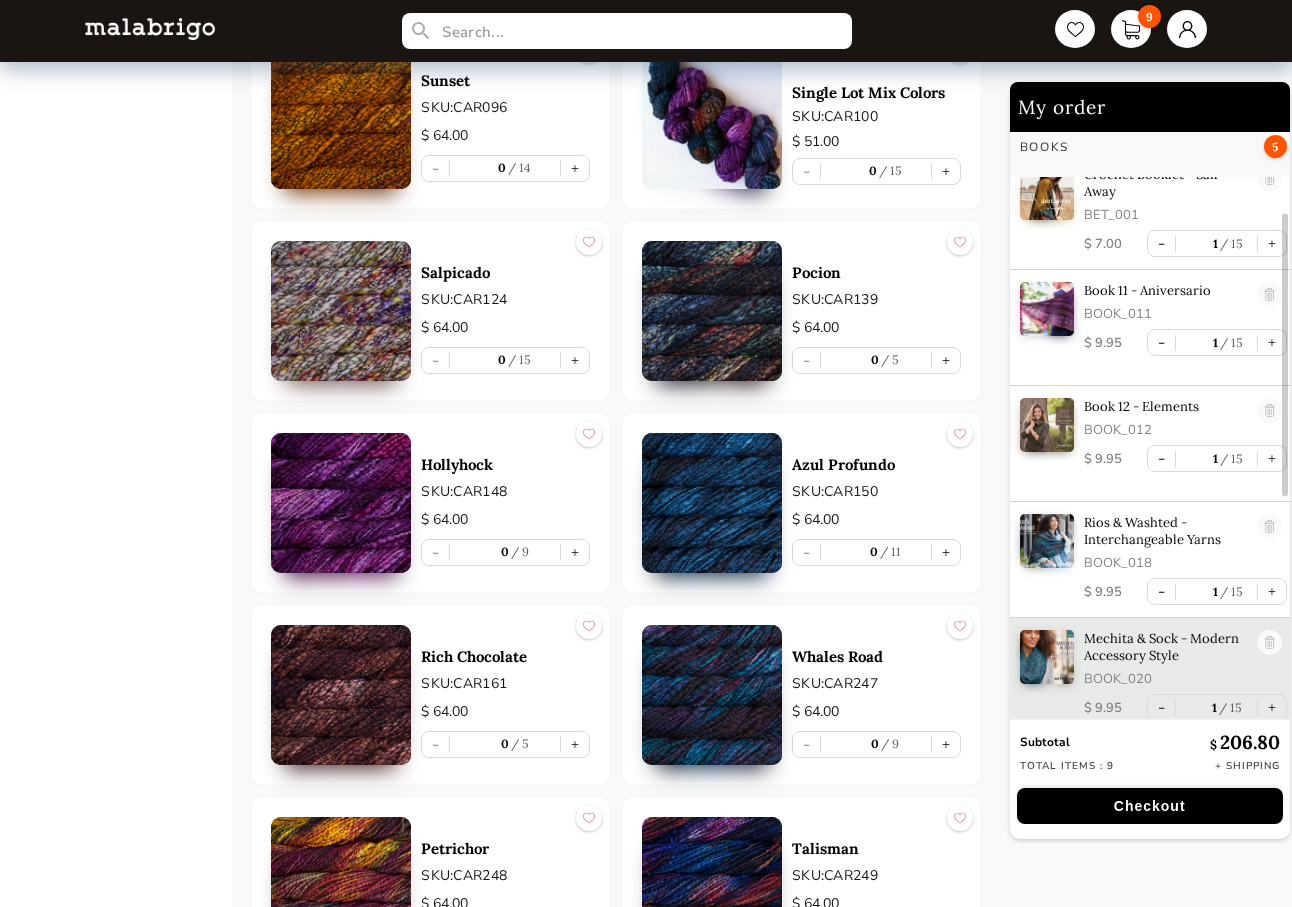 scroll, scrollTop: 2178, scrollLeft: 0, axis: vertical 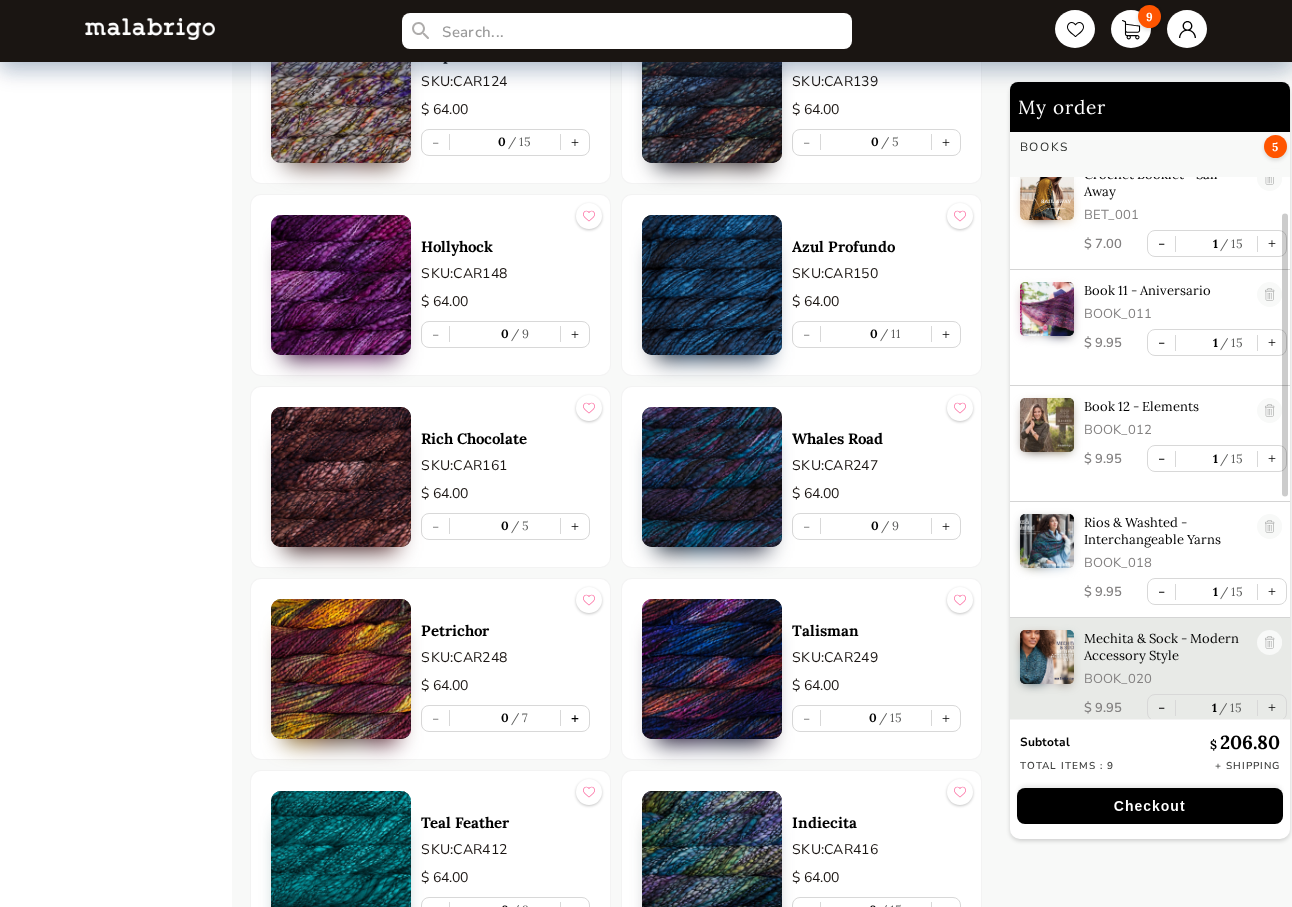 click on "+" at bounding box center [575, 718] 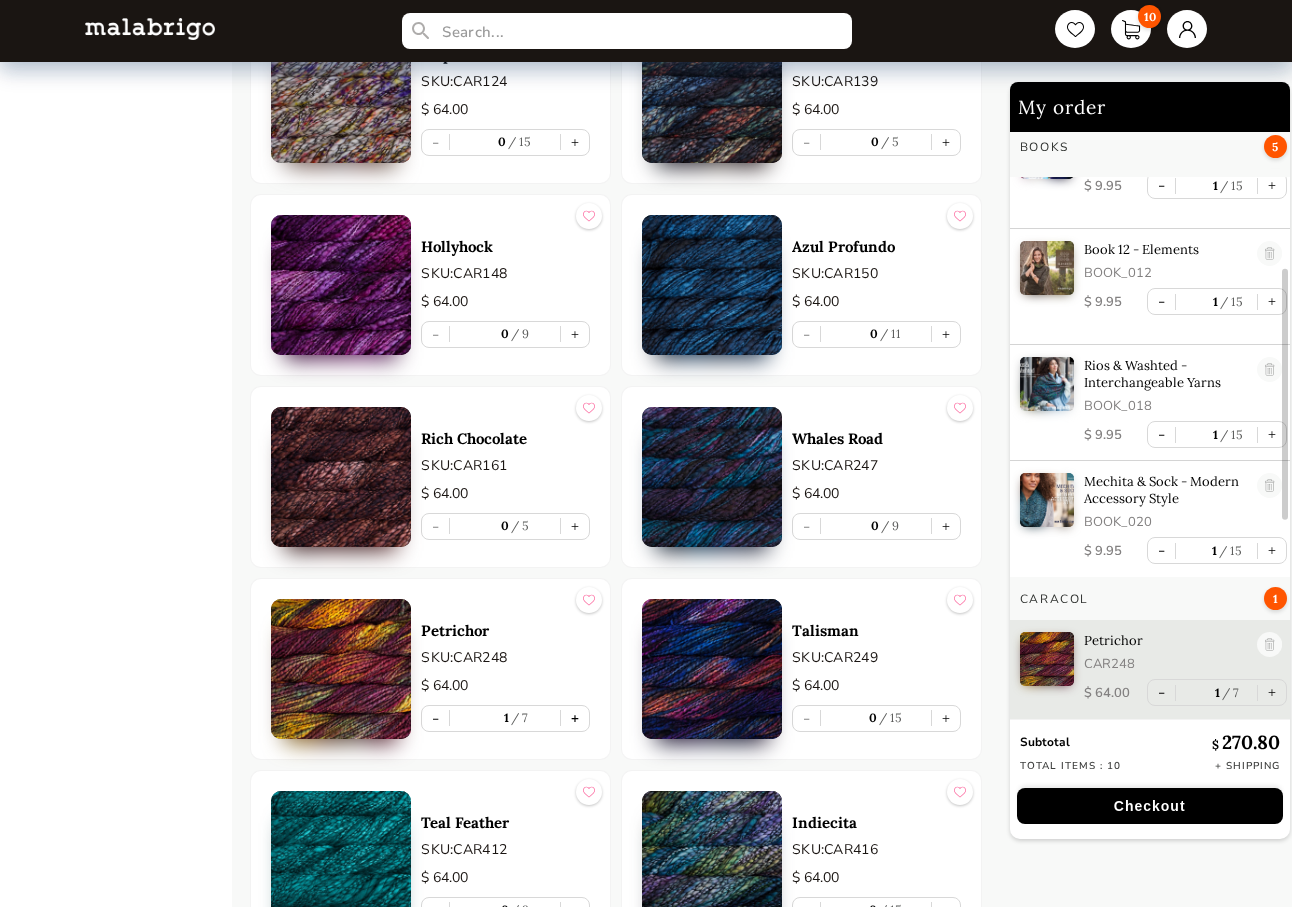 click on "+" at bounding box center [575, 718] 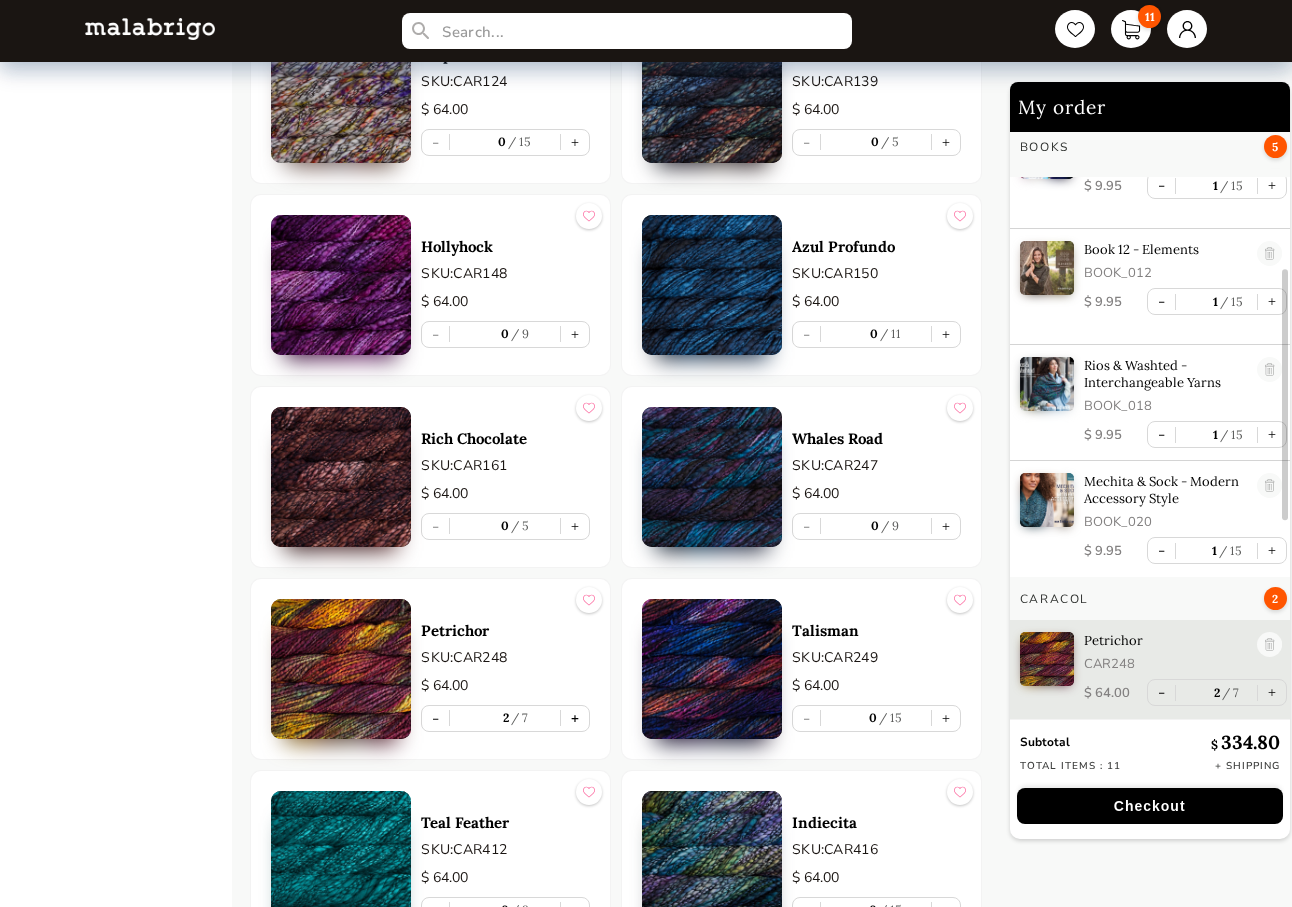 scroll, scrollTop: 356, scrollLeft: 0, axis: vertical 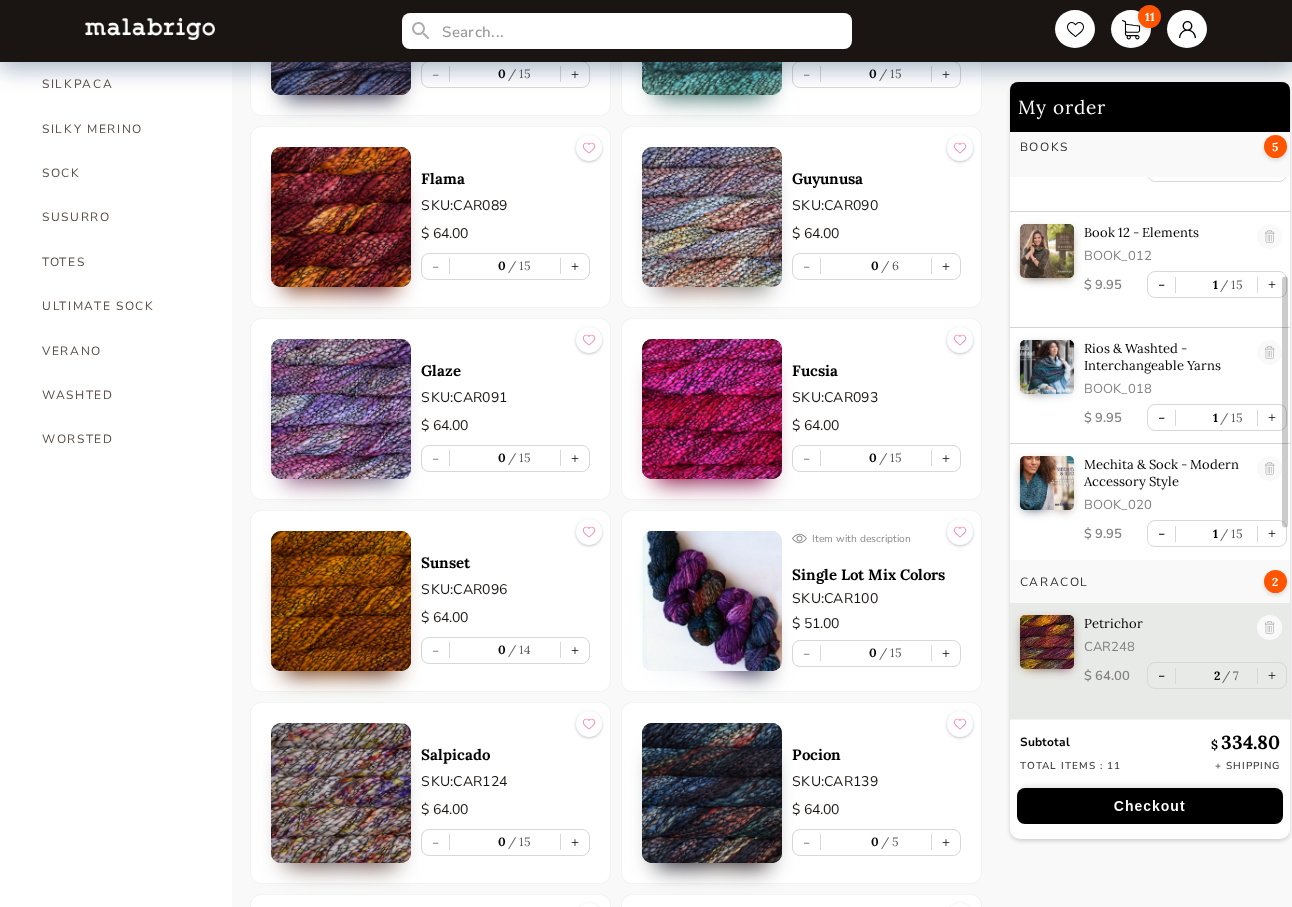 click on "HOME CATEGORIES VIENTOS - PREORDER US MINI - PREORDER CARACOL "ON BLACK" - PREORDER RIOS: "AMIGAS DE ROSALINDA"  NOW SHIPPING HOLIDAY KIT 2025 - PREORDER LACE - NEW COLORS MORA - NEW COLORS ARROYO BOOKS CLOUD CAPRINO CARACOL CHUNKY DOS TIERRAS FINITO LACE MOHAIR MECHA MECHITA MORA NOVENTA NUBE ON SALE RASTA RIOS RIOS SÓLIDOS SOCK CAKES - METAMORPHOSIS SEIS CABOS SILKPACA SILKY MERINO SOCK SUSURRO TOTES ULTIMATE SOCK VERANO WASHTED WORSTED" at bounding box center (132, 622) 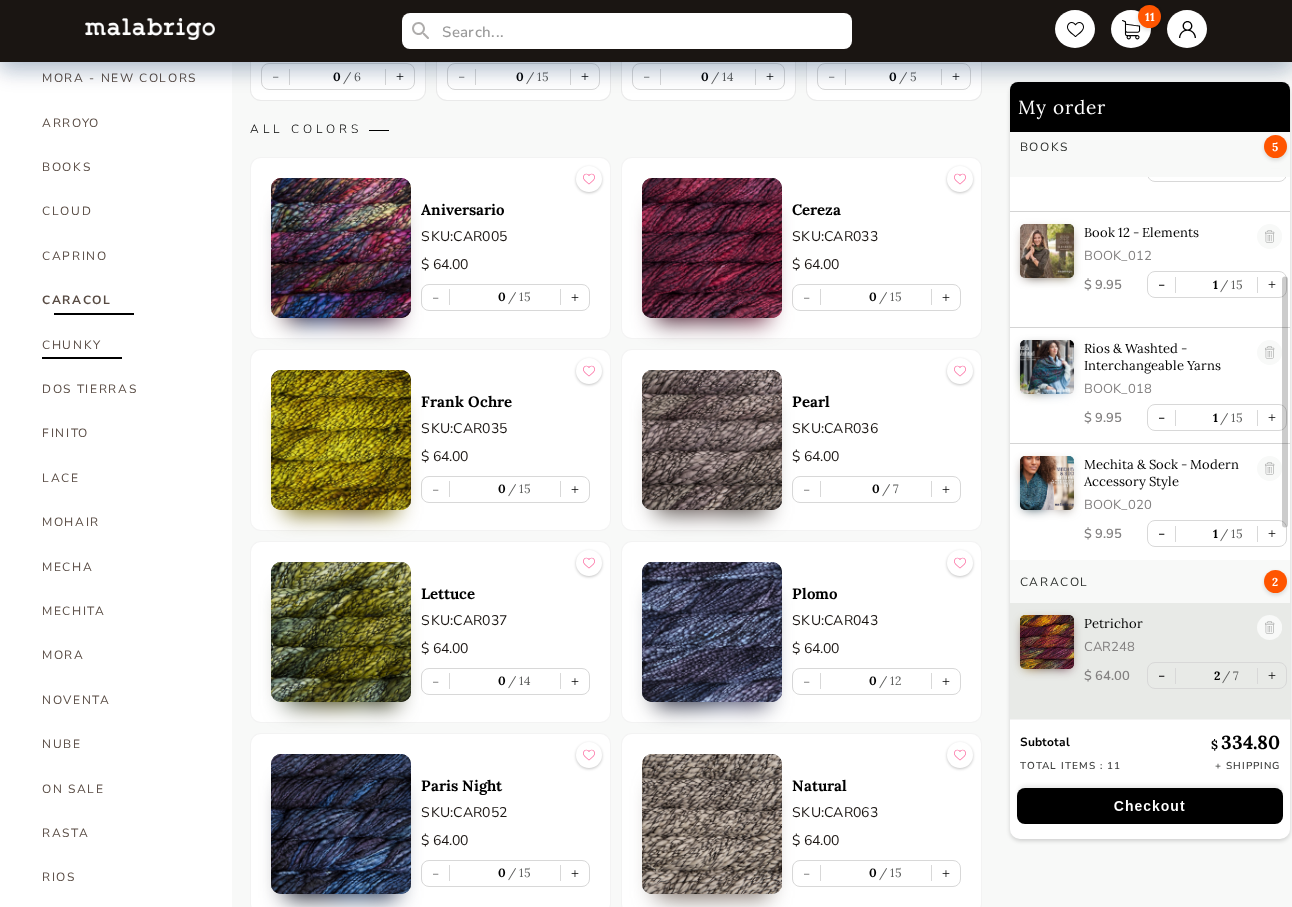 scroll, scrollTop: 478, scrollLeft: 0, axis: vertical 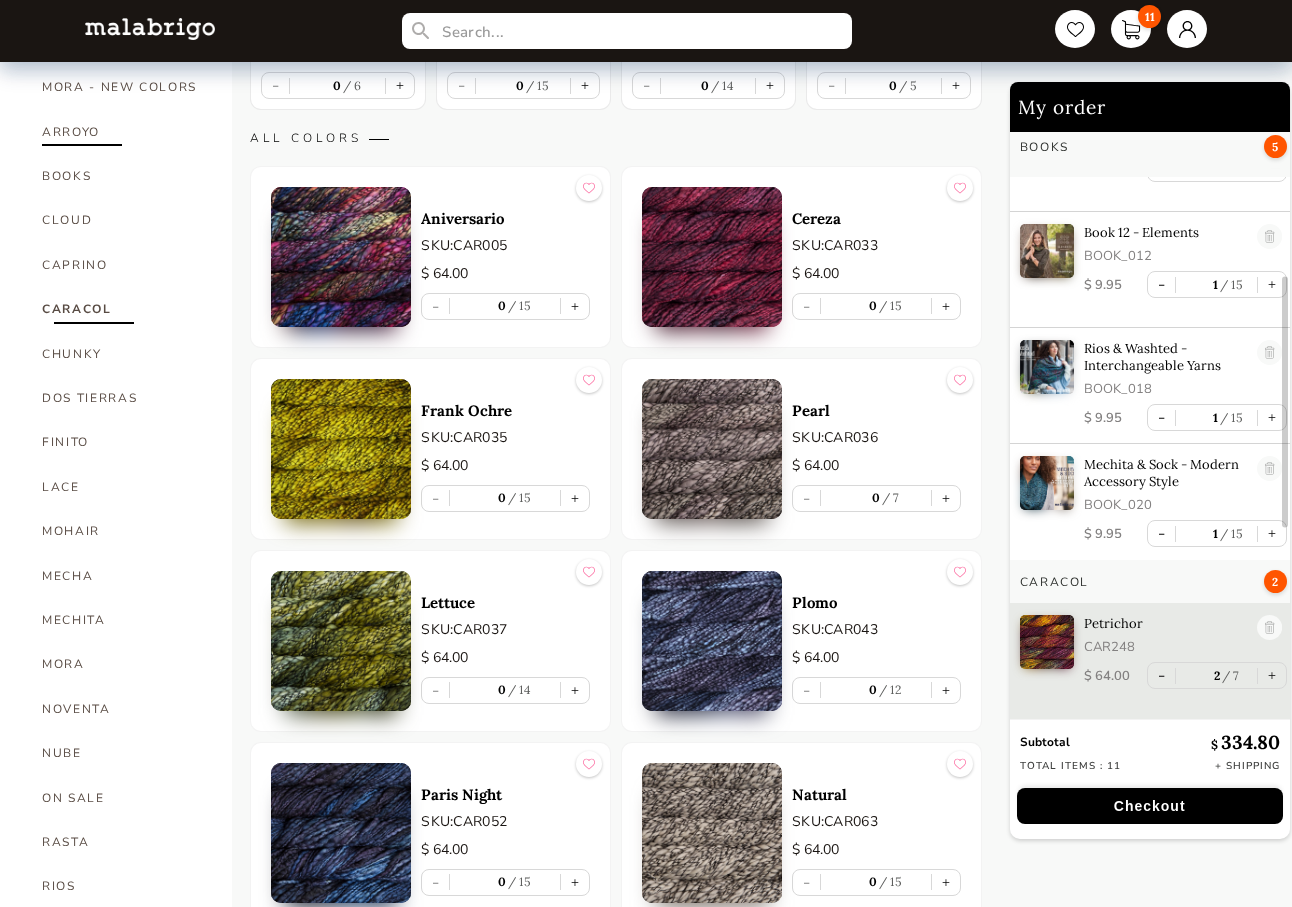 click on "ARROYO" at bounding box center (122, 132) 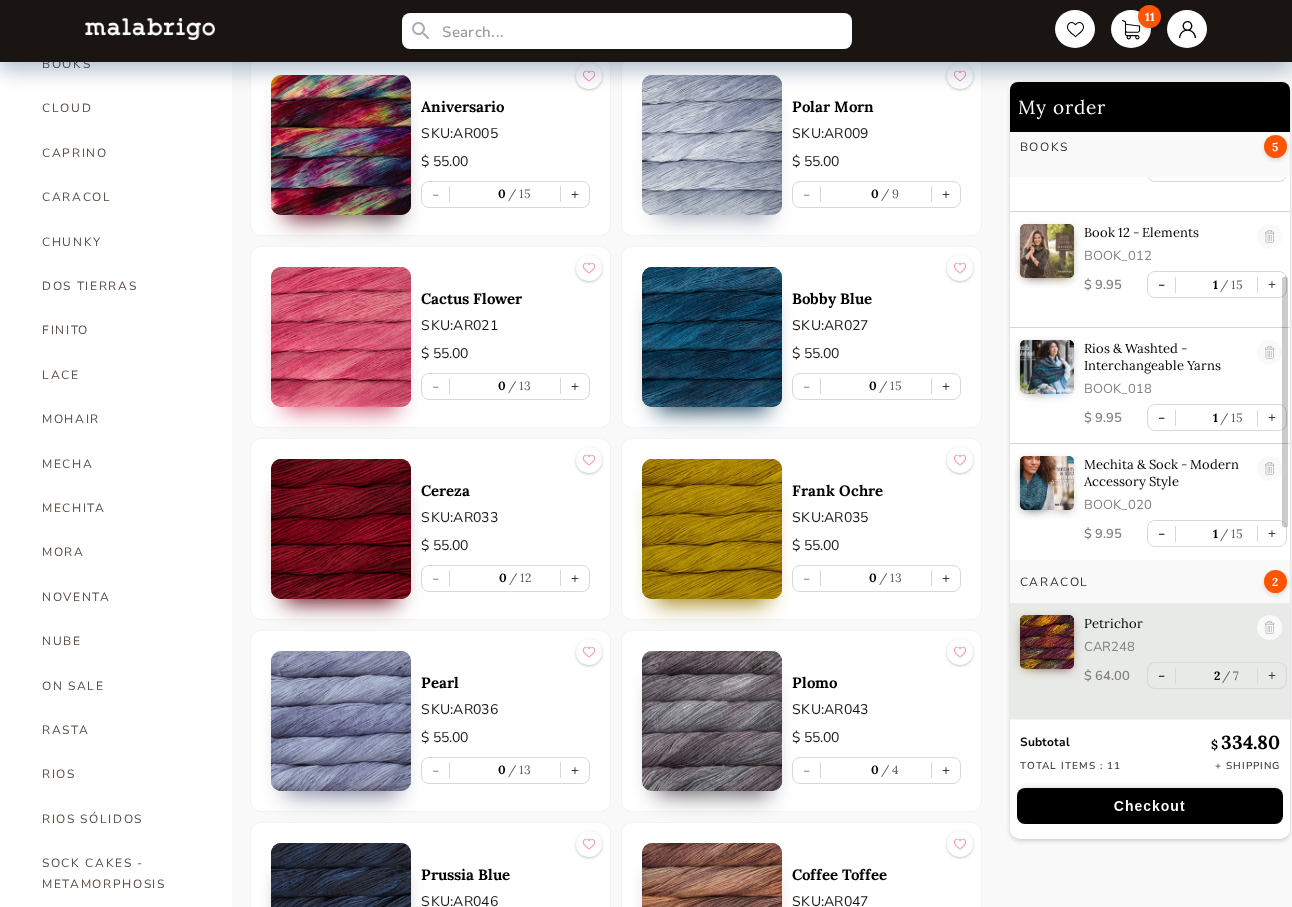 scroll, scrollTop: 678, scrollLeft: 0, axis: vertical 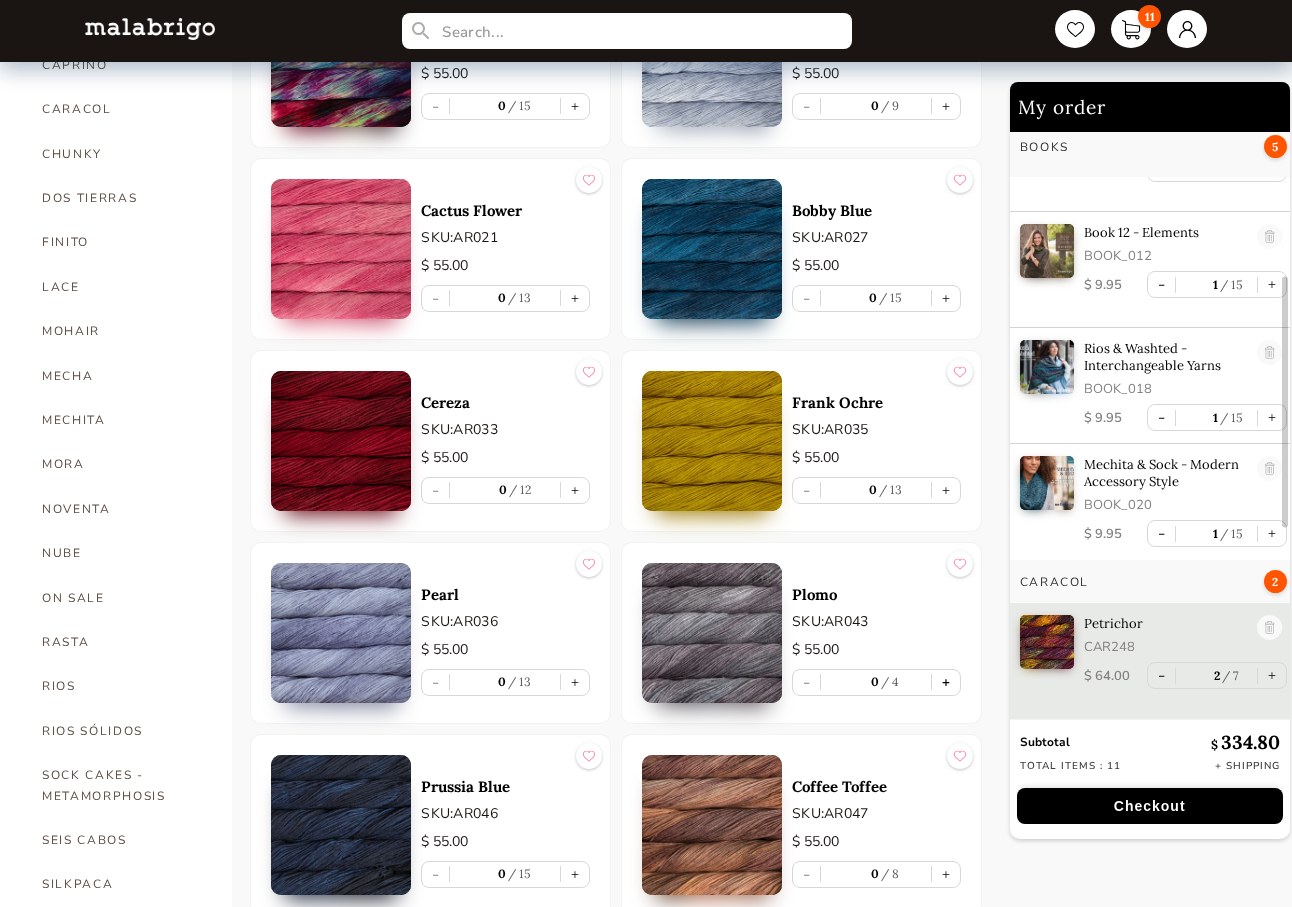click on "+" at bounding box center (946, 682) 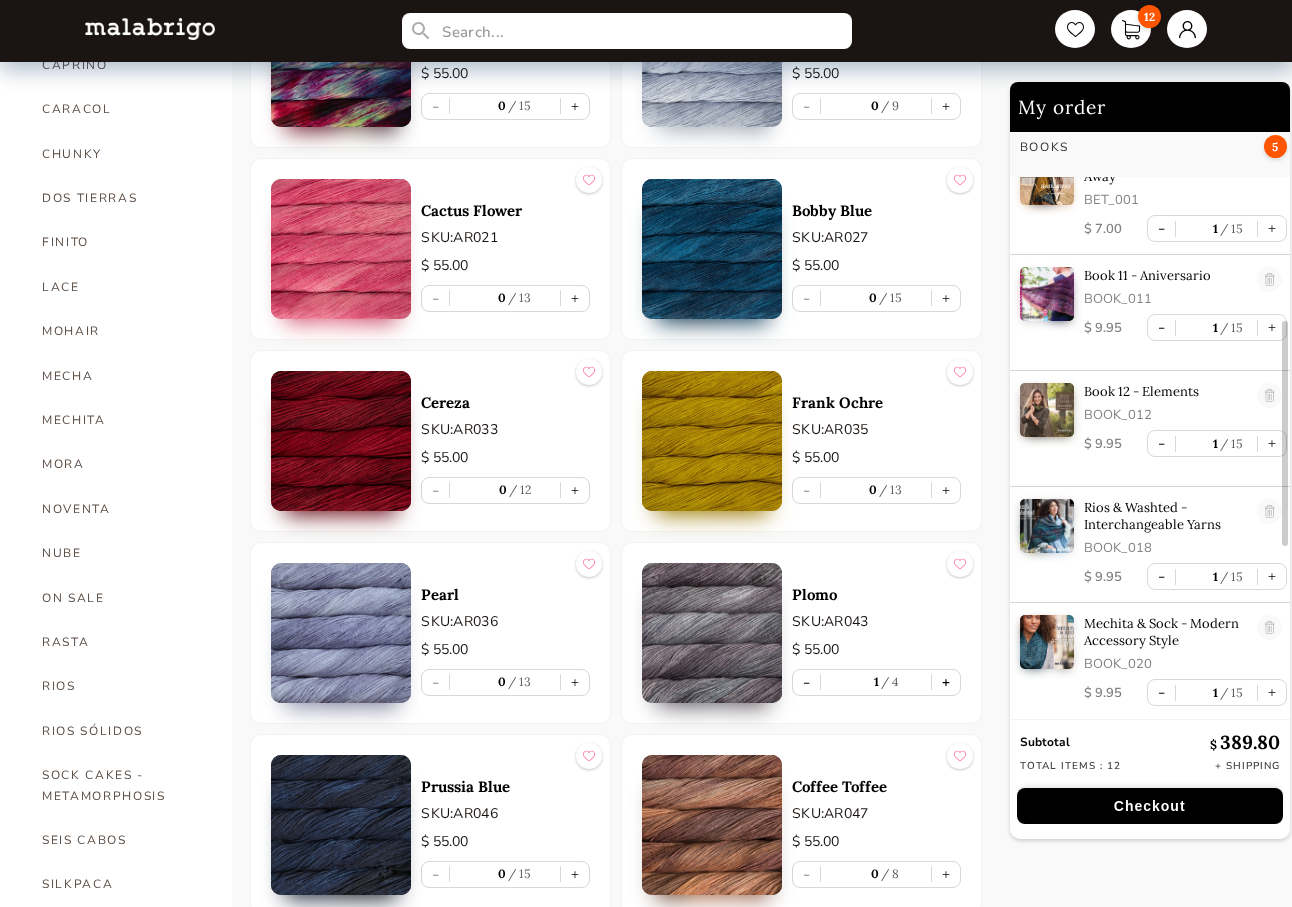 scroll, scrollTop: 483, scrollLeft: 0, axis: vertical 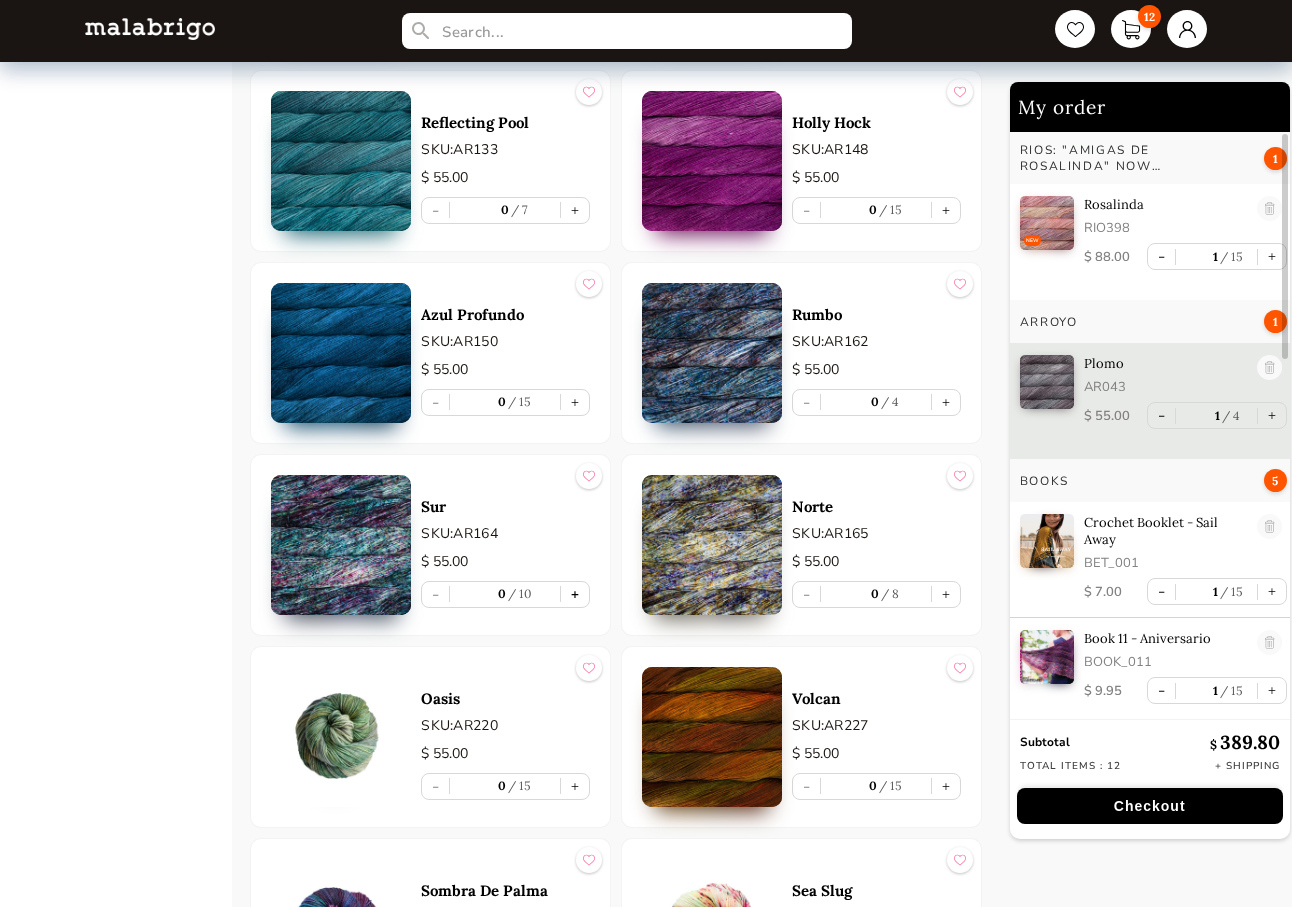 click on "+" at bounding box center (575, 594) 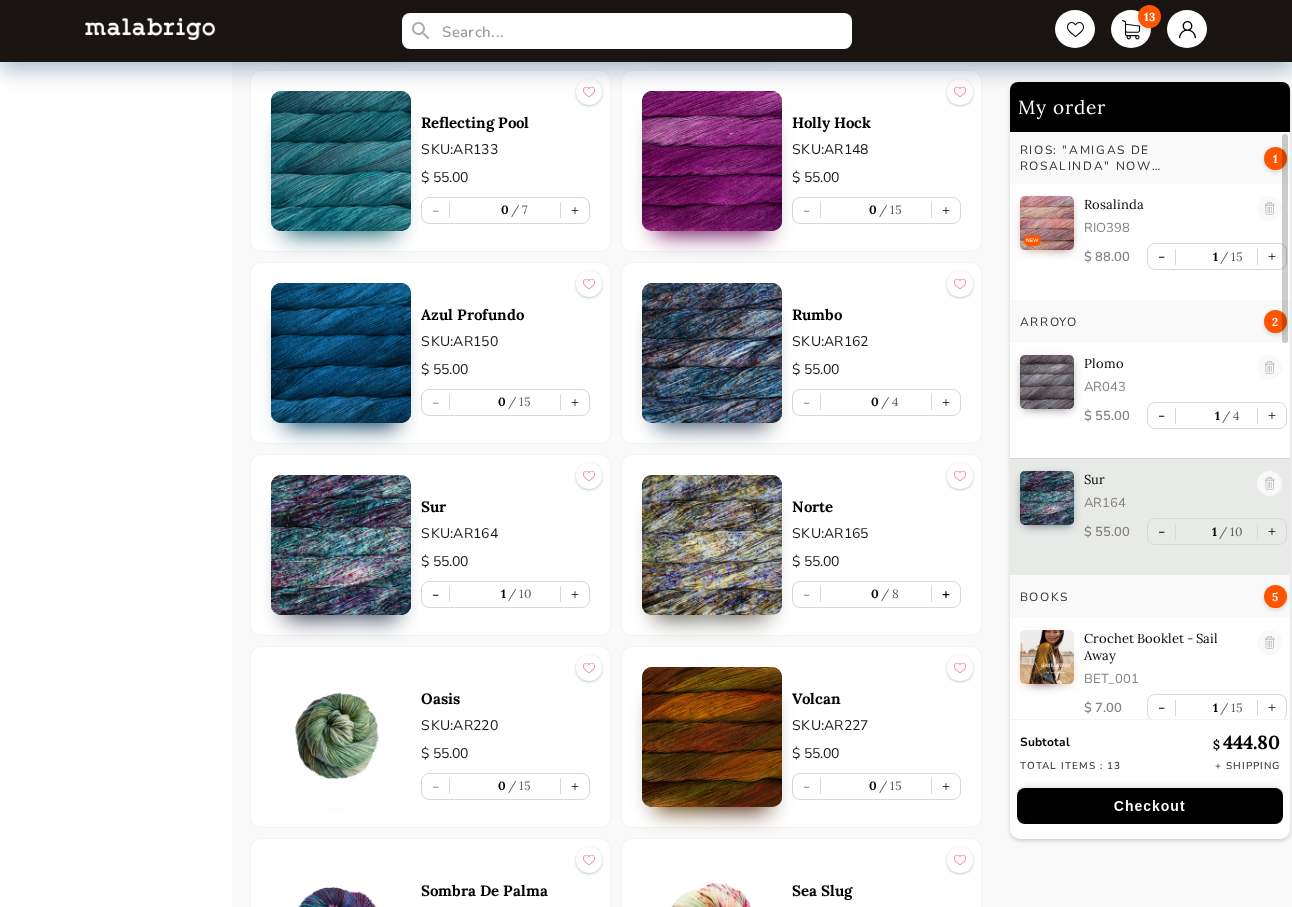 click on "+" at bounding box center [946, 594] 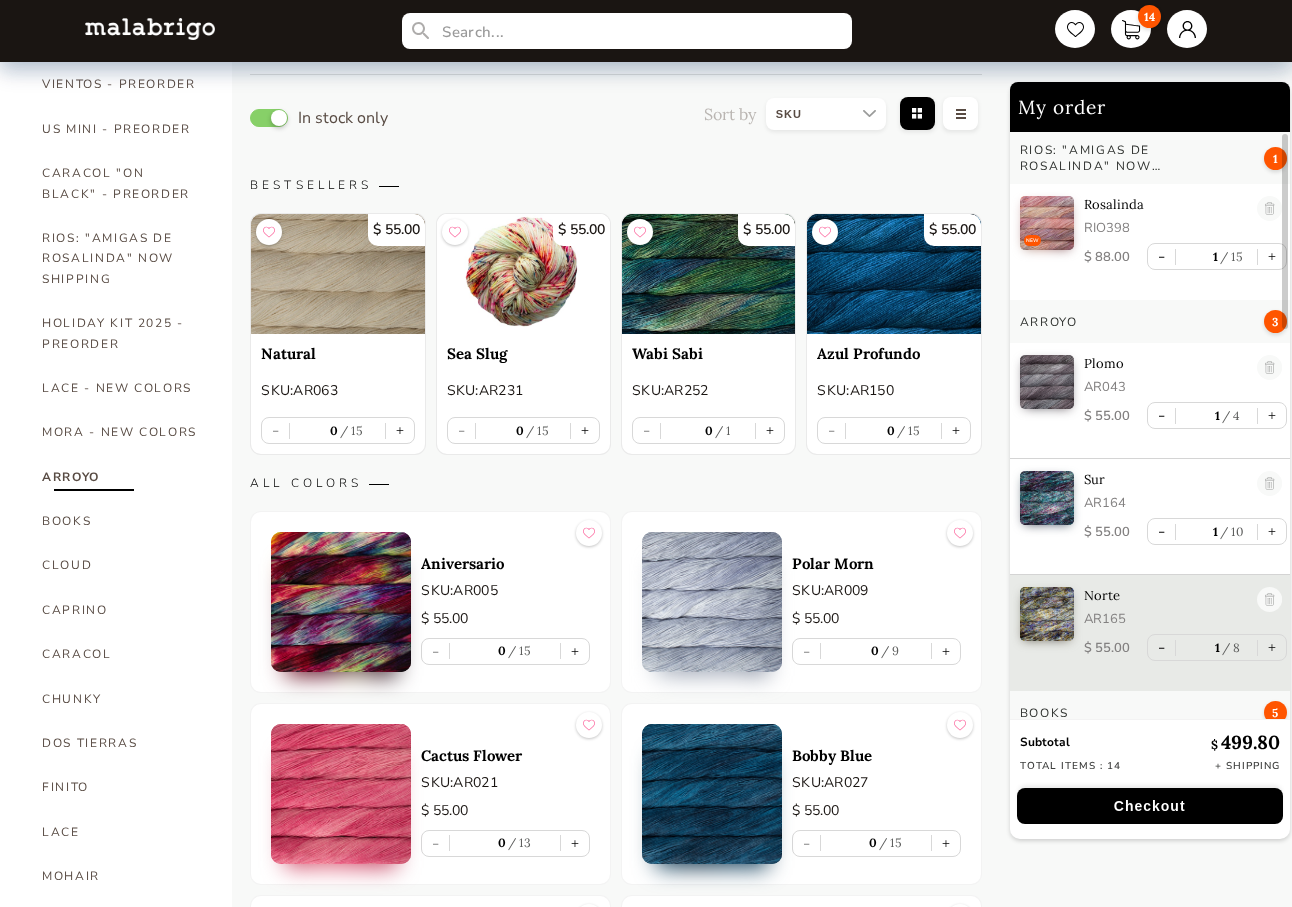 scroll, scrollTop: 0, scrollLeft: 0, axis: both 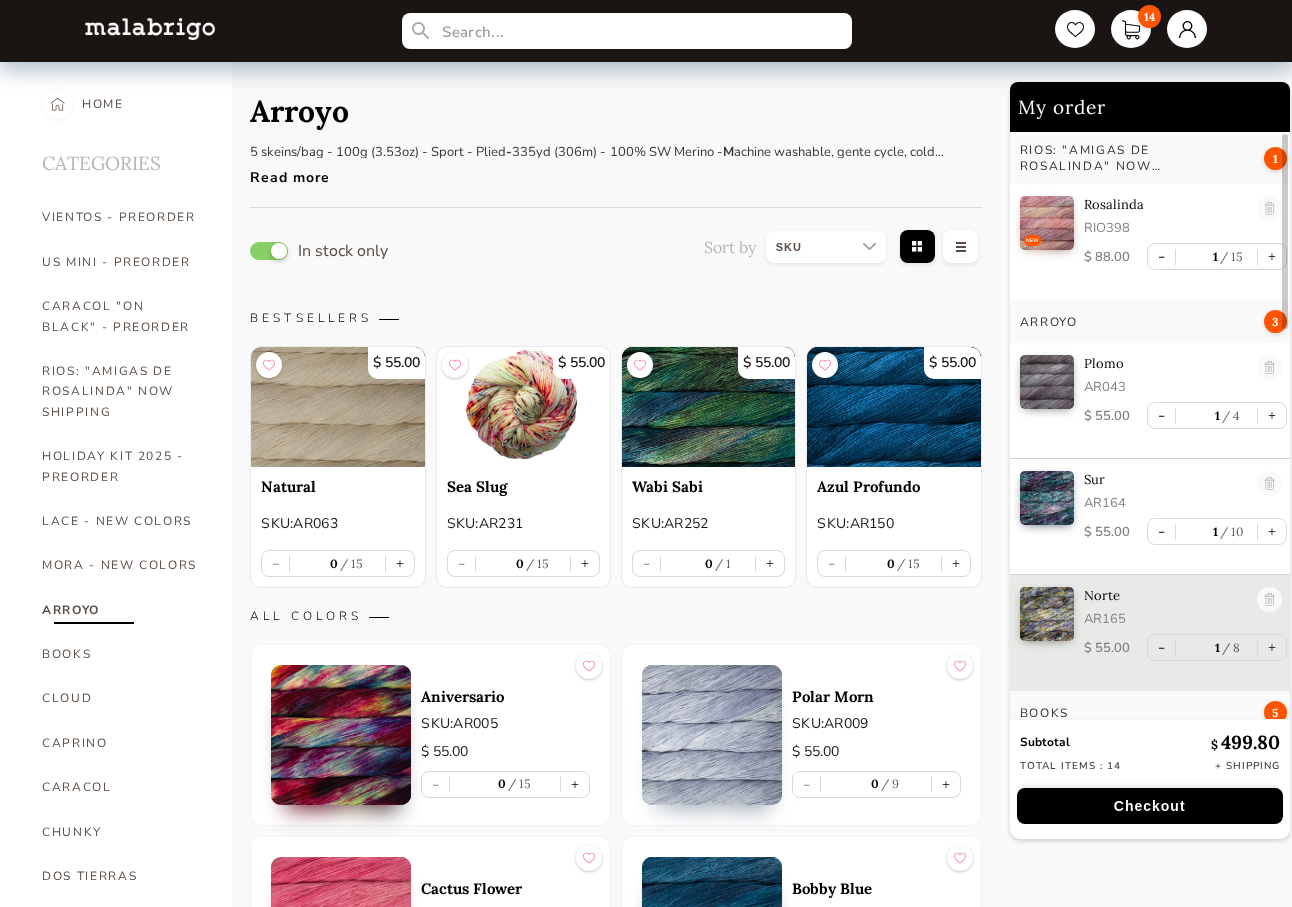 click at bounding box center (826, 247) 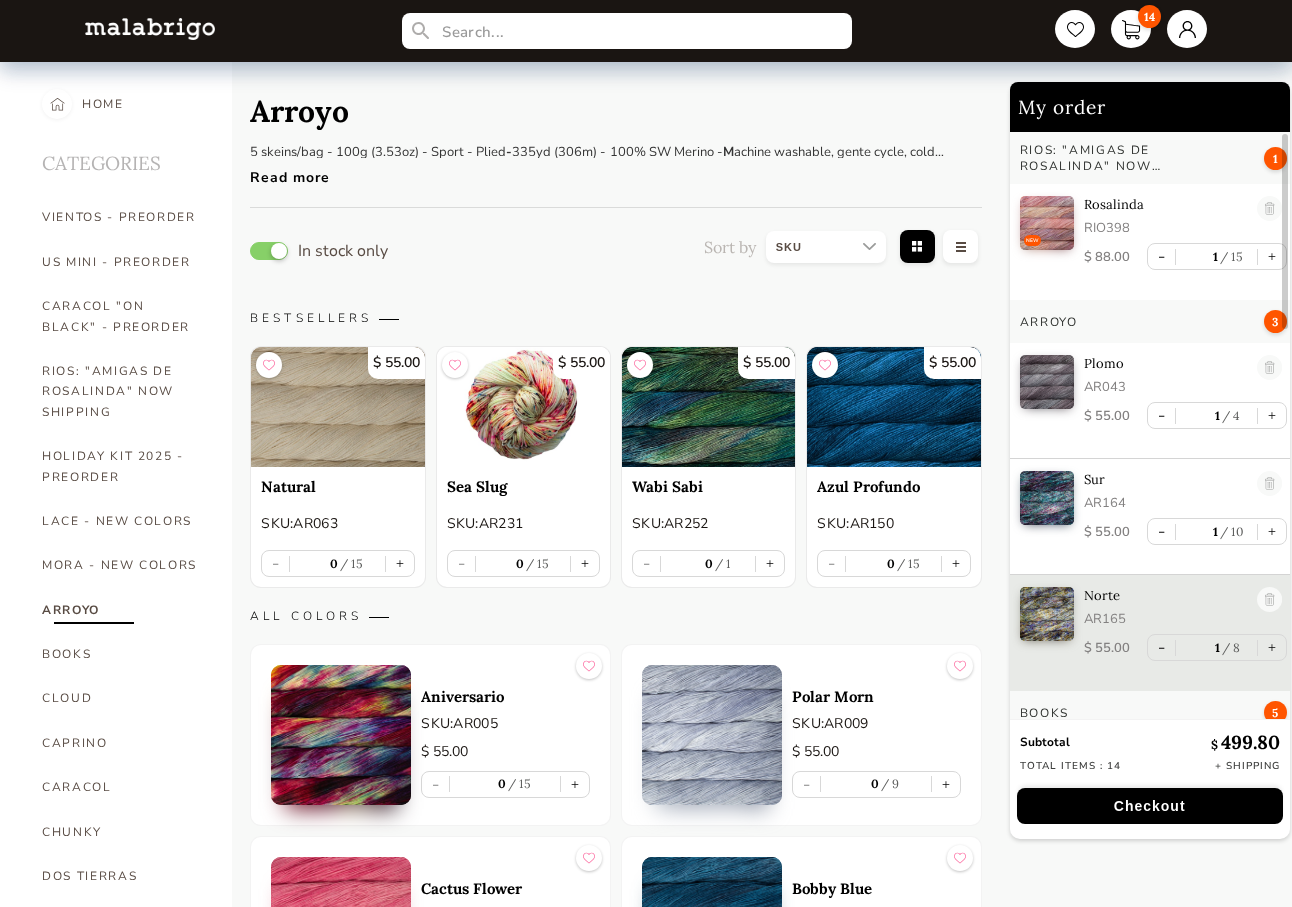 click on "In stock only Sort by Grid view Table view BESTSELLERS $   55.00 Natural SKU:  AR063 - 0 15 + $   55.00 Sea Slug SKU:  AR231 - 0 15 + $   55.00 Wabi Sabi SKU:  AR252 - 0 1 + $   55.00 Azul Profundo SKU:  AR150 - 0 15 + ALL COLORS Aniversario SKU:  AR005 $   55.00 - 0 15 + Polar Morn SKU:  AR009 $   55.00 - 0 9 + Cactus Flower SKU:  AR021 $   55.00 - 0 13 + Bobby Blue SKU:  AR027 $   55.00 - 0 15 + Cereza SKU:  AR033 $   55.00 - 0 12 + Frank Ochre SKU:  AR035 $   55.00 - 0 13 + Pearl SKU:  AR036 $   55.00 - 0 13 + Plomo SKU:  AR043 $   55.00 - 0 15 + Prussia Blue SKU:  AR046 $   55.00 - 0 15 + Coffee Toffee SKU:  AR047 $   55.00 - 0 8 + Glitter SKU:  AR048 $   55.00 - 0 6 + Jupiter SKU:  AR049 $   55.00 - 0 15 + Vaa SKU:  AR051 $   55.00 - 0 9 + Paris Night SKU:  AR052 $   55.00 - 0 15 + English Rose SKU:  AR057 $   55.00 - 0 15 + Borrajas SKU:  AR058 $   55.00 - 0 15 + Natural SKU:  AR063 $   55.00 - 0 15 + Water Green SKU:  AR083 $   55.00 - 0 7 + Flama SKU:  AR089 $   55.00 - 0 15 + Item with description $" at bounding box center [615, 3431] 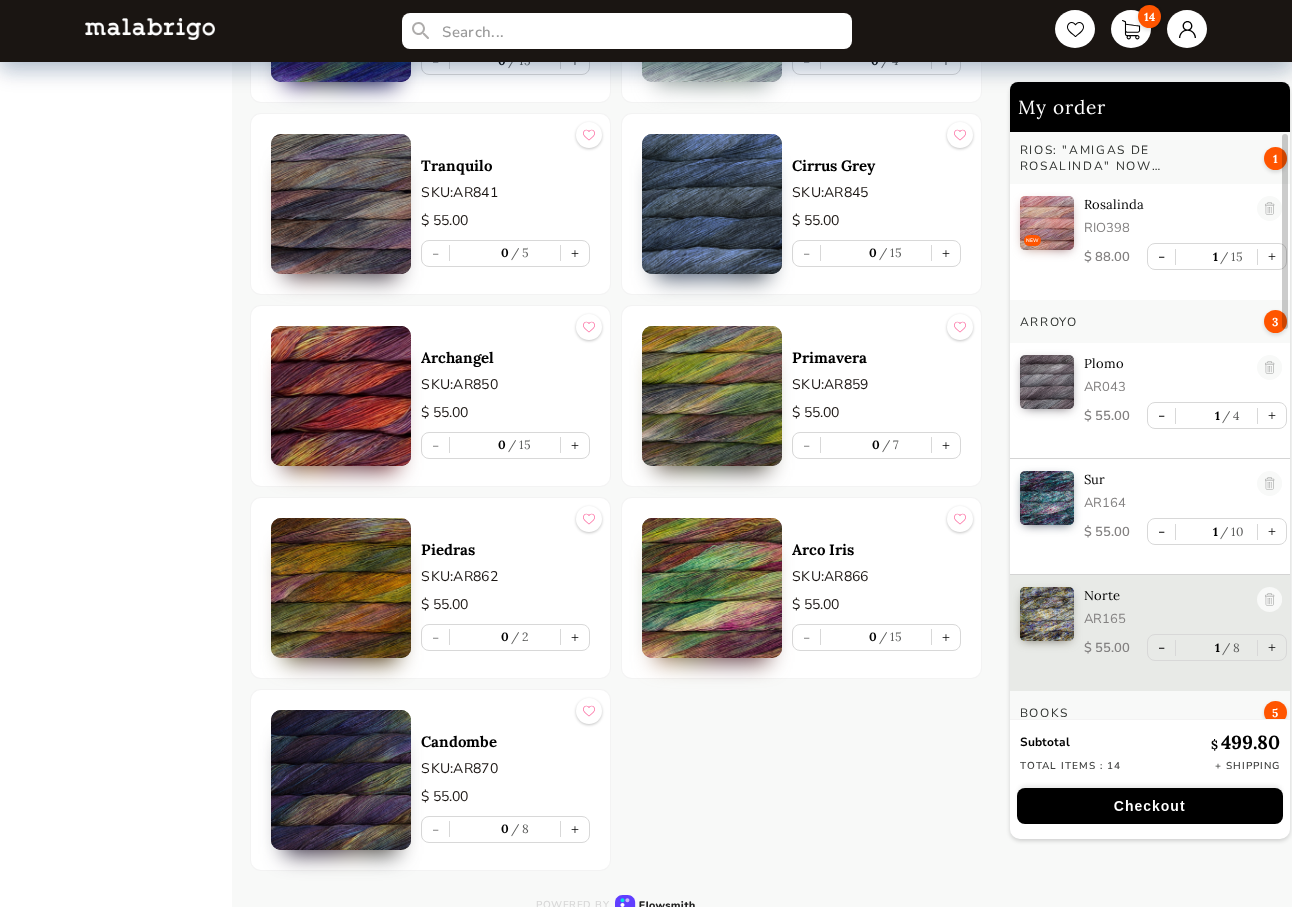 scroll, scrollTop: 5727, scrollLeft: 0, axis: vertical 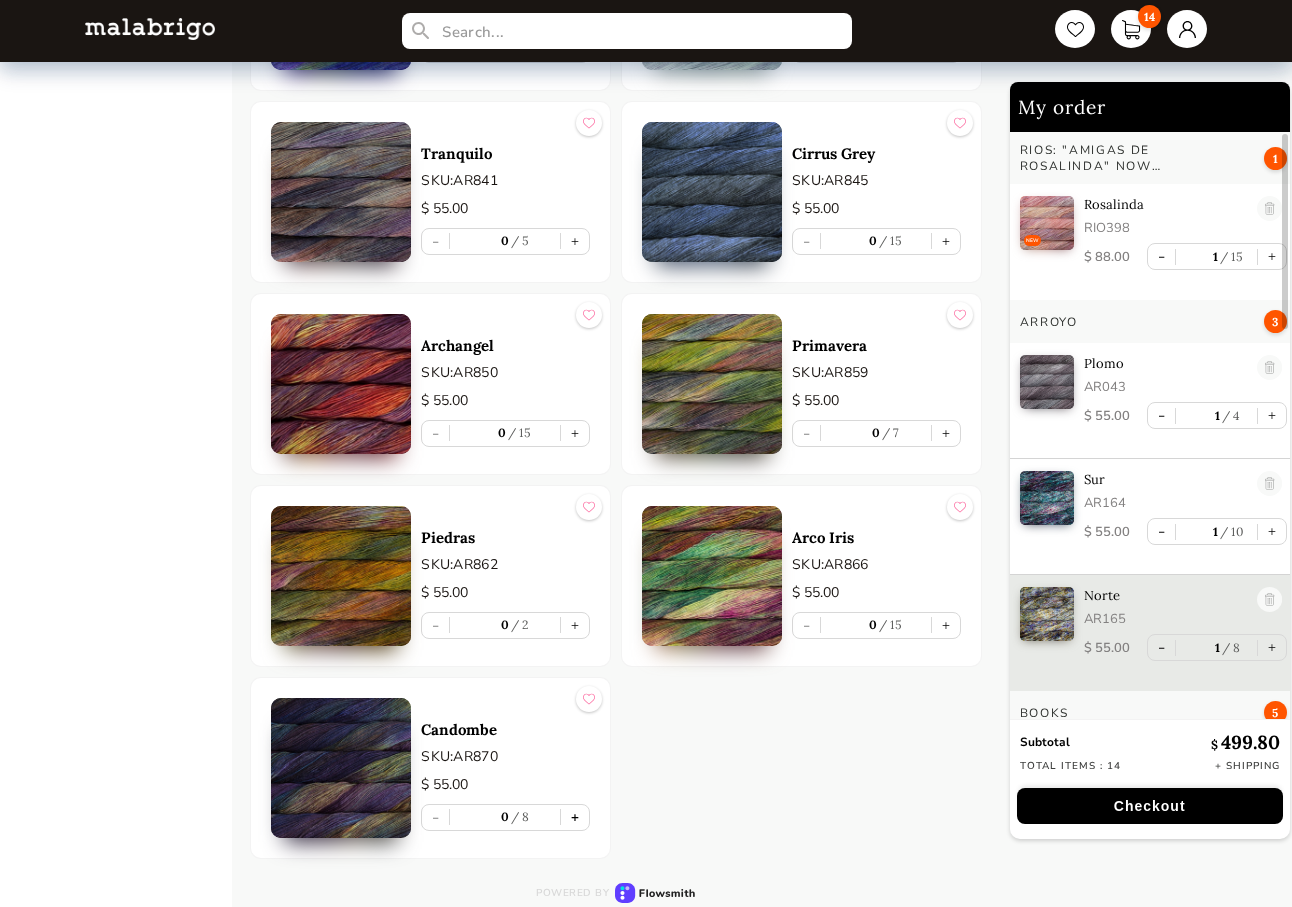 click on "+" at bounding box center [575, 817] 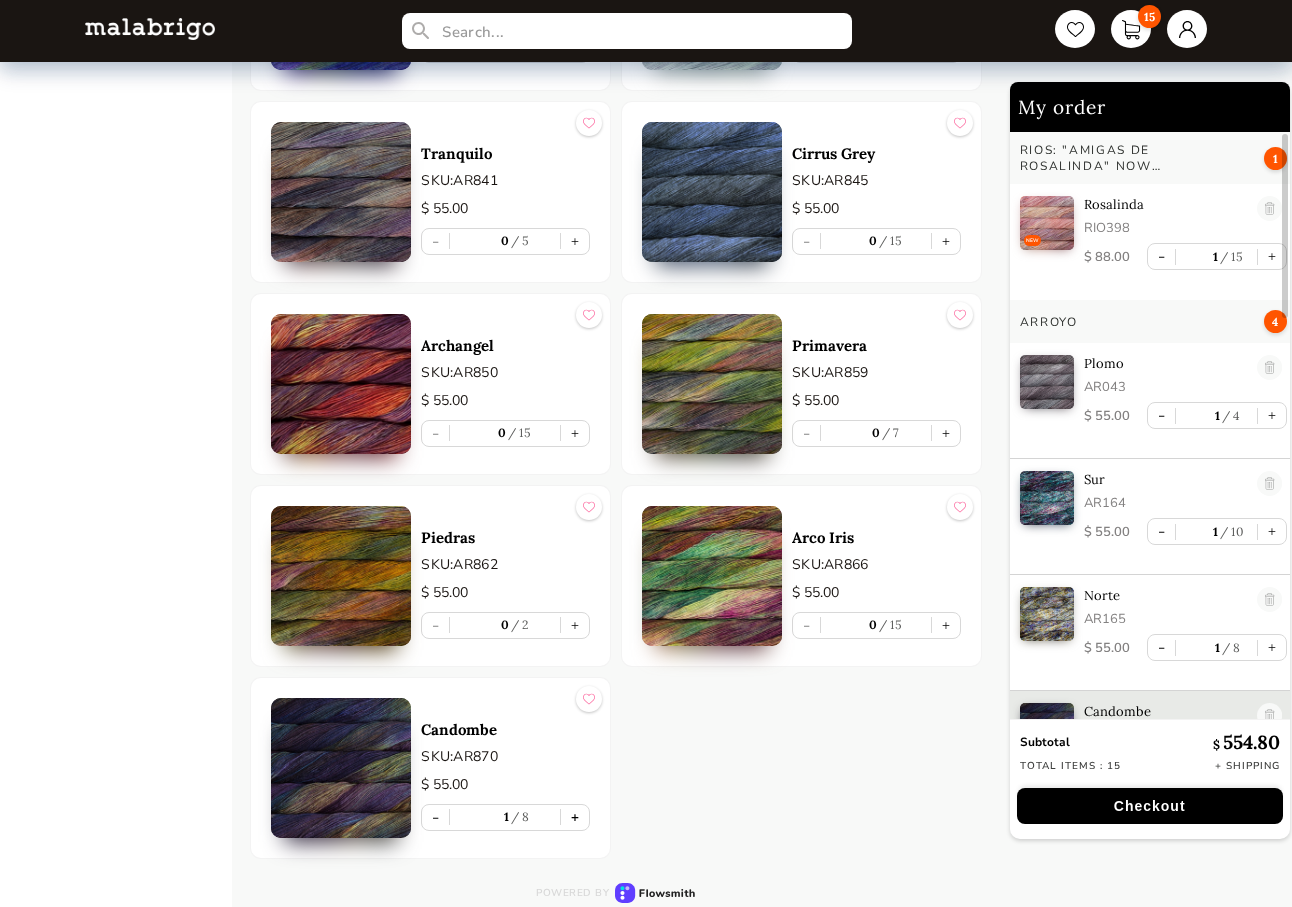 scroll, scrollTop: 7, scrollLeft: 0, axis: vertical 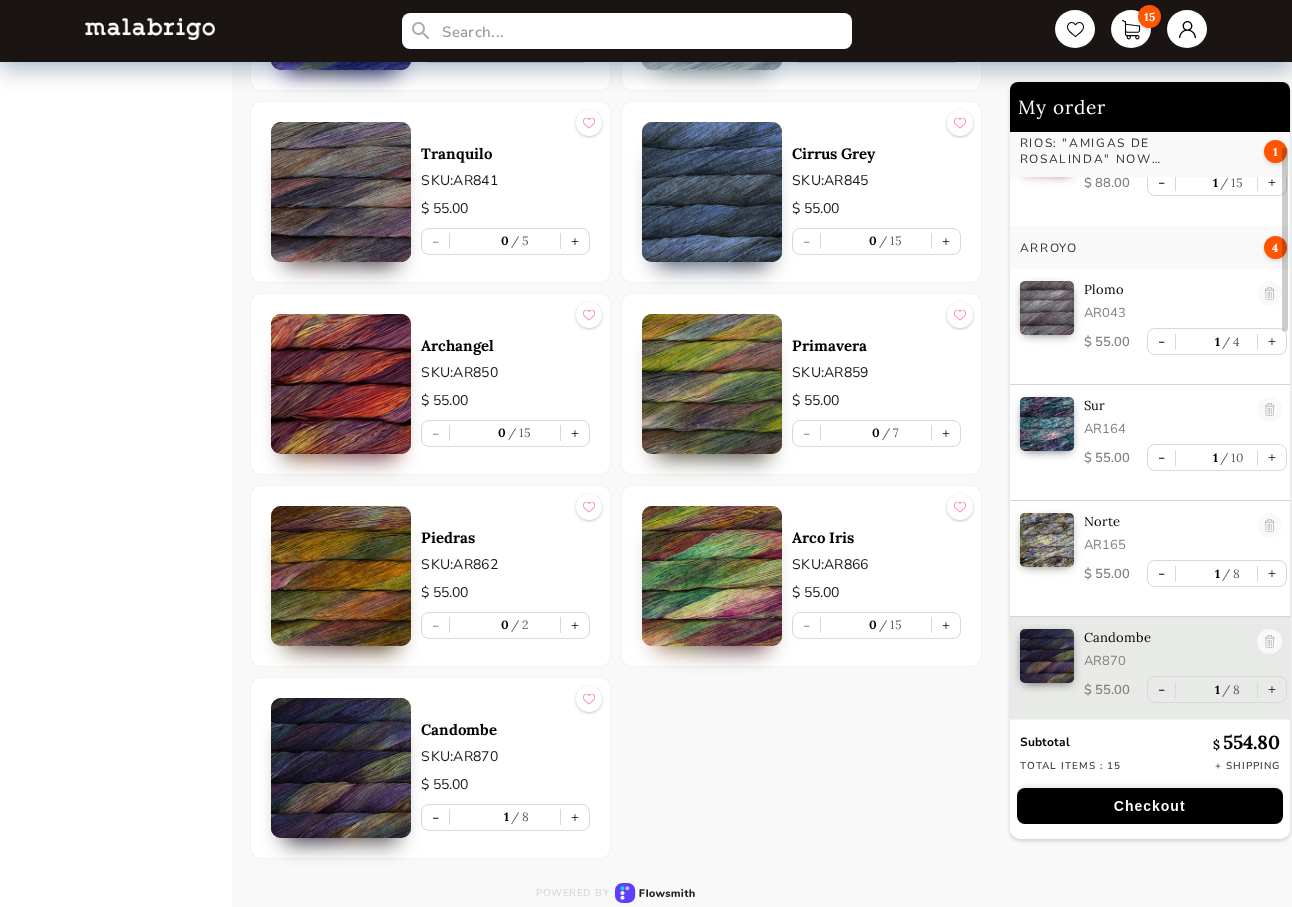click on "HOME CATEGORIES VIENTOS - PREORDER US MINI - PREORDER CARACOL "ON BLACK" - PREORDER RIOS: "AMIGAS DE ROSALINDA"  NOW SHIPPING HOLIDAY KIT 2025 - PREORDER LACE - NEW COLORS MORA - NEW COLORS ARROYO BOOKS CLOUD CAPRINO CARACOL CHUNKY DOS TIERRAS FINITO LACE MOHAIR MECHA MECHITA MORA NOVENTA NUBE ON SALE RASTA RIOS RIOS SÓLIDOS SOCK CAKES - METAMORPHOSIS SEIS CABOS SILKPACA SILKY MERINO SOCK SUSURRO TOTES ULTIMATE SOCK VERANO WASHTED WORSTED" at bounding box center (132, -2379) 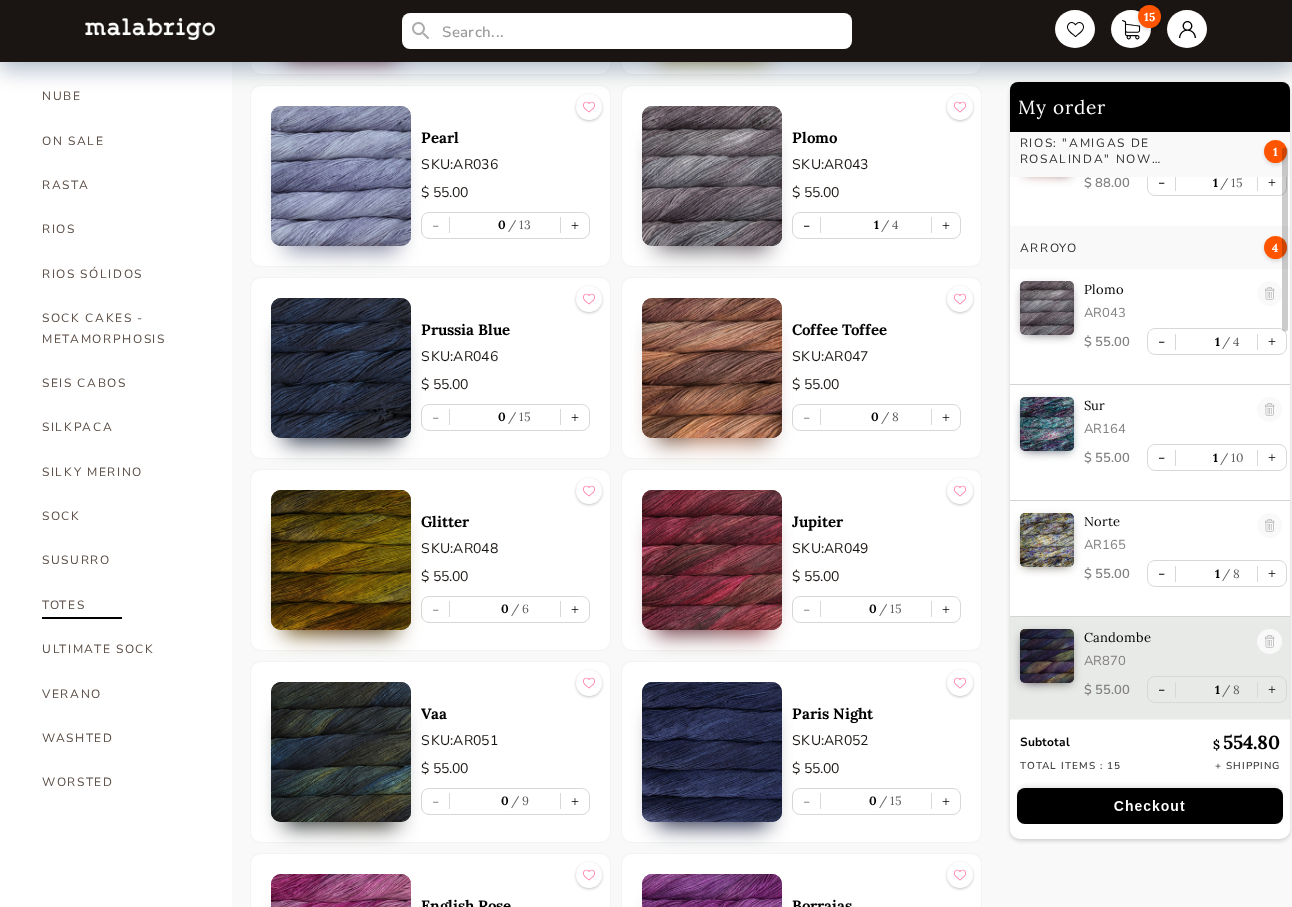 scroll, scrollTop: 927, scrollLeft: 0, axis: vertical 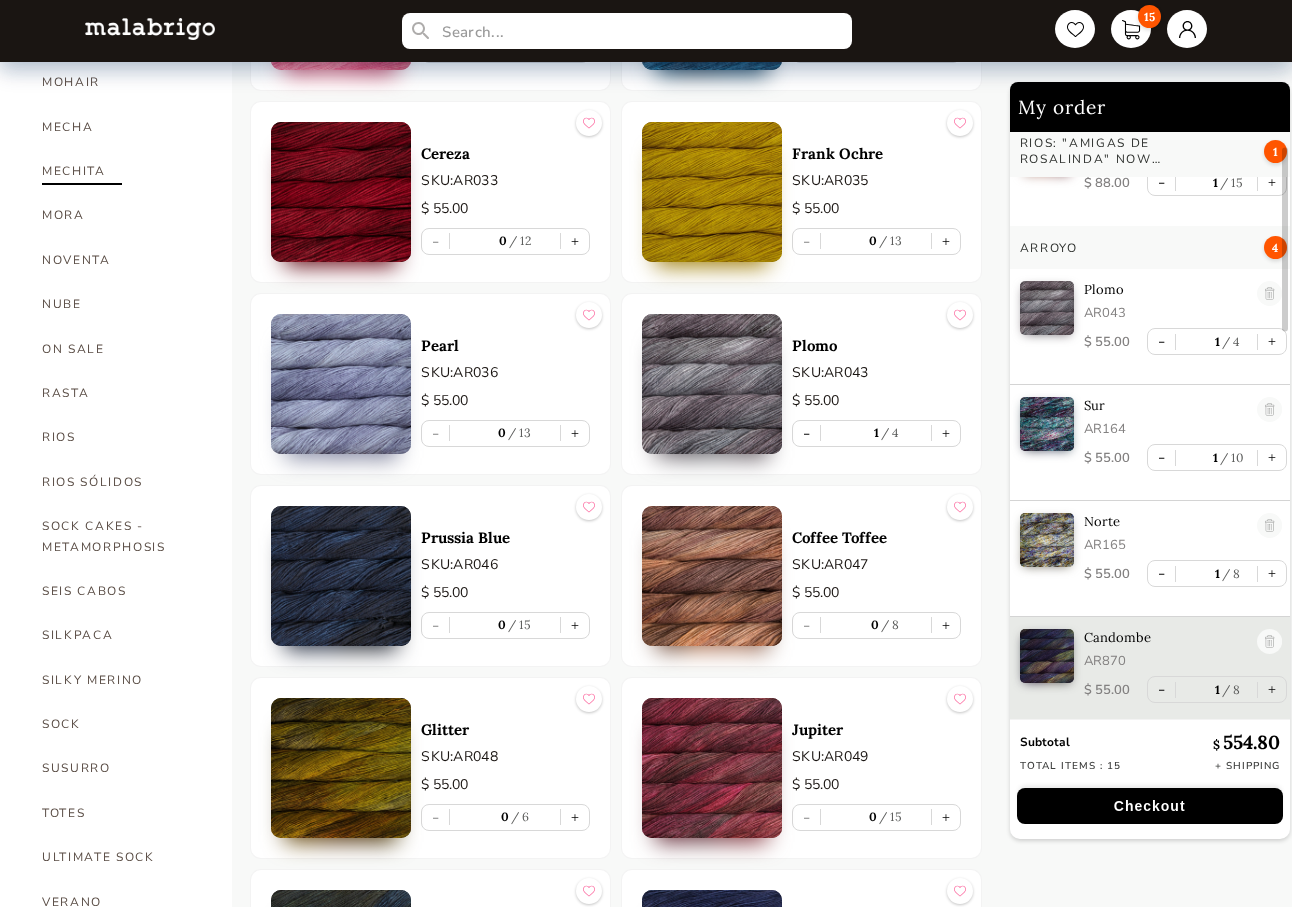 click on "MECHITA" at bounding box center (122, 171) 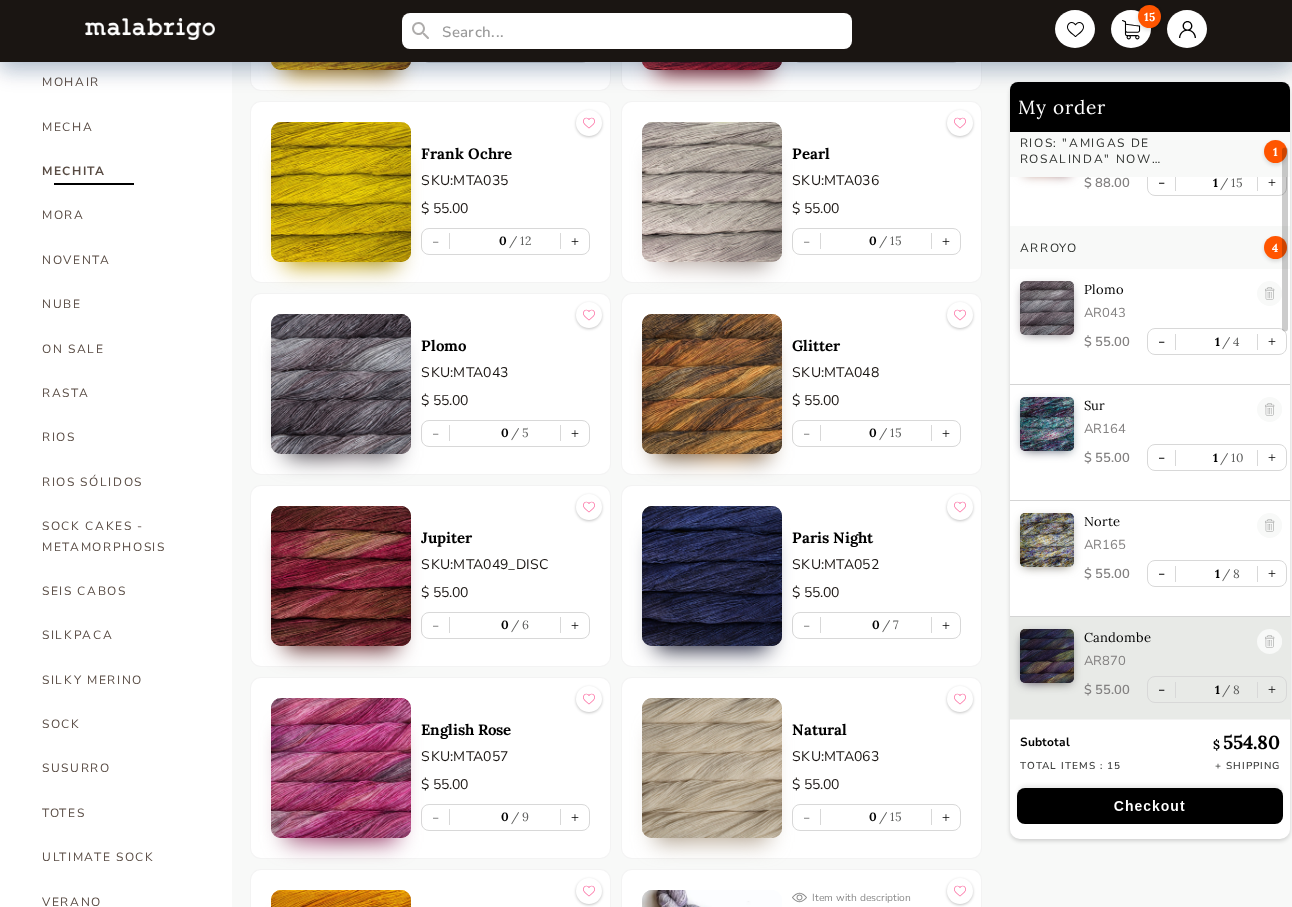 click on "HOME CATEGORIES VIENTOS - PREORDER US MINI - PREORDER CARACOL "ON BLACK" - PREORDER RIOS: "AMIGAS DE ROSALINDA"  NOW SHIPPING HOLIDAY KIT 2025 - PREORDER LACE - NEW COLORS MORA - NEW COLORS ARROYO BOOKS CLOUD CAPRINO CARACOL CHUNKY DOS TIERRAS FINITO LACE MOHAIR MECHA MECHITA MORA NOVENTA NUBE ON SALE RASTA RIOS RIOS SÓLIDOS SOCK CAKES - METAMORPHOSIS SEIS CABOS SILKPACA SILKY MERINO SOCK SUSURRO TOTES ULTIMATE SOCK VERANO WASHTED WORSTED Mechita 5 skeins/bag - 100g (3.53oz) - Fingering - Single - 420yd (384m) - 100% SW Merino - Machine washable, gente cycle, cold water, do not tumble Read more In stock only Sort by Grid view Table view BESTSELLERS $   55.00 Whales Road SKU:  MTA247 - 0 15 + $   55.00 Aniversario SKU:  MTA005 - 0 6 + $   55.00 Pascal SKU:  MTA363 - 0 8 + $   55.00 Ursula SKU:  MTA365 - 0 7 + ALL COLORS Aniversario SKU:  MTA005 $   55.00 - 0 6 + Polar Morn SKU:  MTA009 $   55.00 - 0 1 + Oro SKU:  MTA013 $   55.00 - 0 15 + Cereza SKU:  MTA033 $   55.00 - 0 15 + Frank Ochre SKU:  MTA035 $   - 0" at bounding box center [646, 2997] 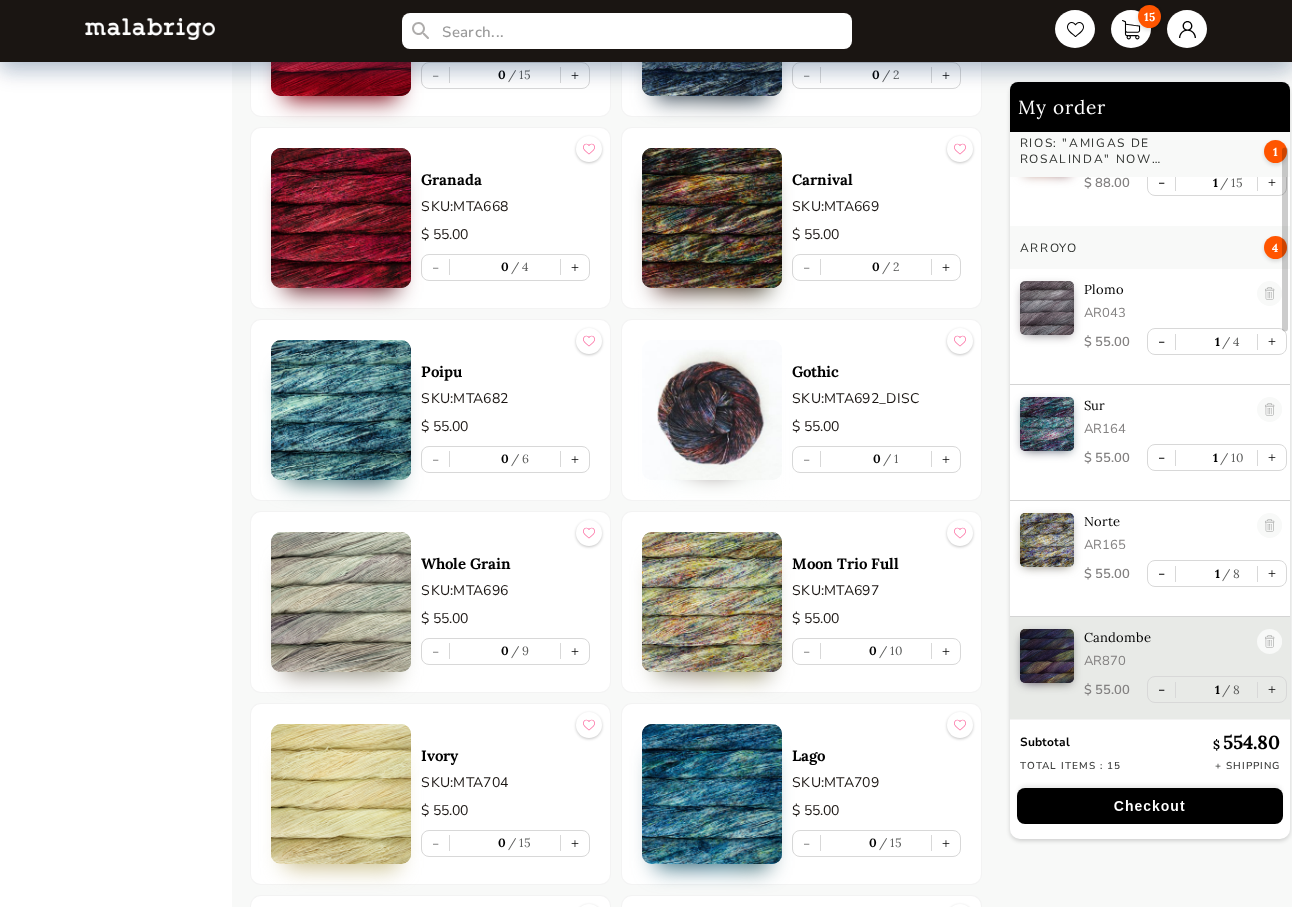 scroll, scrollTop: 4827, scrollLeft: 0, axis: vertical 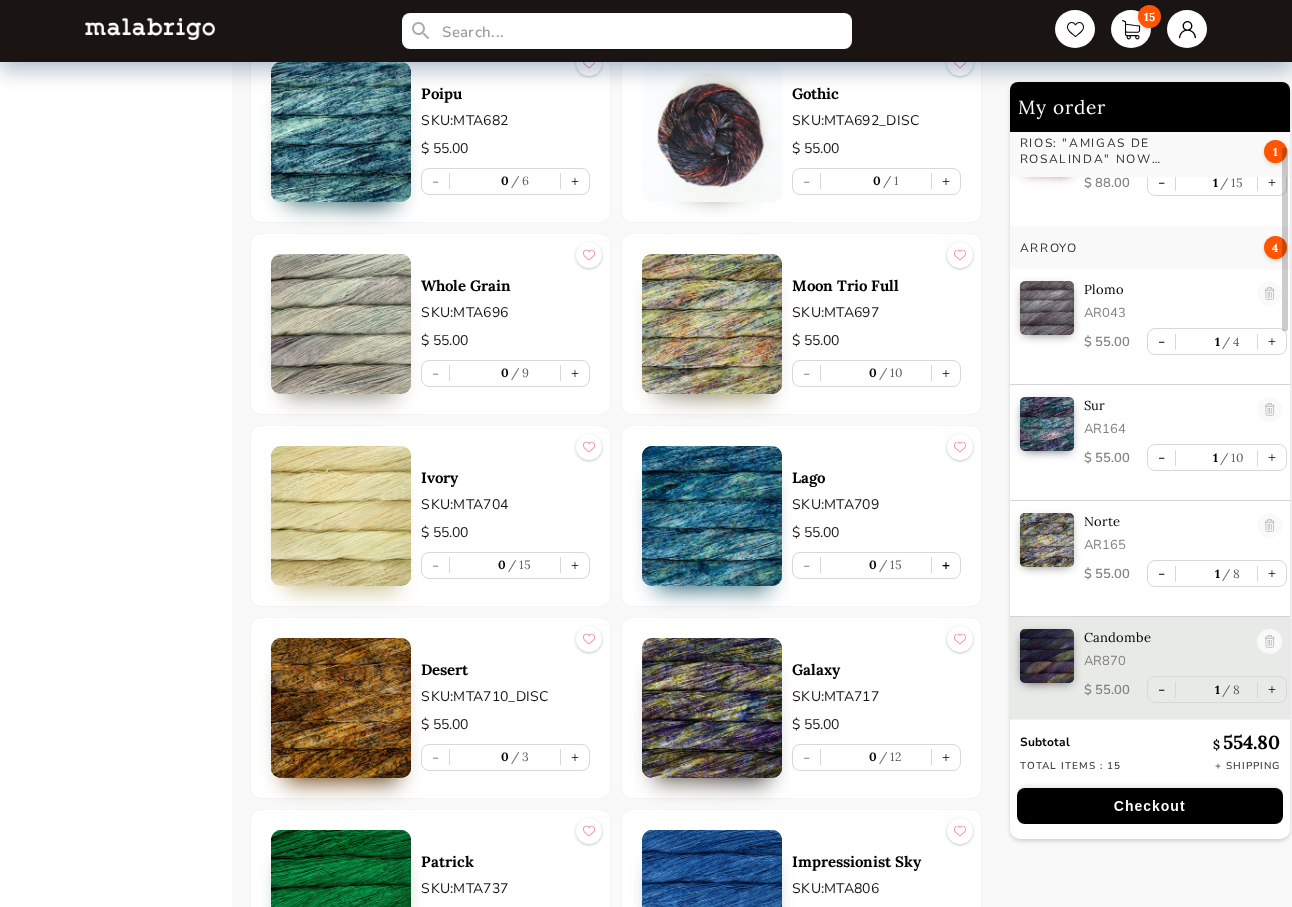 click on "+" at bounding box center [946, 565] 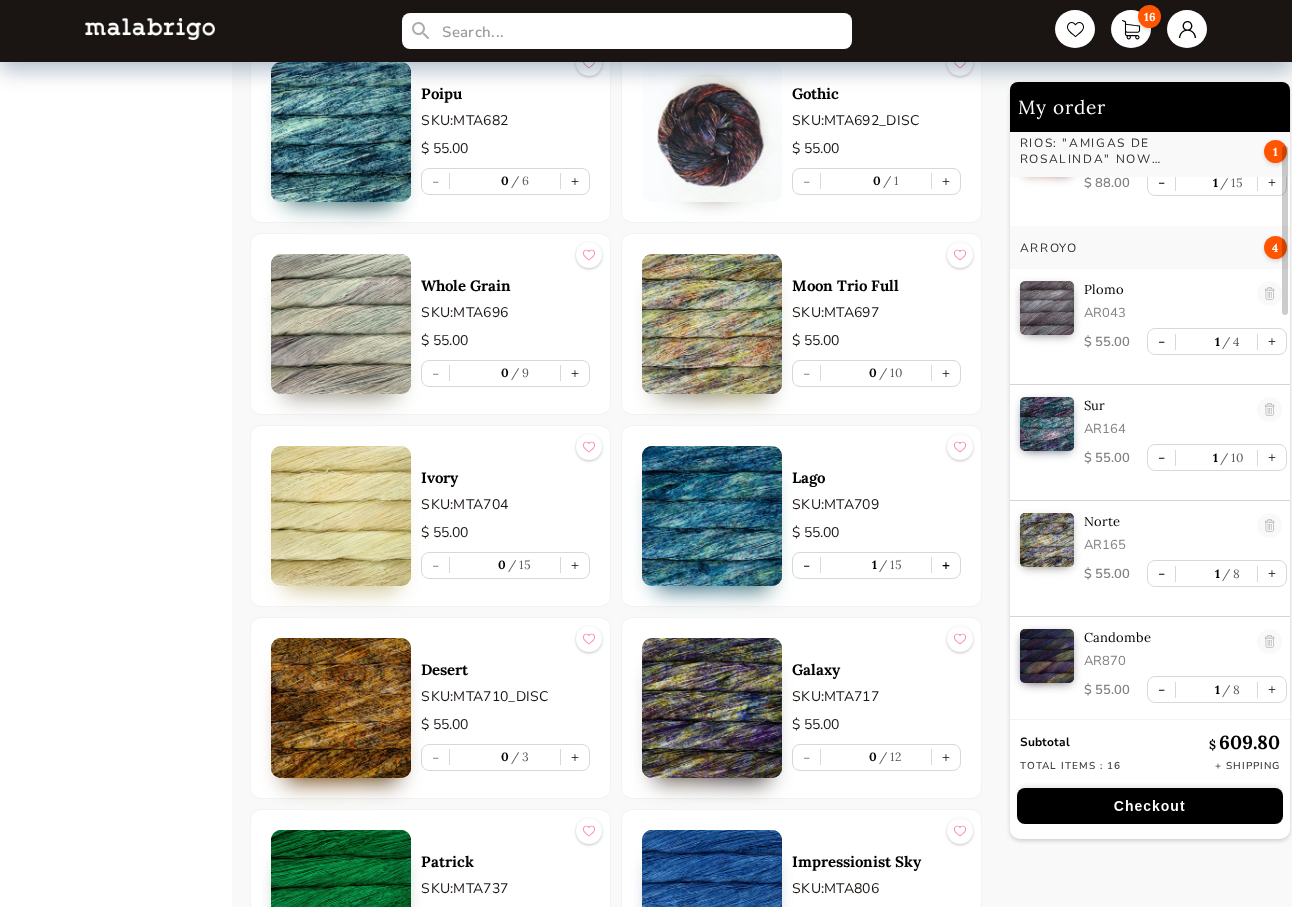 type on "1" 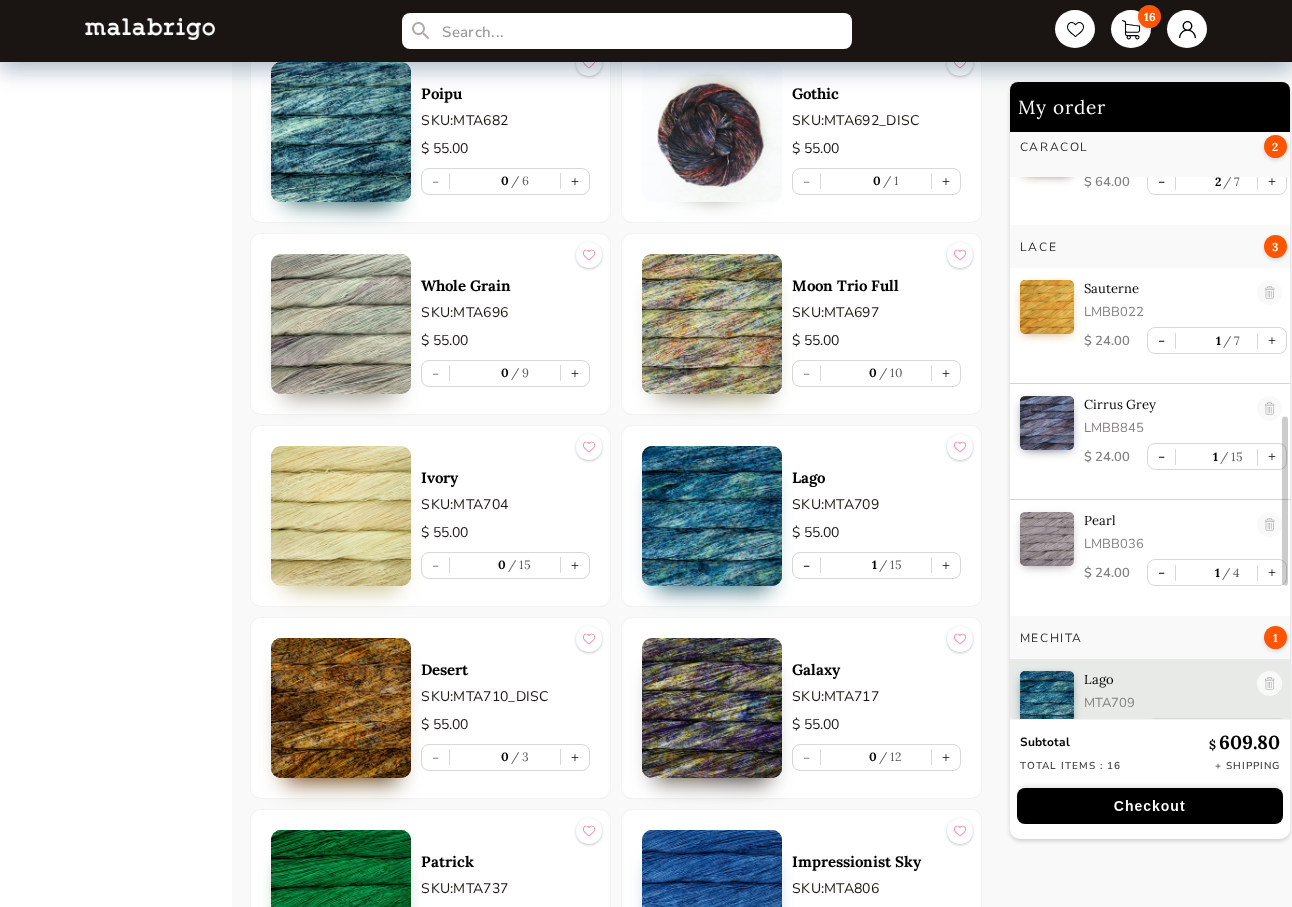 scroll, scrollTop: 1396, scrollLeft: 0, axis: vertical 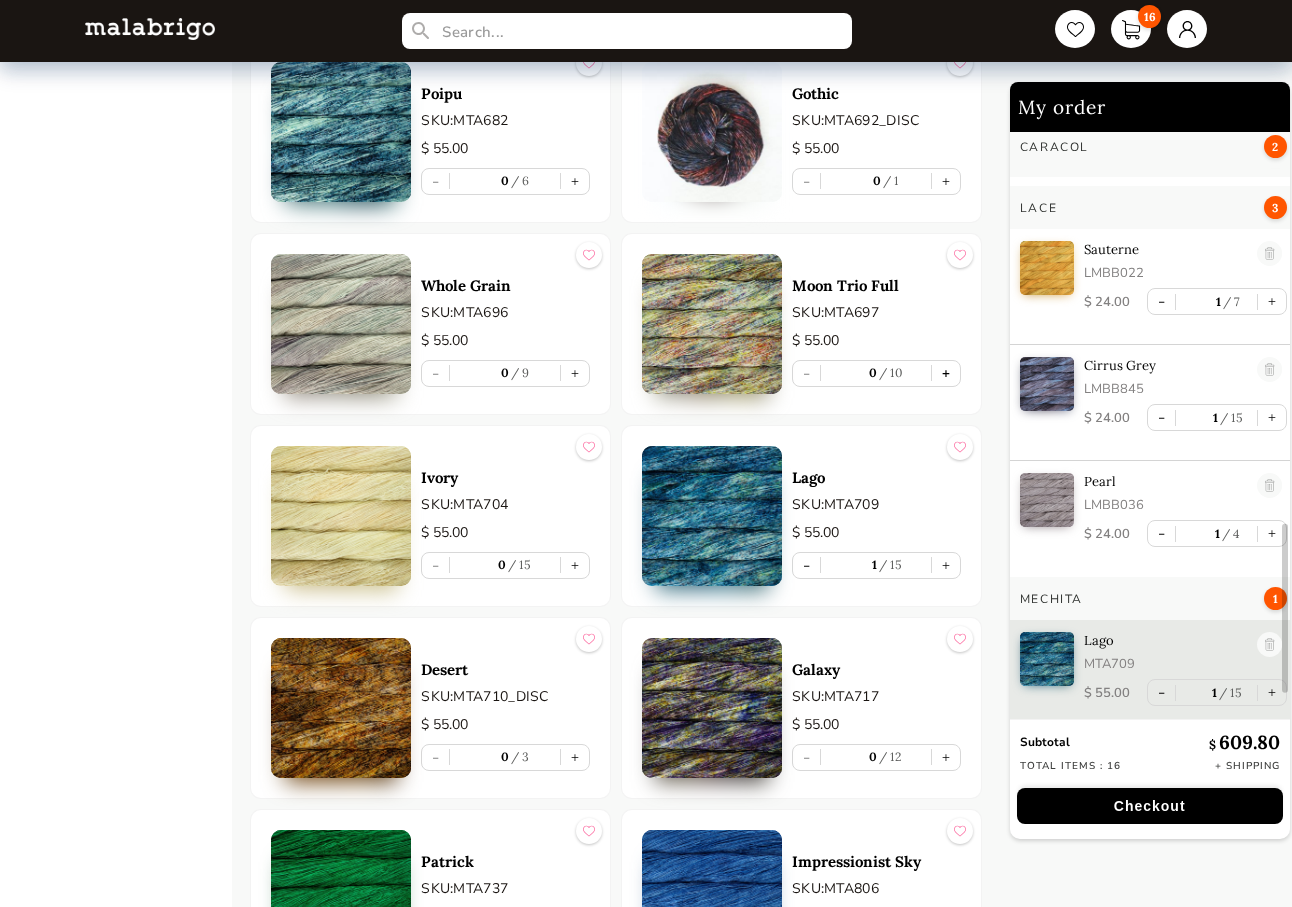 click on "+" at bounding box center (946, 373) 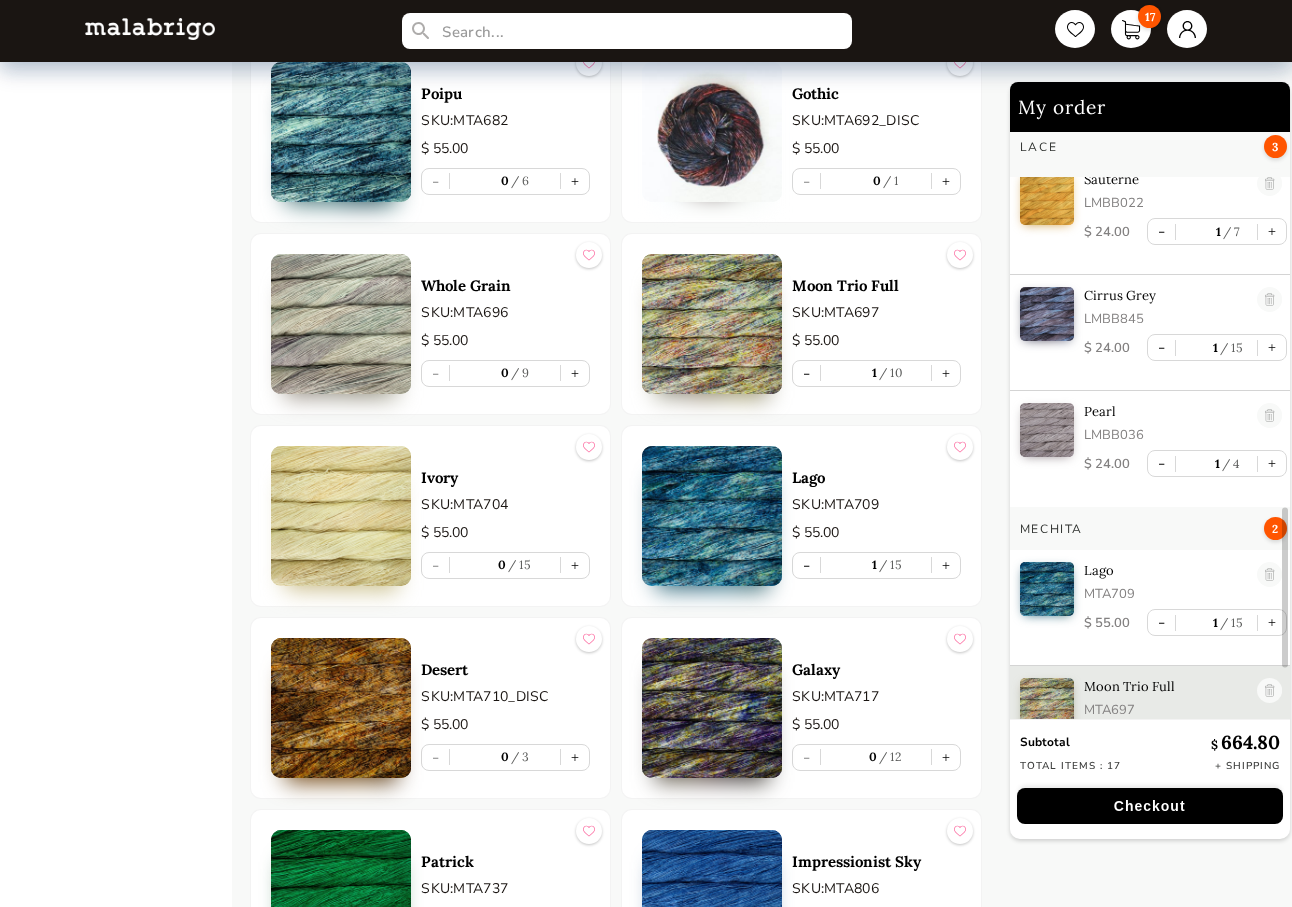 scroll, scrollTop: 1512, scrollLeft: 0, axis: vertical 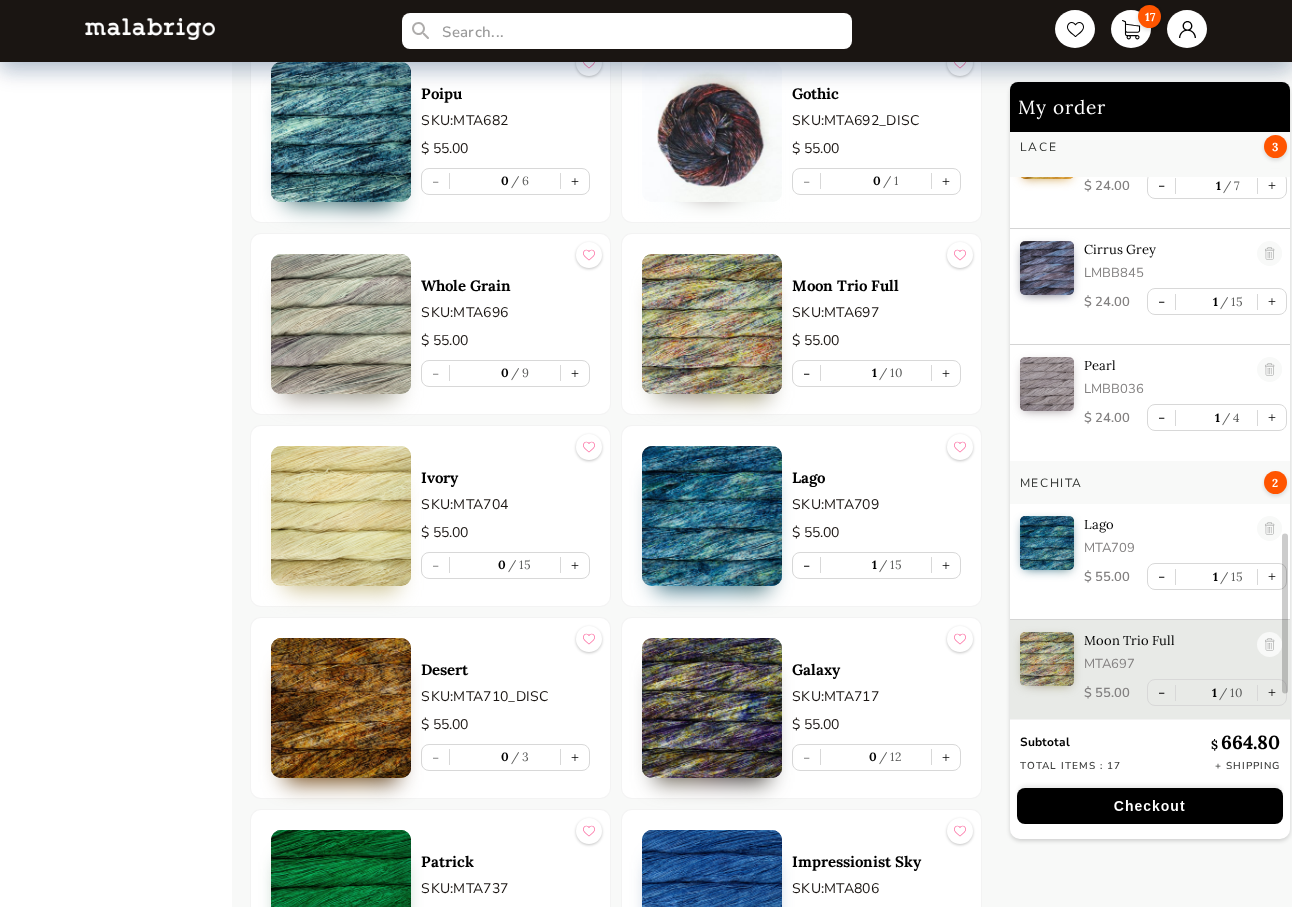 drag, startPoint x: 811, startPoint y: 373, endPoint x: 791, endPoint y: 373, distance: 20 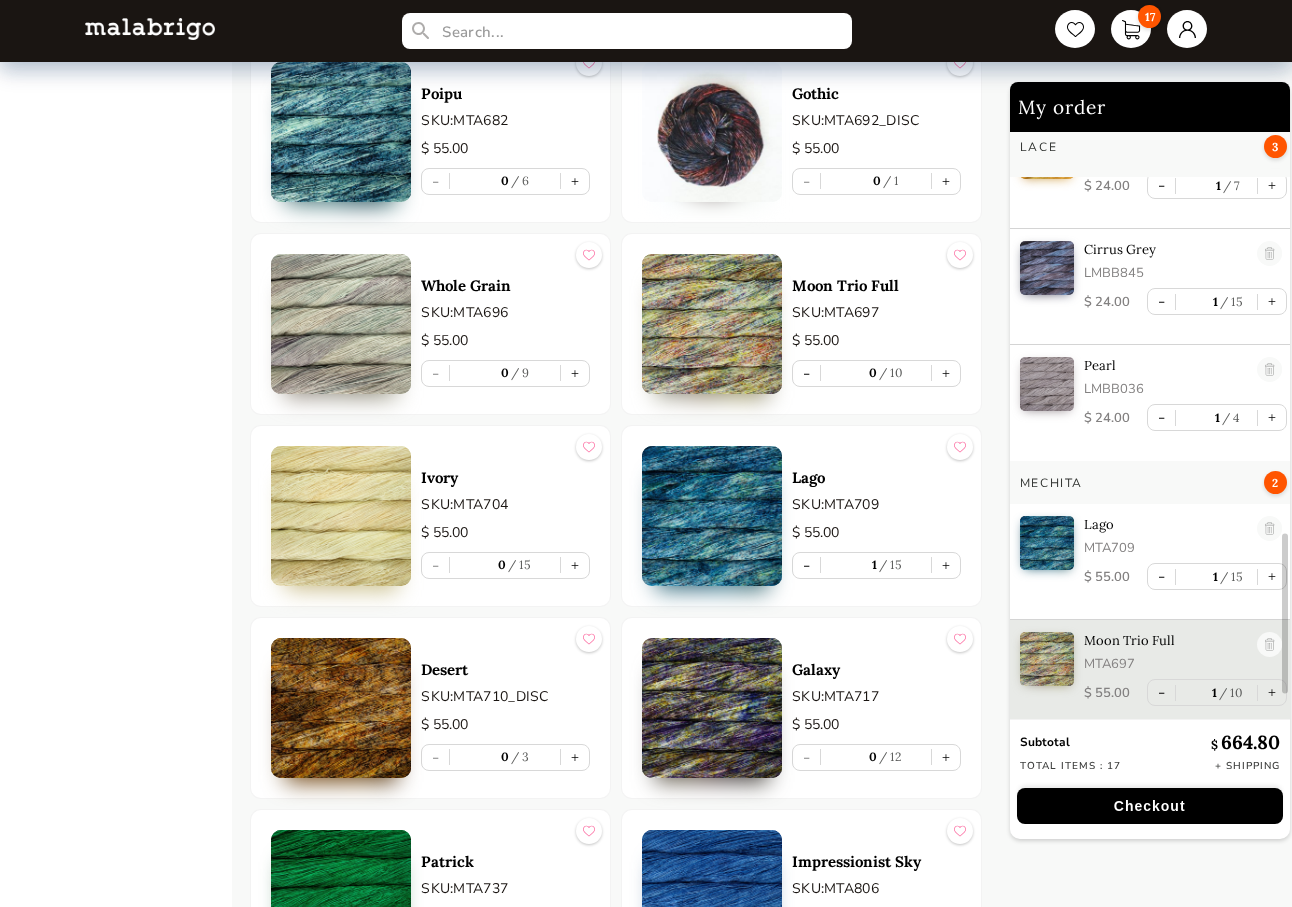 scroll, scrollTop: 1457, scrollLeft: 0, axis: vertical 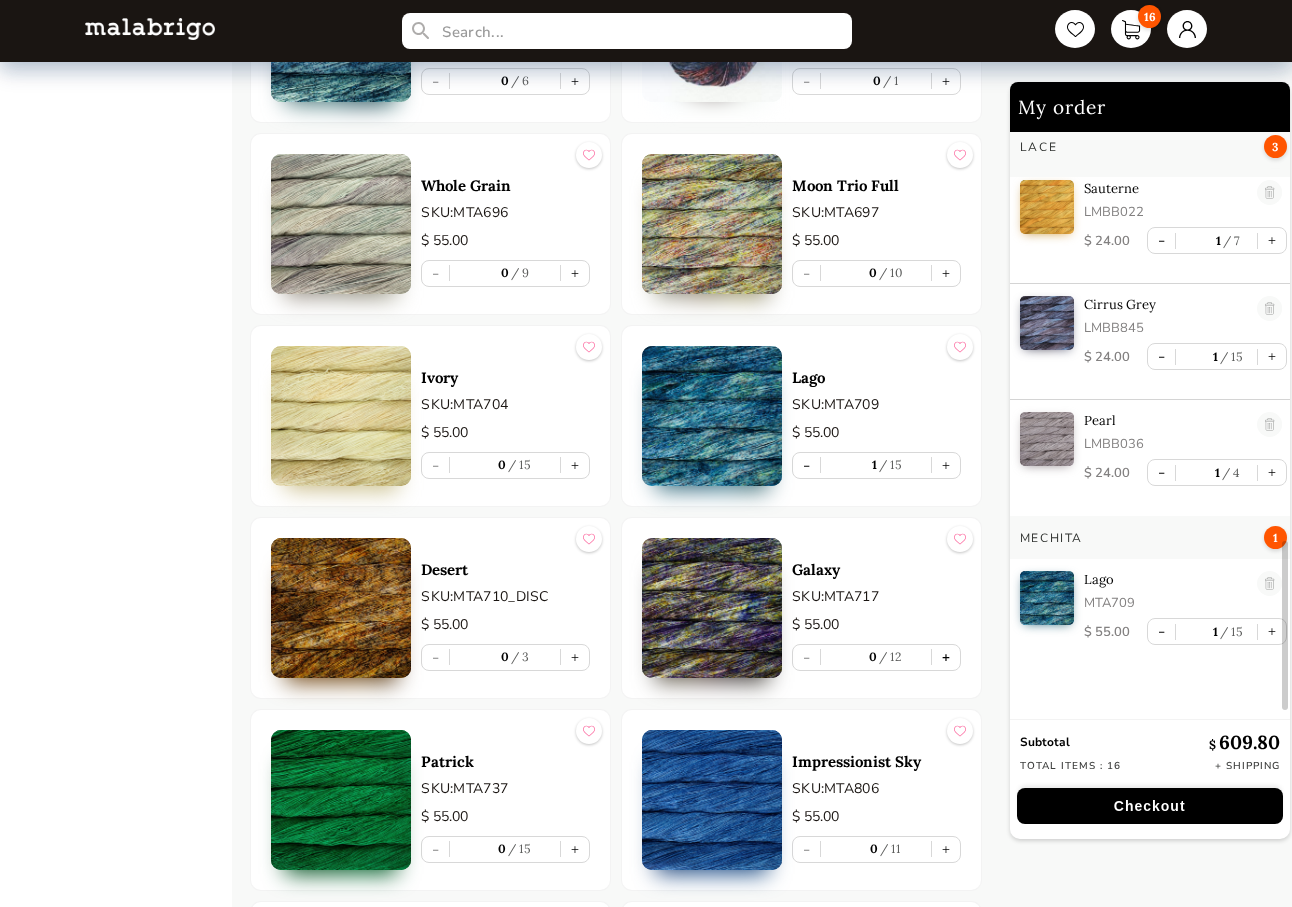 click on "+" at bounding box center (946, 657) 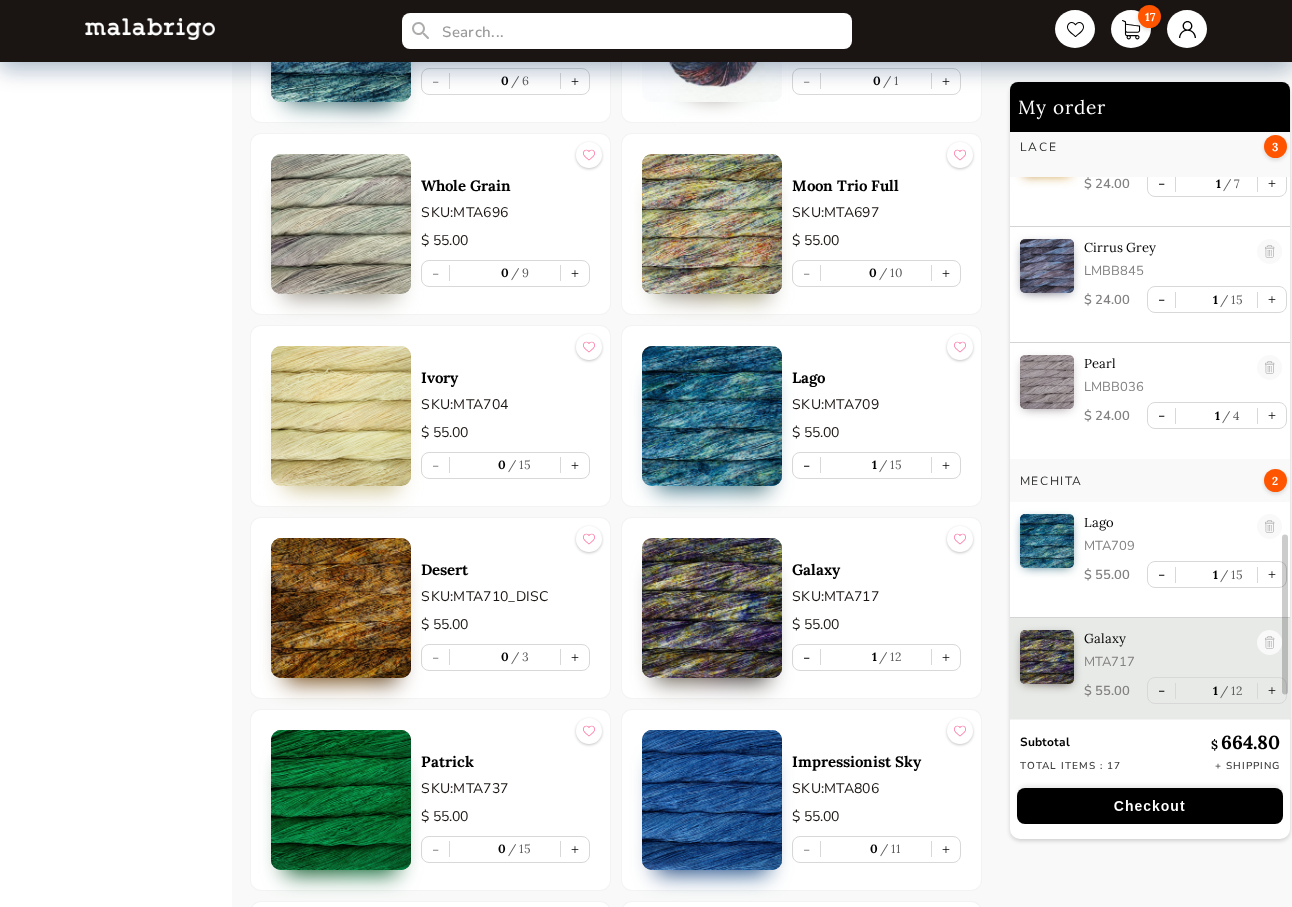 scroll, scrollTop: 1515, scrollLeft: 0, axis: vertical 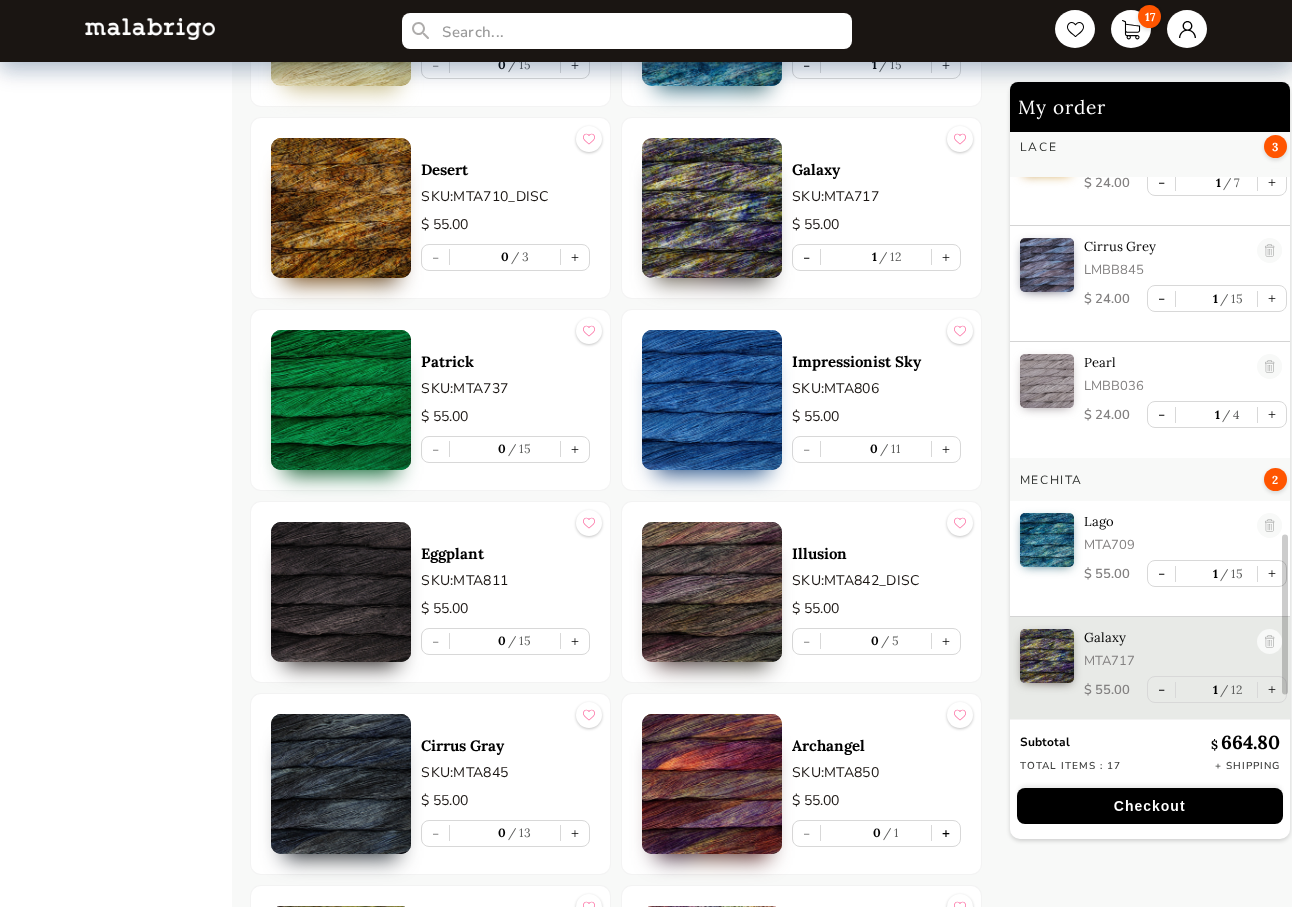 click on "+" at bounding box center [946, 833] 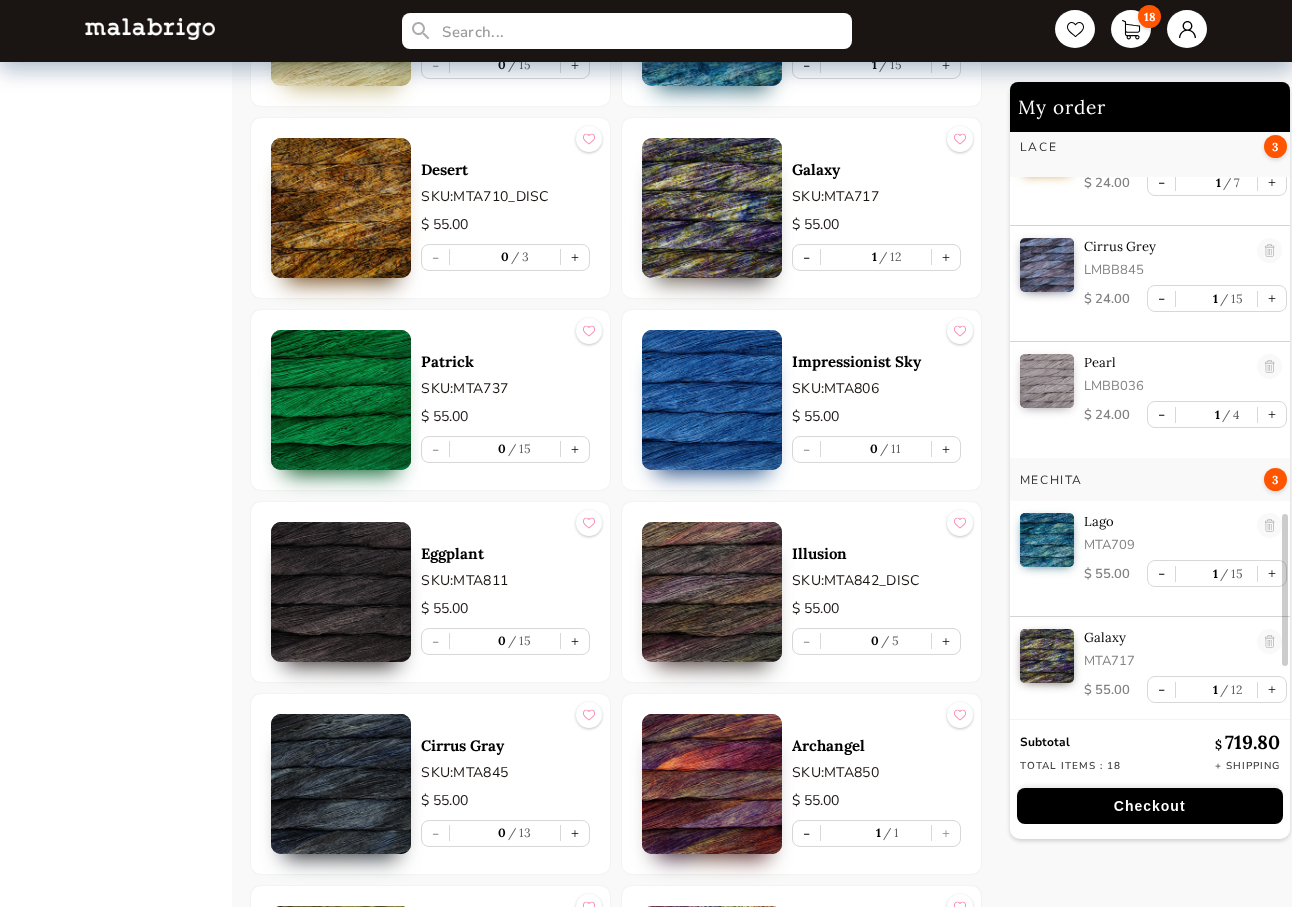 scroll, scrollTop: 1630, scrollLeft: 0, axis: vertical 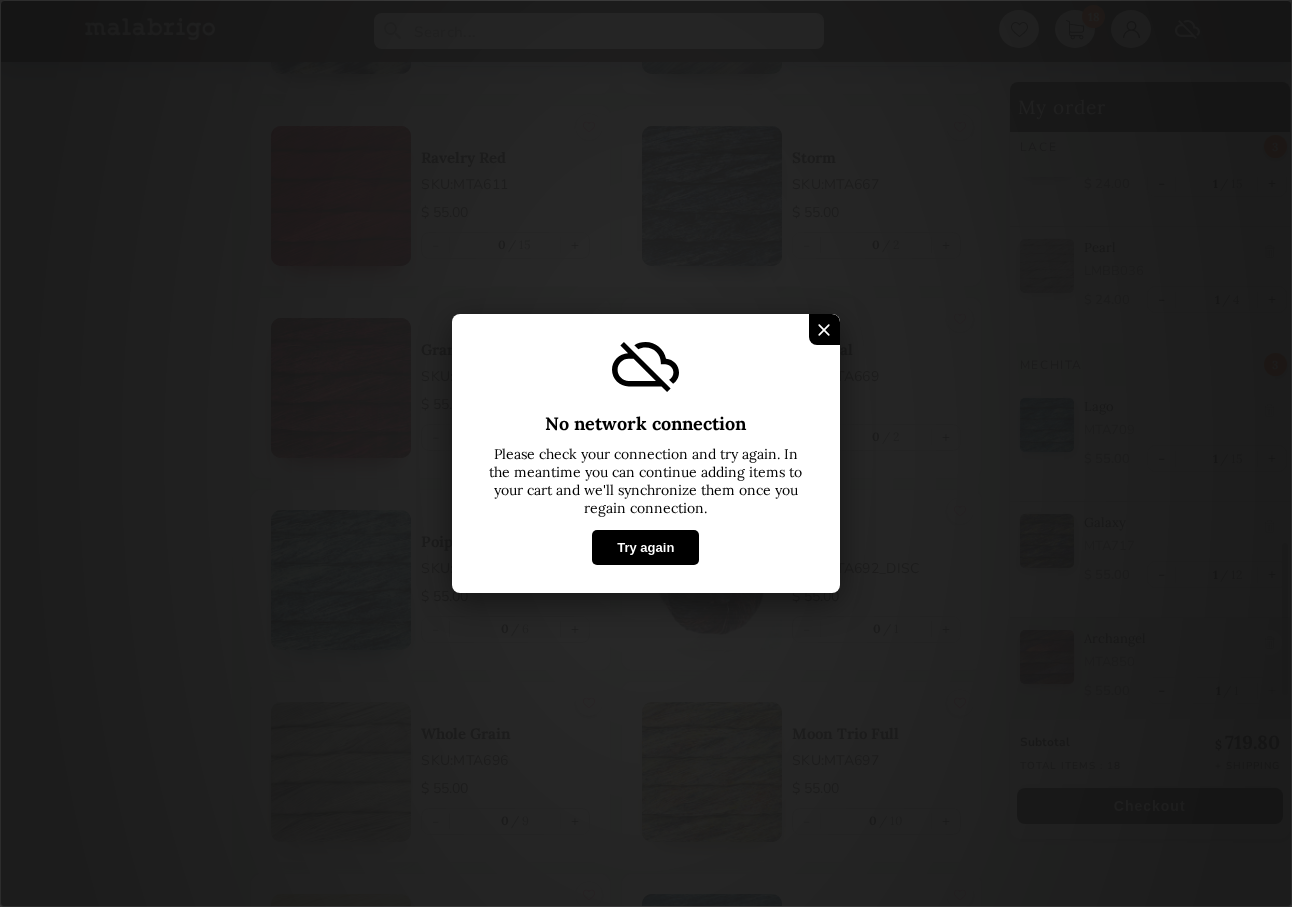 click on "Try again" at bounding box center [645, 547] 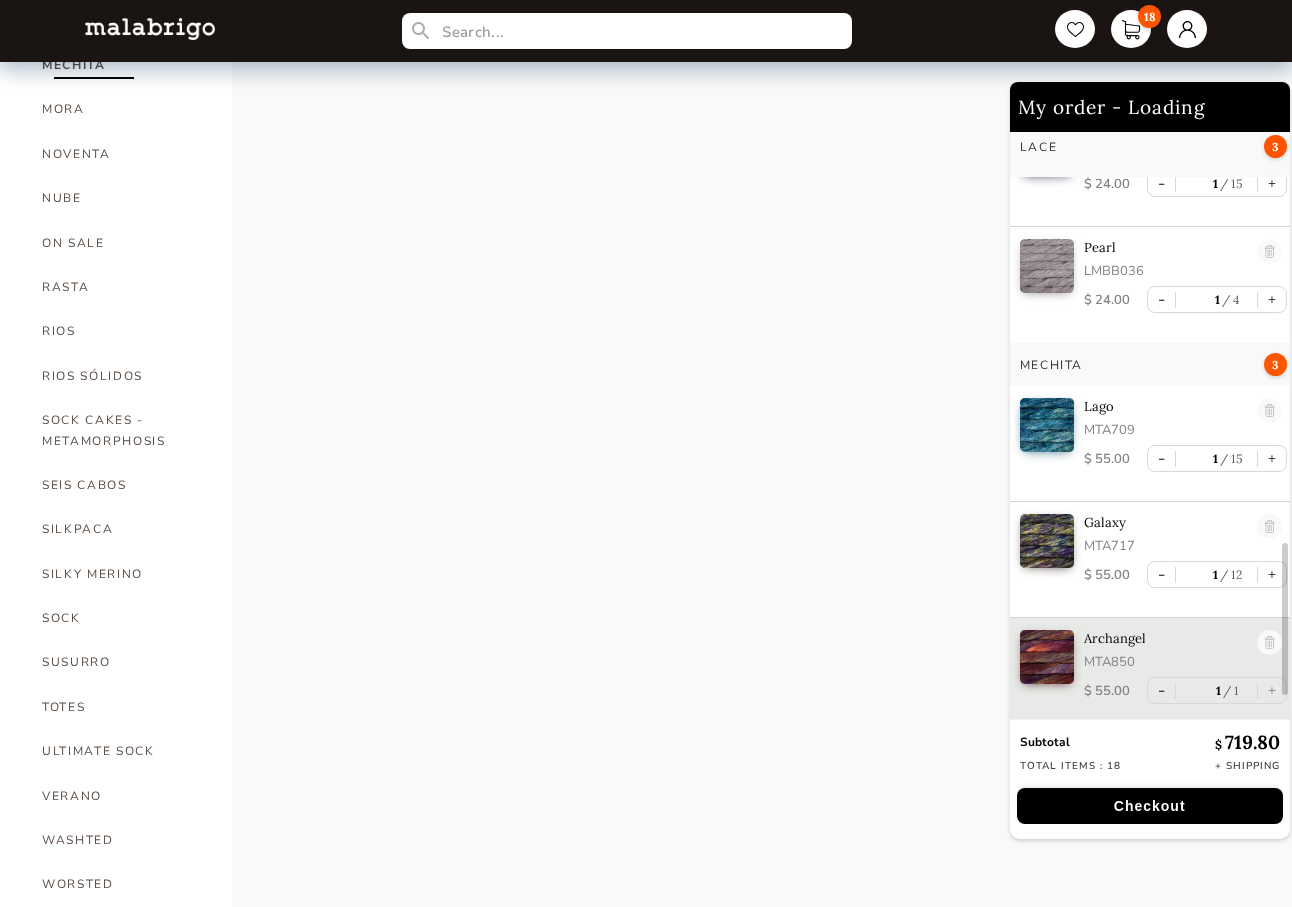 select on "SKU" 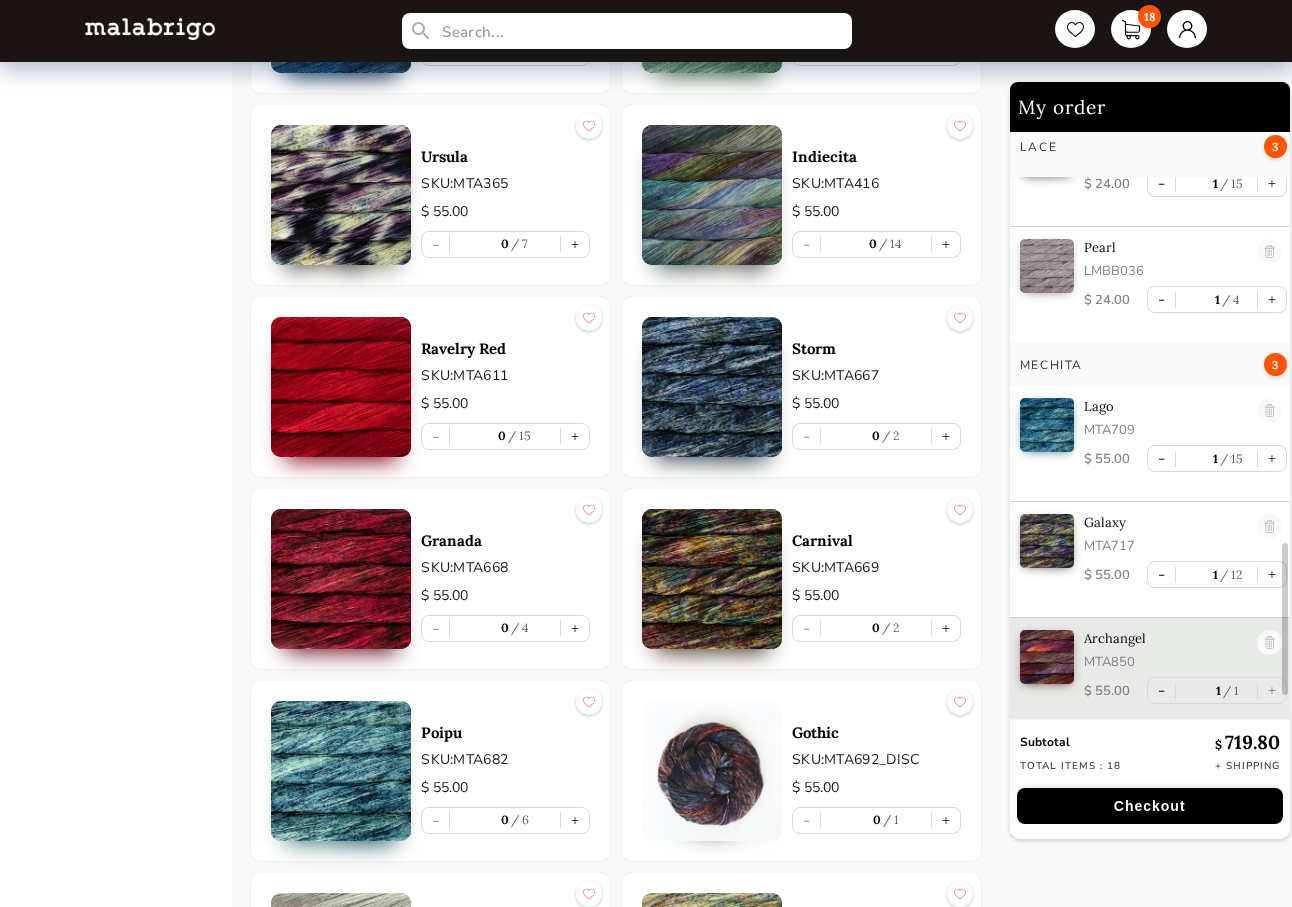 scroll, scrollTop: 4233, scrollLeft: 0, axis: vertical 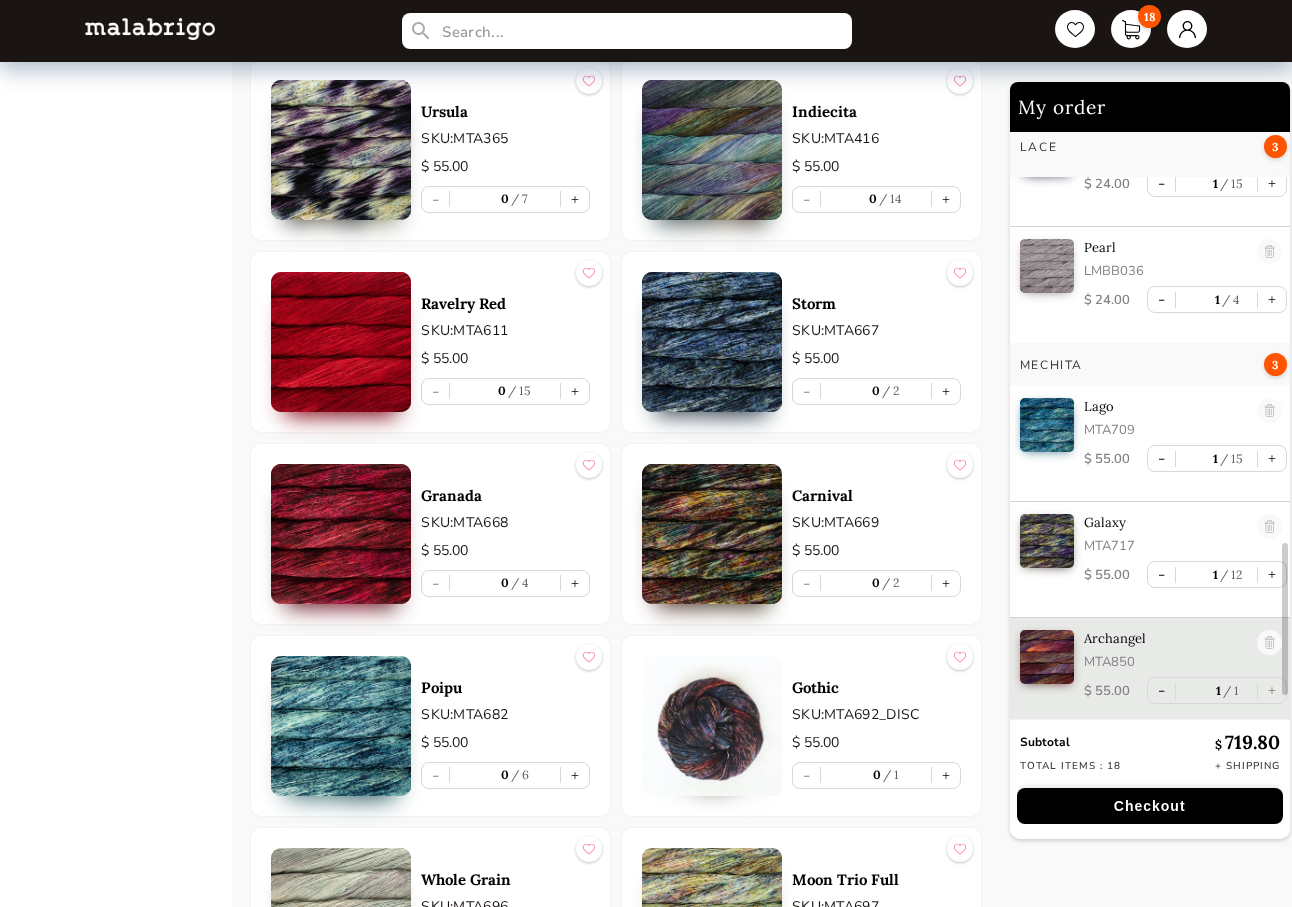 click on "HOME CATEGORIES VIENTOS - PREORDER US MINI - PREORDER CARACOL "ON BLACK" - PREORDER RIOS: "AMIGAS DE ROSALINDA"  NOW SHIPPING HOLIDAY KIT 2025 - PREORDER LACE - NEW COLORS MORA - NEW COLORS ARROYO BOOKS CLOUD CAPRINO CARACOL CHUNKY DOS TIERRAS FINITO LACE MOHAIR MECHA MECHITA MORA NOVENTA NUBE ON SALE RASTA RIOS RIOS SÓLIDOS SOCK CAKES - METAMORPHOSIS SEIS CABOS SILKPACA SILKY MERINO SOCK SUSURRO TOTES ULTIMATE SOCK VERANO WASHTED WORSTED" at bounding box center (132, -309) 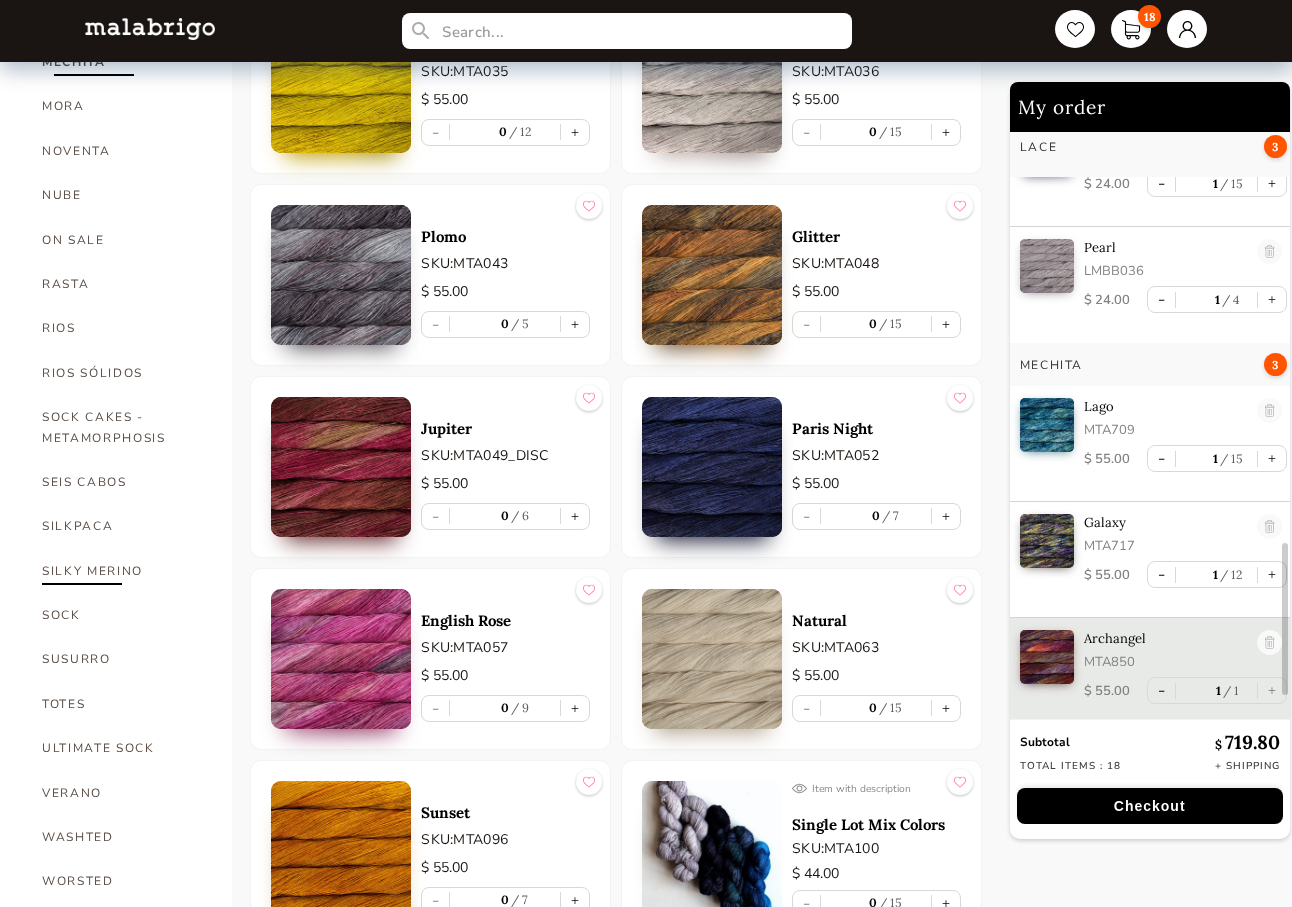 scroll, scrollTop: 1033, scrollLeft: 0, axis: vertical 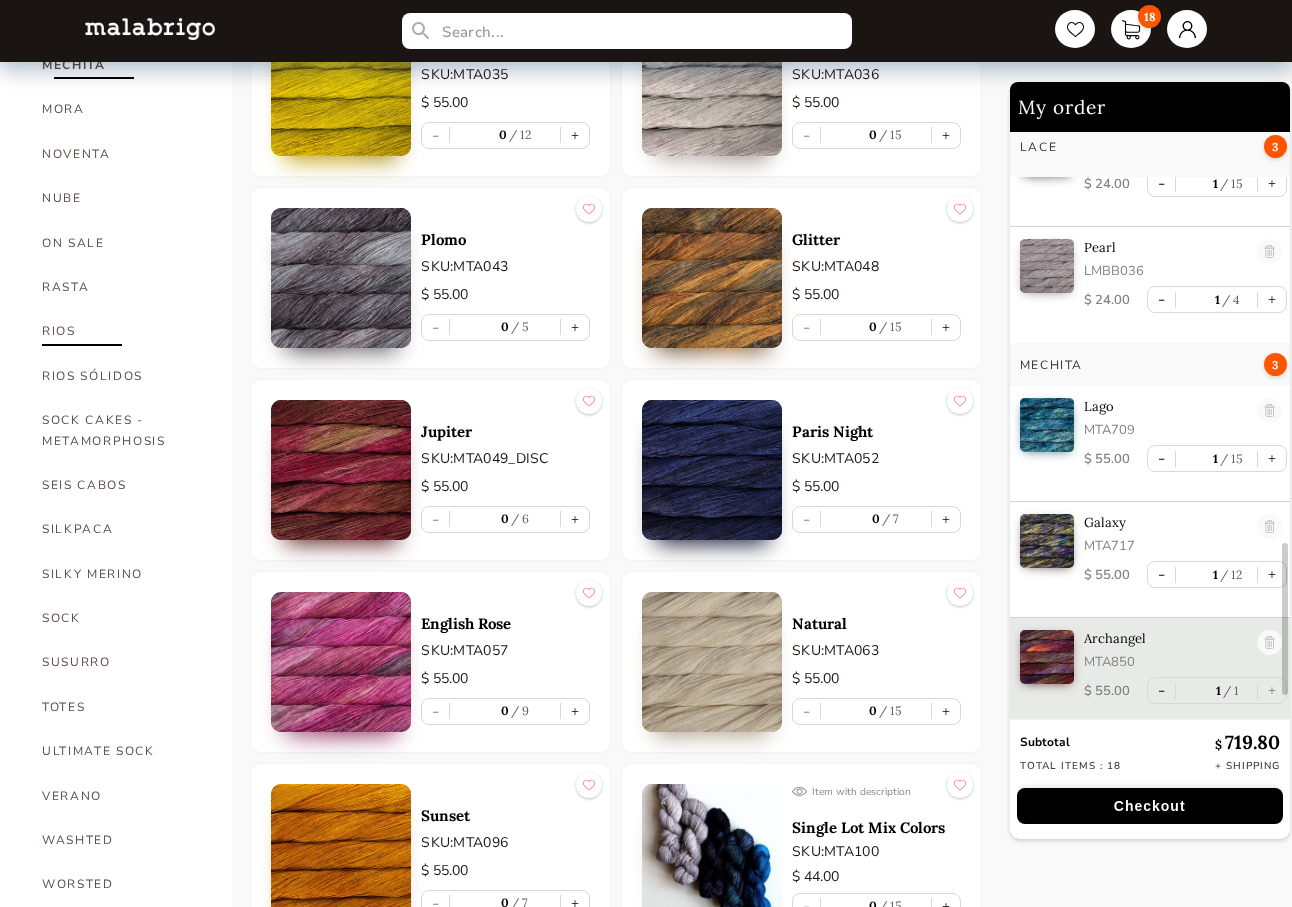 click on "RIOS" at bounding box center [122, 331] 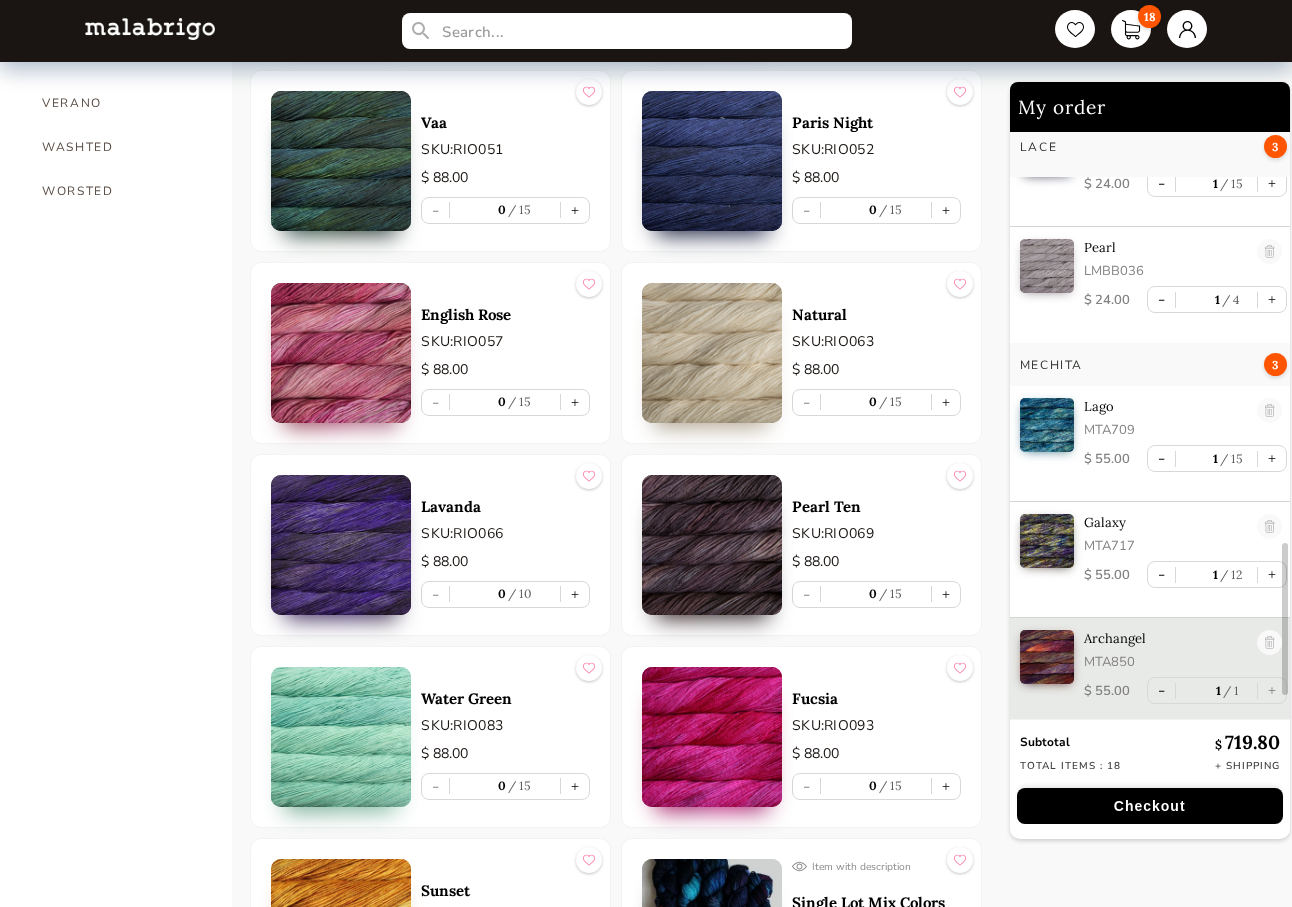 scroll, scrollTop: 1733, scrollLeft: 0, axis: vertical 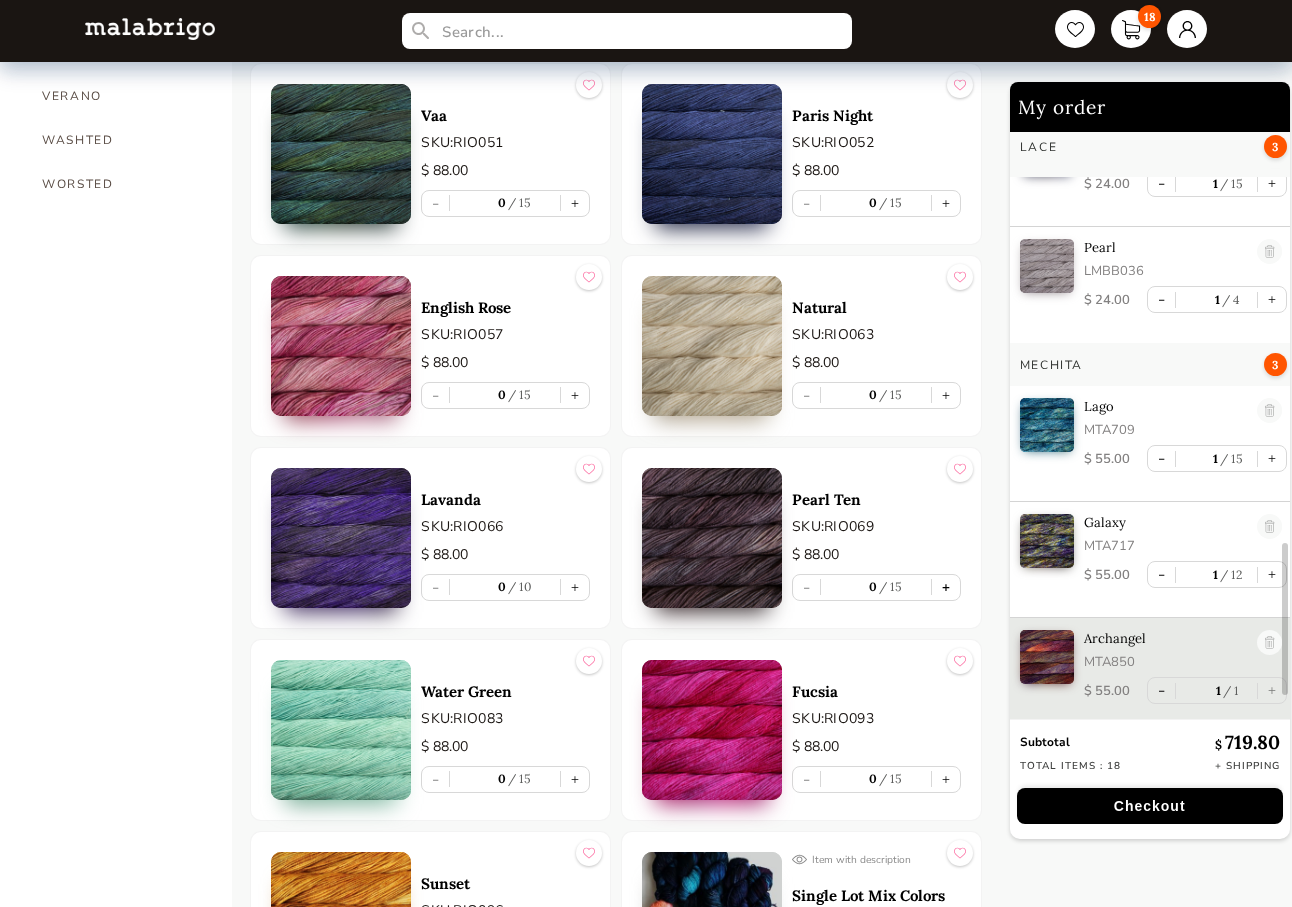 click on "+" at bounding box center (946, 587) 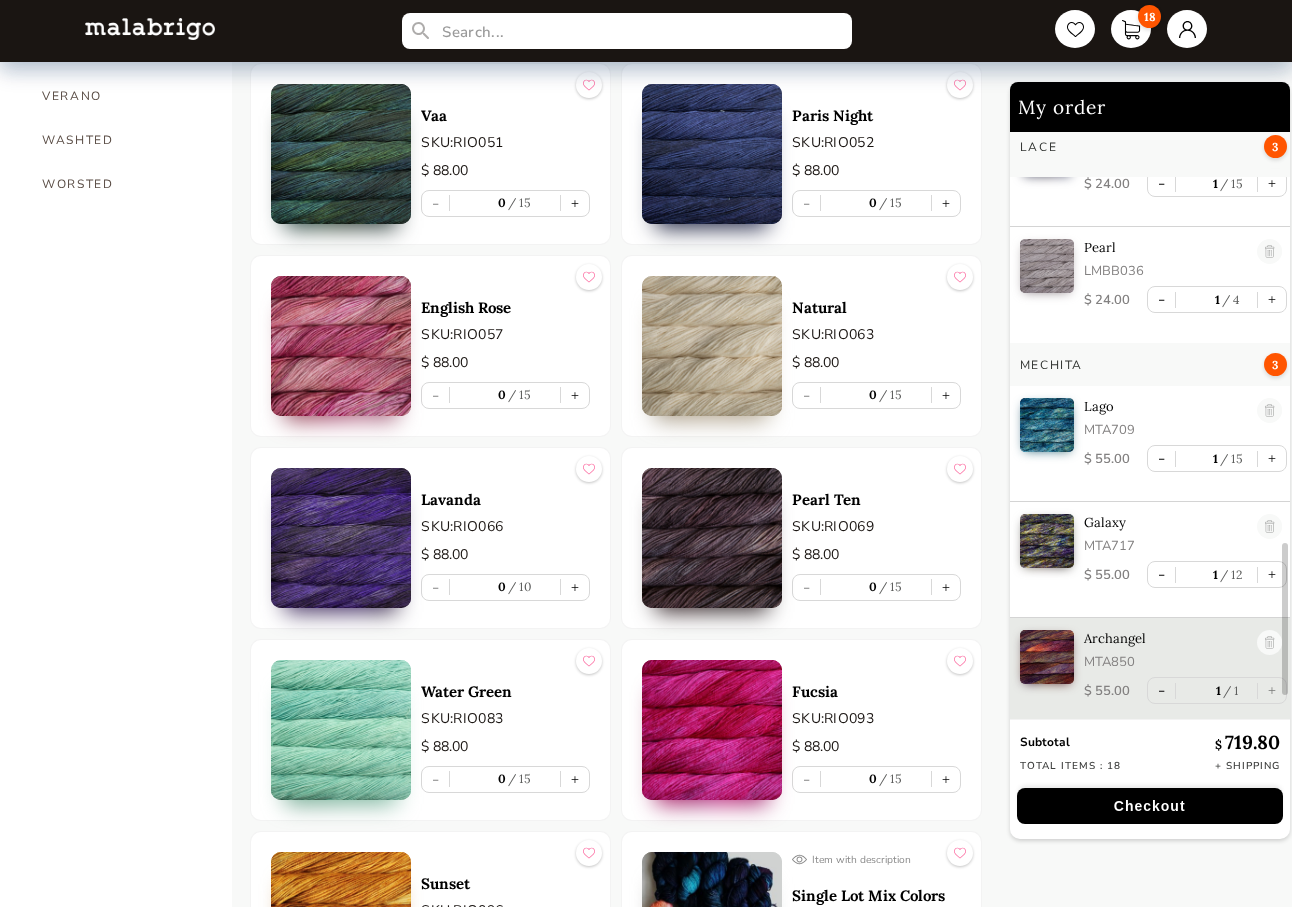 type on "1" 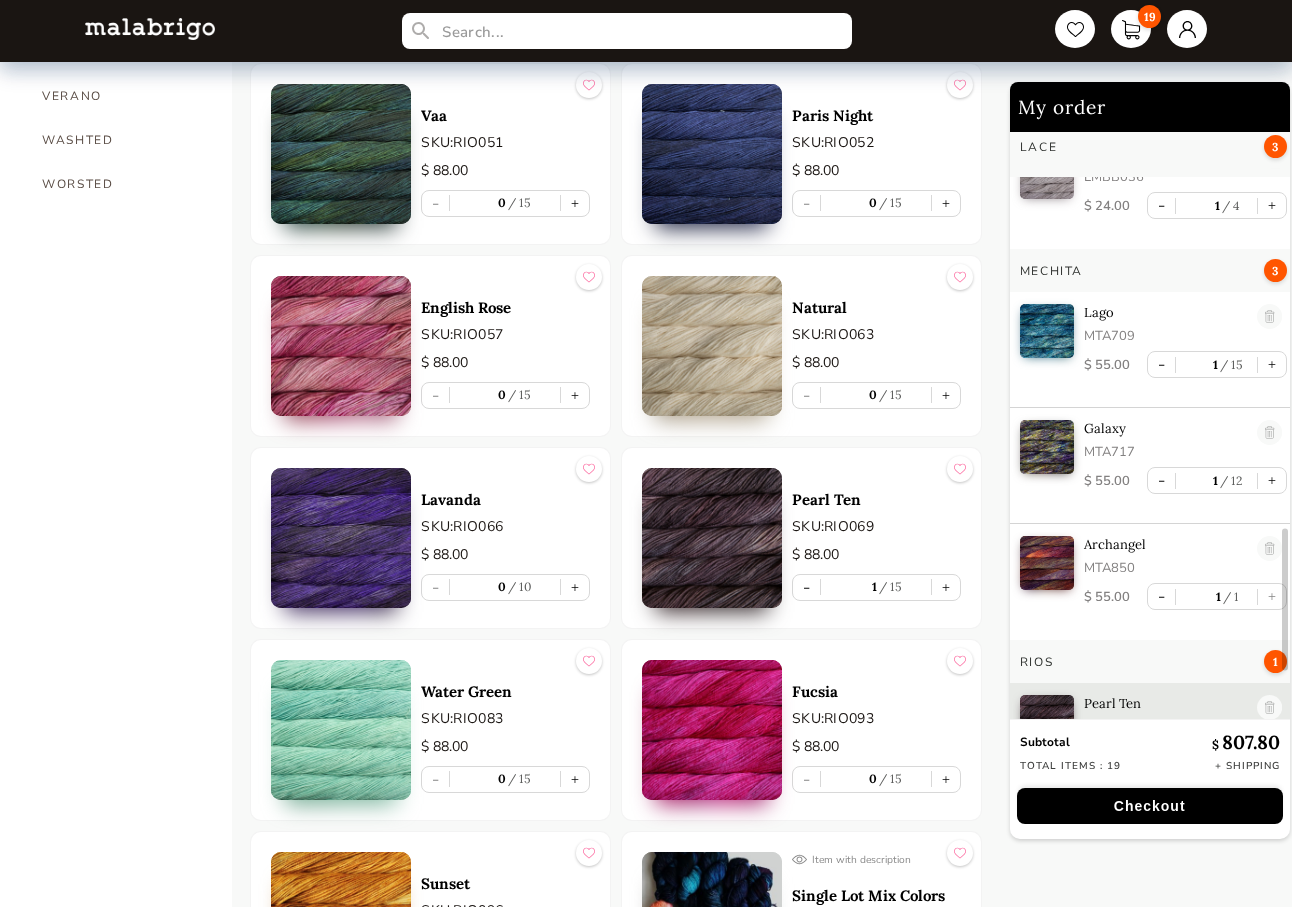 scroll, scrollTop: 1787, scrollLeft: 0, axis: vertical 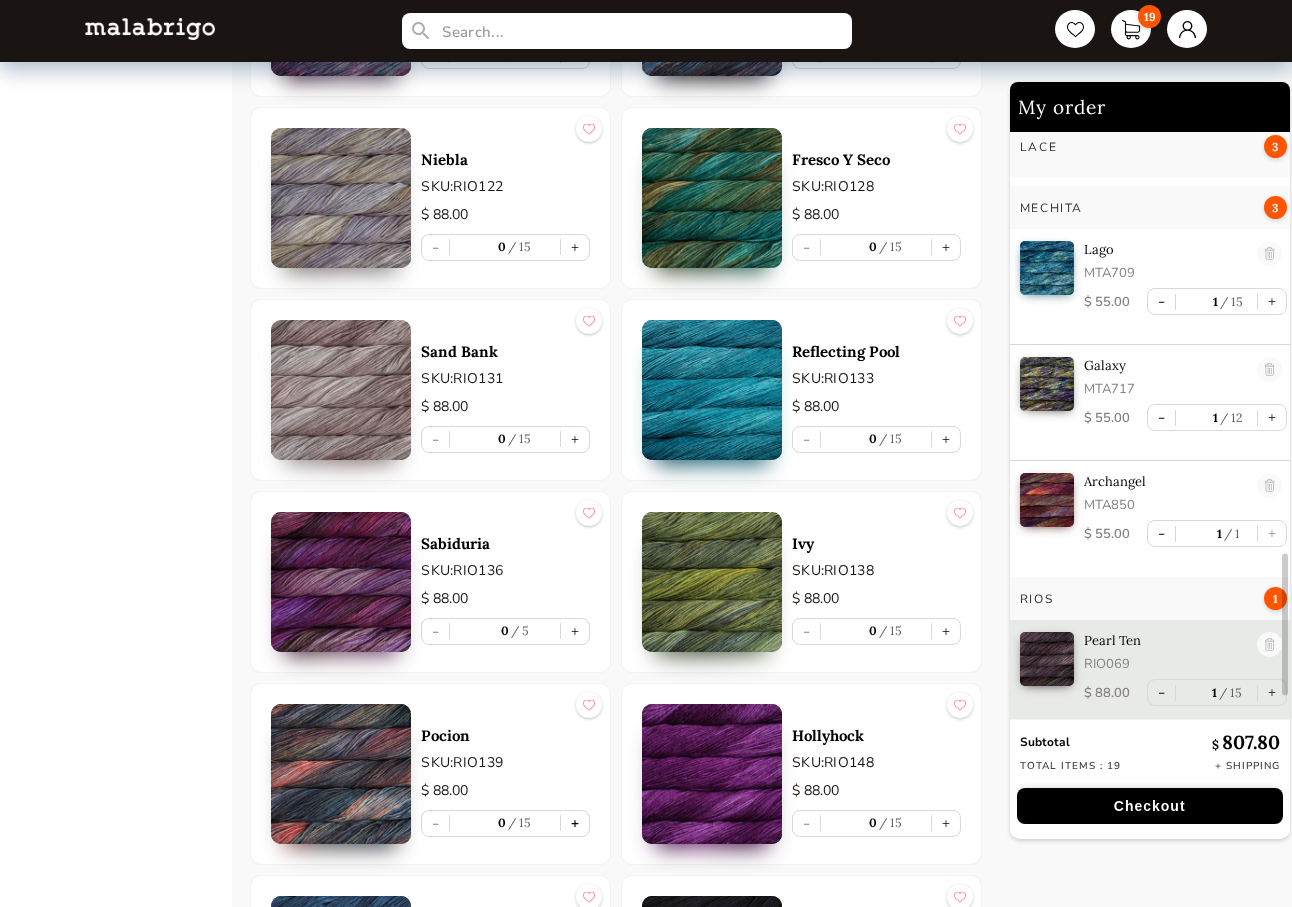 click on "+" at bounding box center [575, 823] 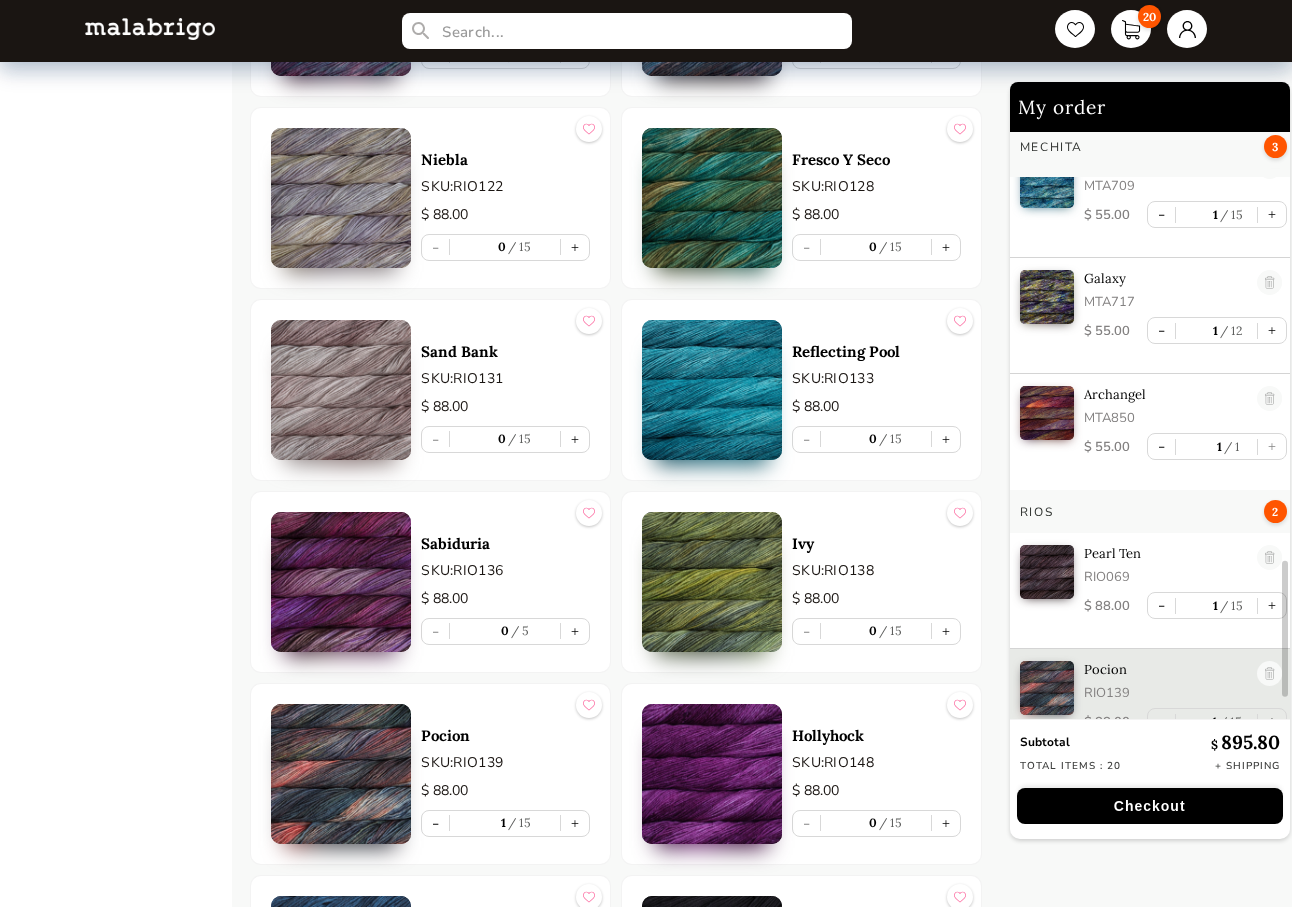 scroll, scrollTop: 1906, scrollLeft: 0, axis: vertical 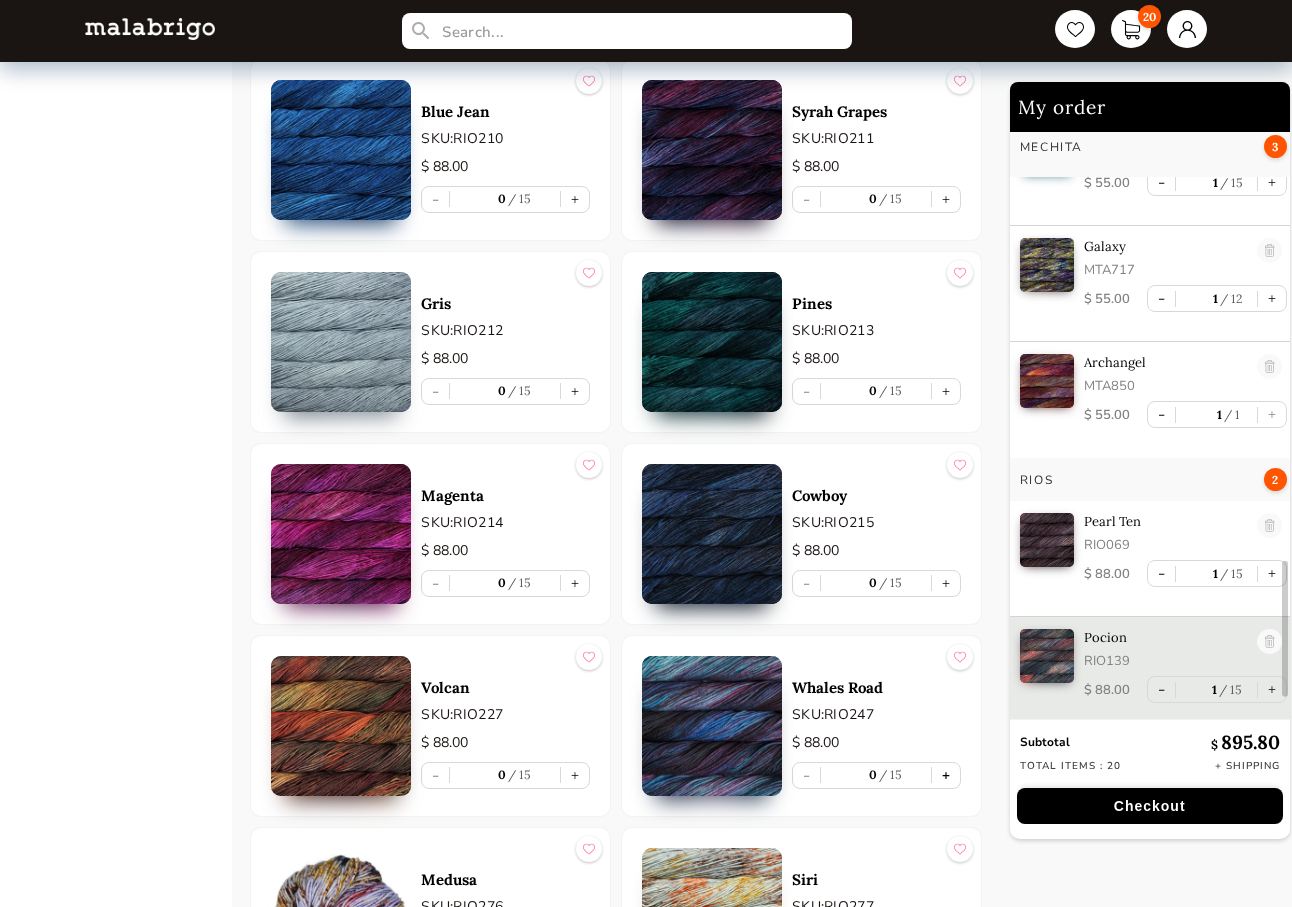 drag, startPoint x: 943, startPoint y: 774, endPoint x: 931, endPoint y: 774, distance: 12 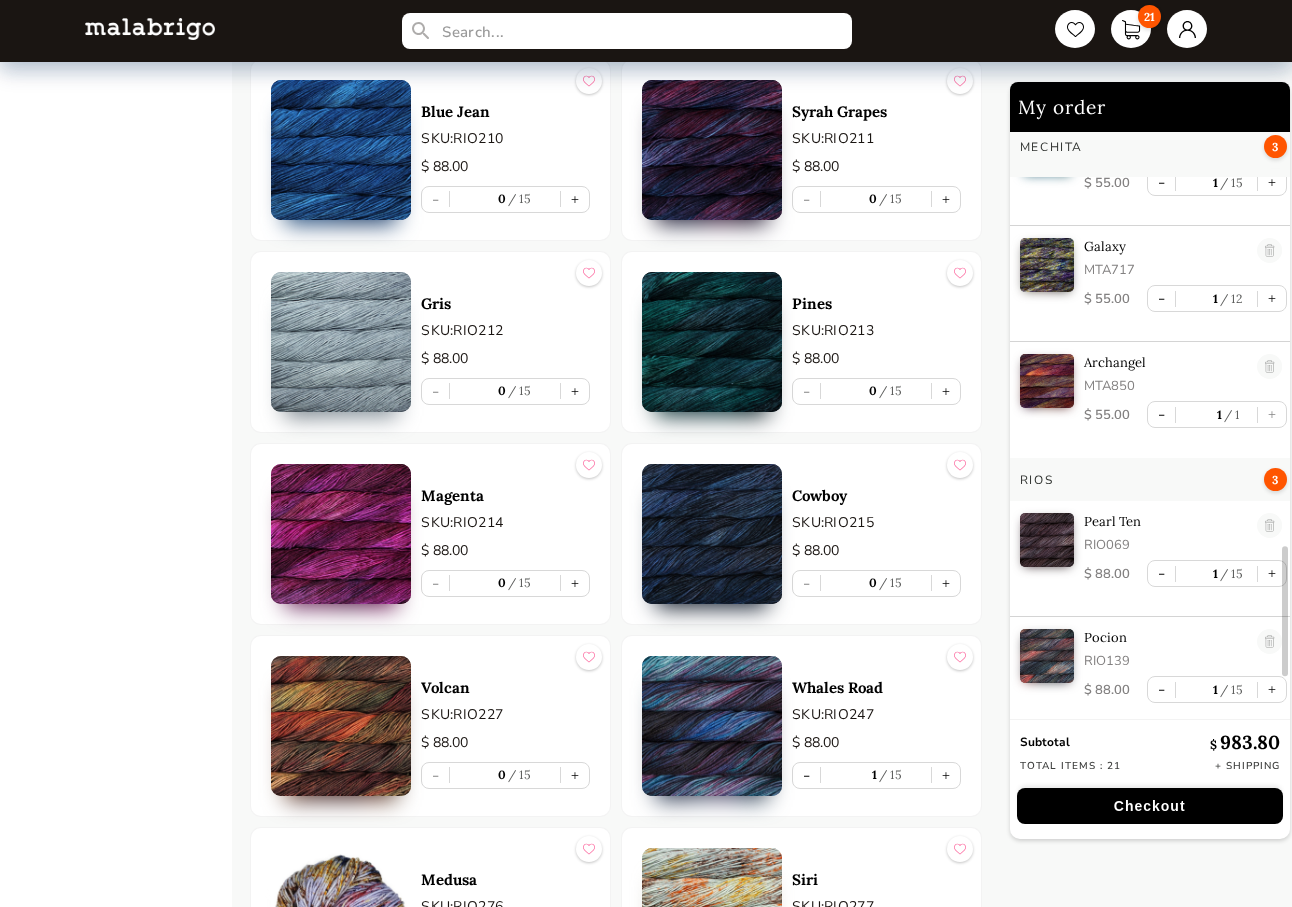 scroll, scrollTop: 2022, scrollLeft: 0, axis: vertical 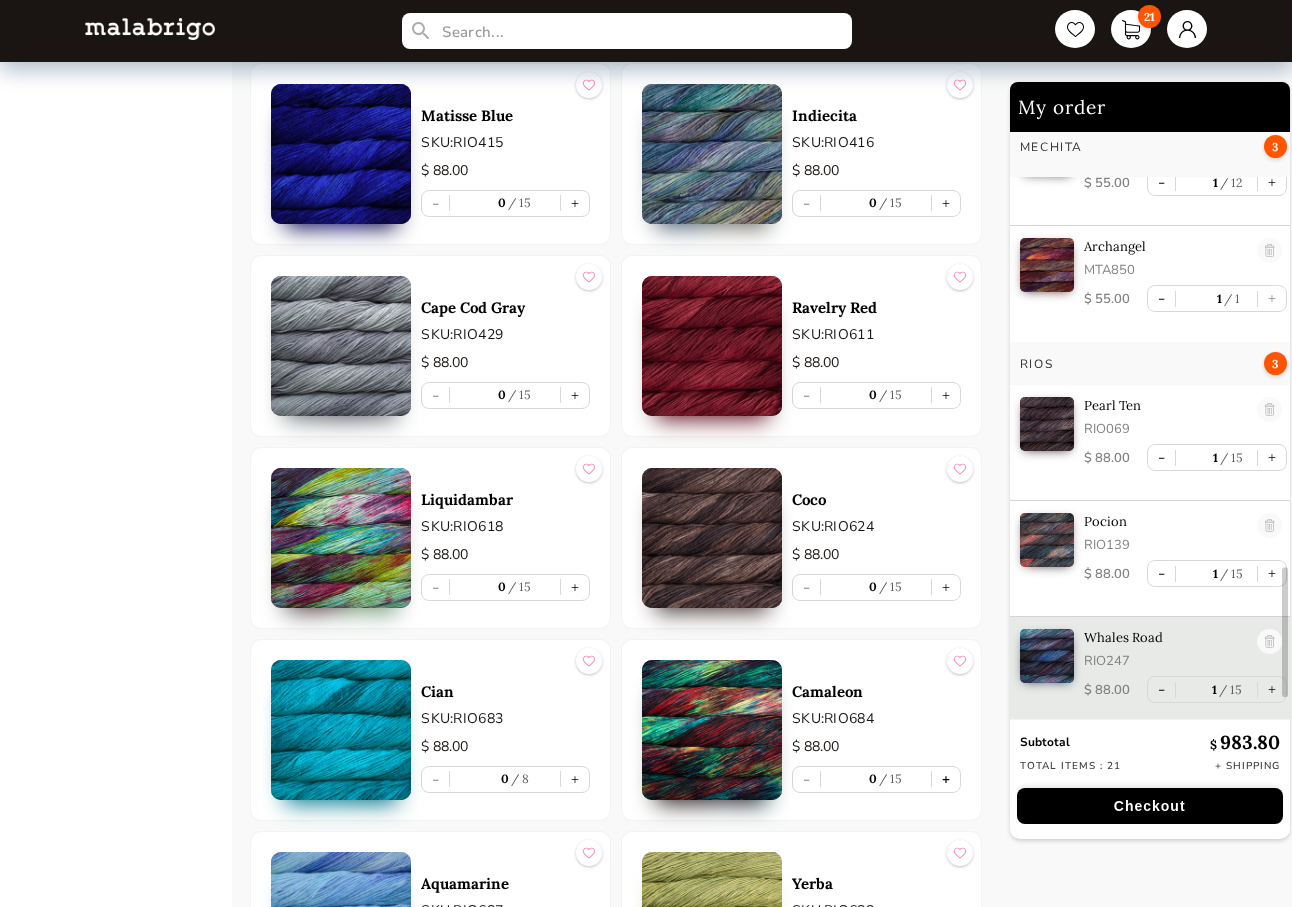 click on "+" at bounding box center [946, 779] 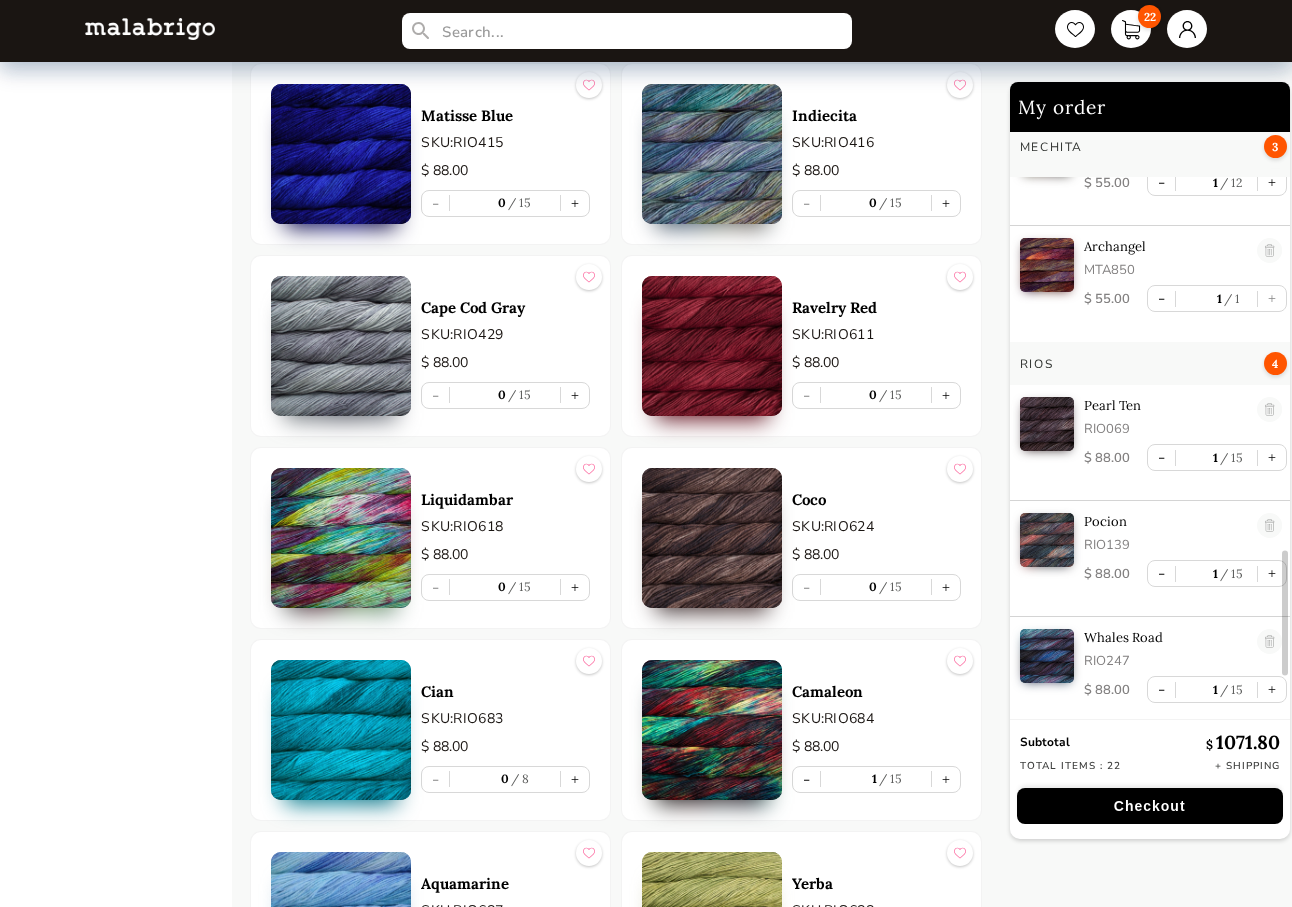 scroll, scrollTop: 2137, scrollLeft: 0, axis: vertical 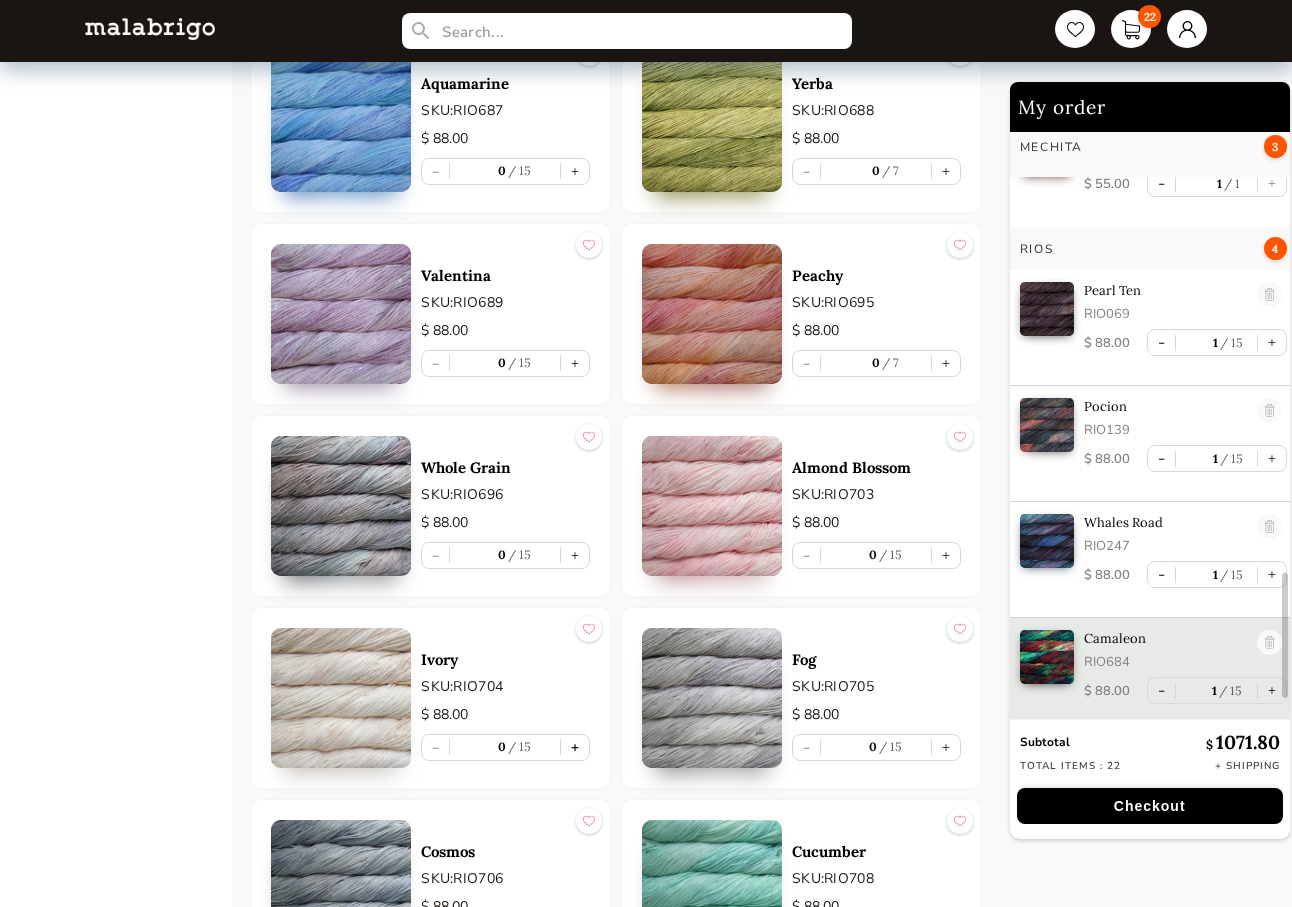 click on "+" at bounding box center [575, 747] 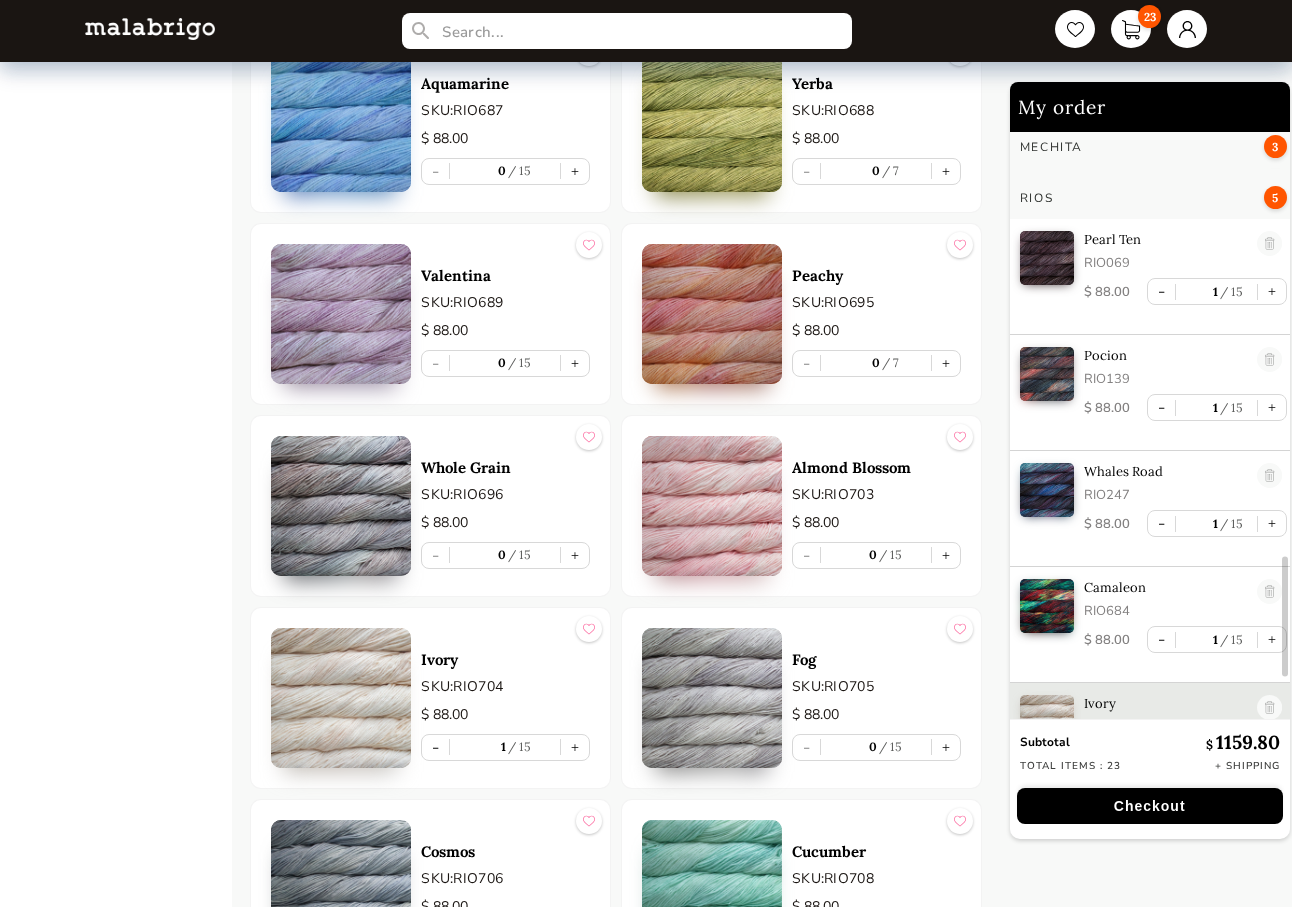 scroll, scrollTop: 2254, scrollLeft: 0, axis: vertical 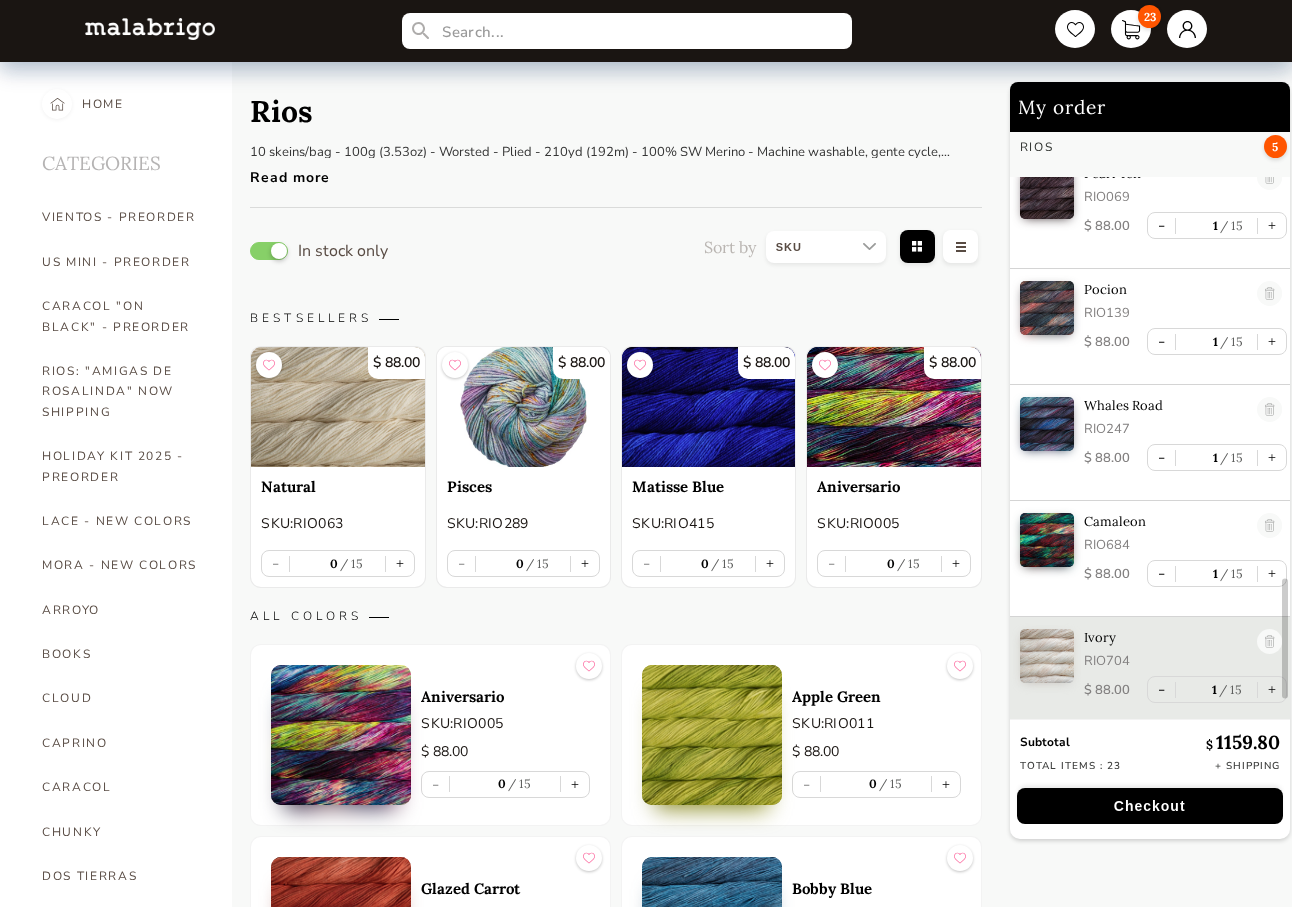 click on "Checkout" at bounding box center (1150, 806) 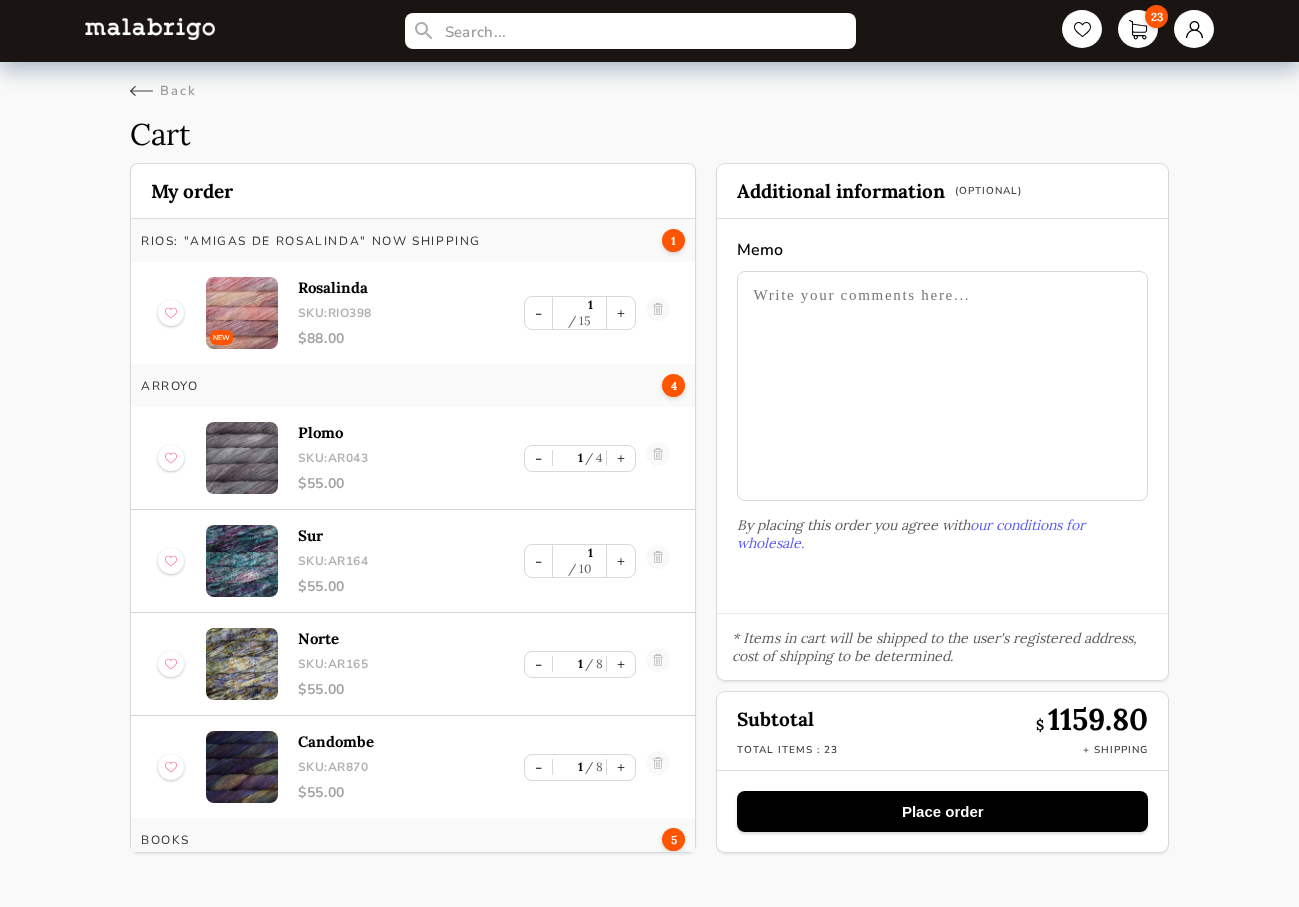 click on "Place order" at bounding box center (942, 811) 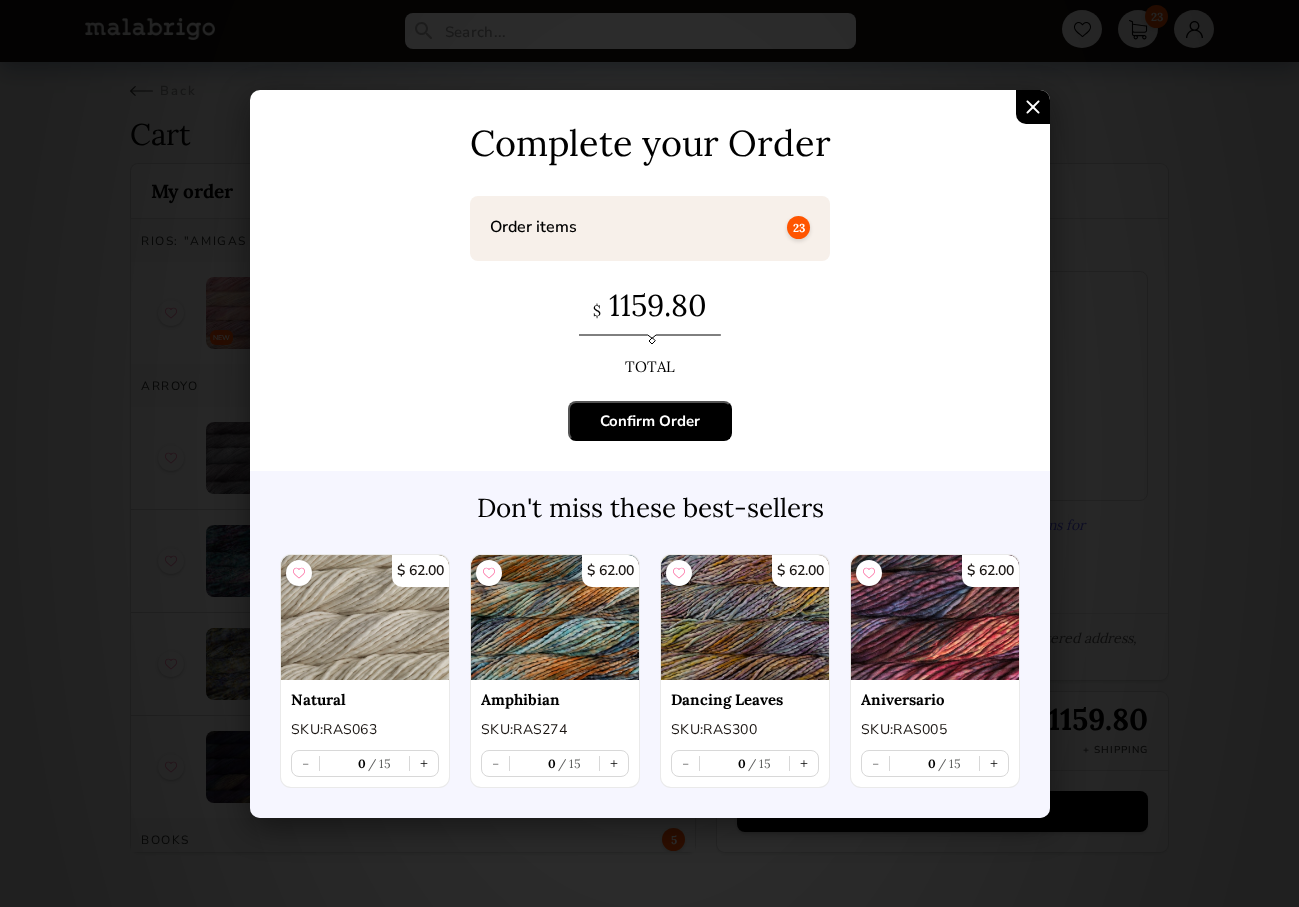 click on "Confirm Order" at bounding box center (650, 421) 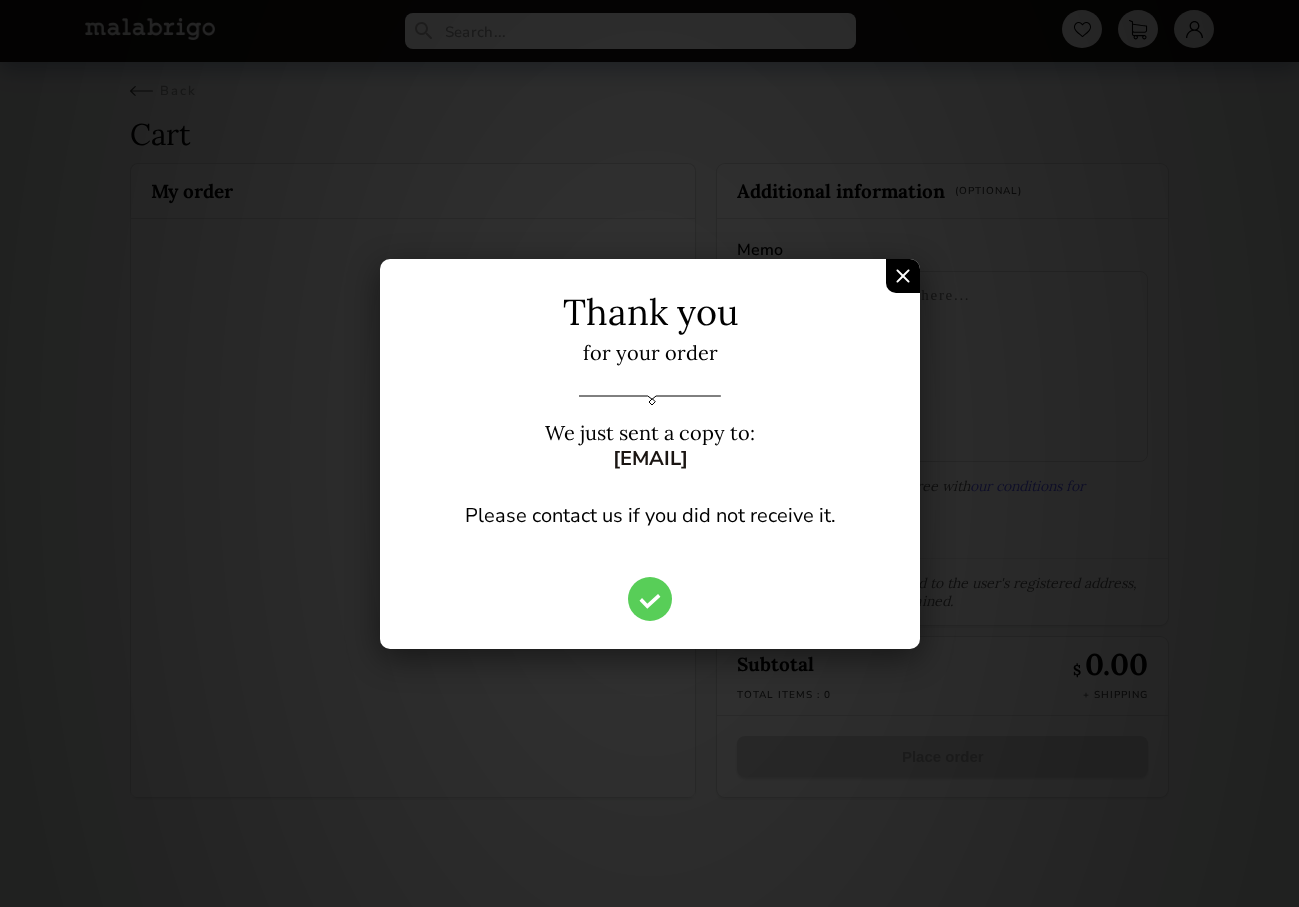 click at bounding box center [903, 276] 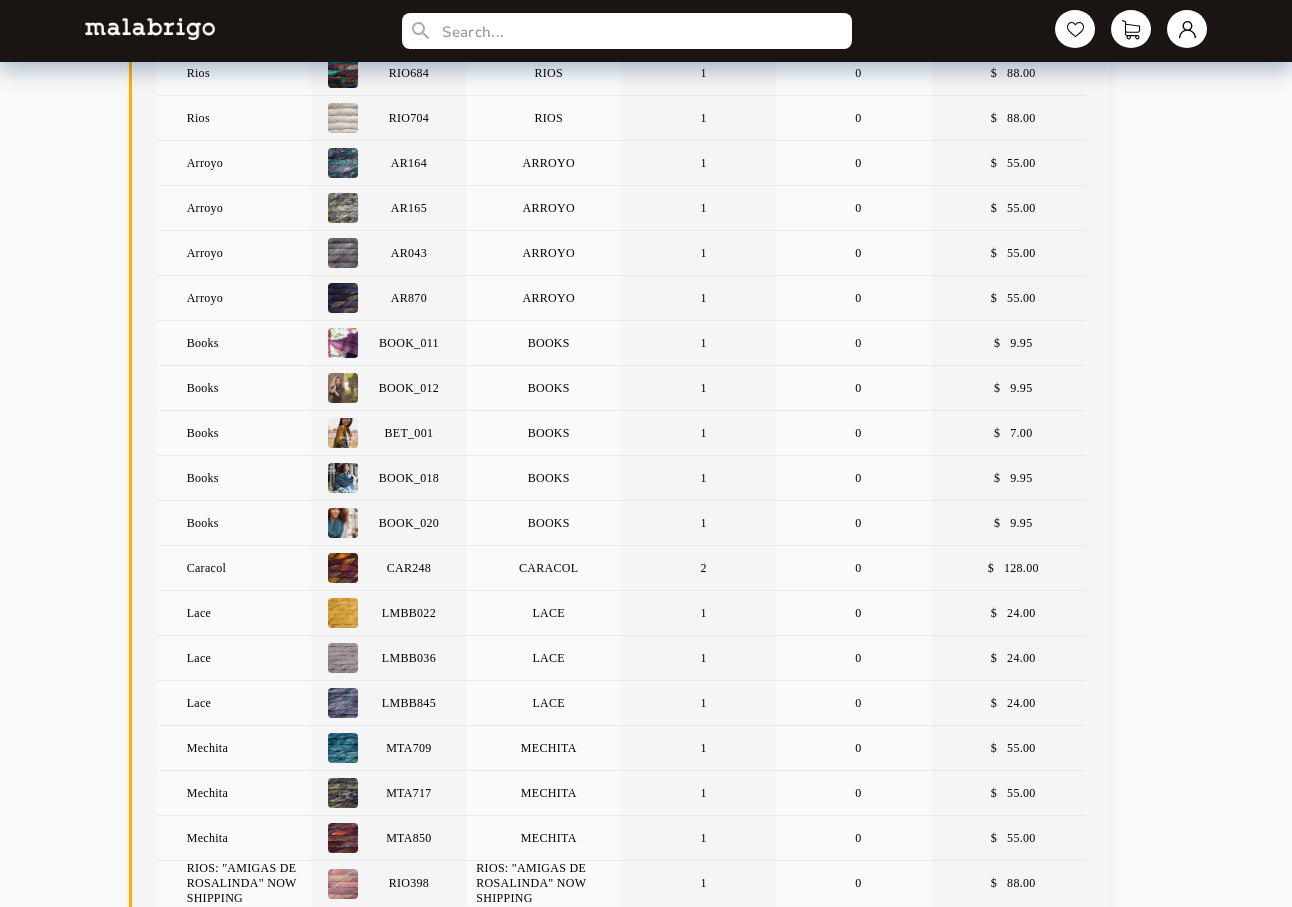 scroll, scrollTop: 400, scrollLeft: 0, axis: vertical 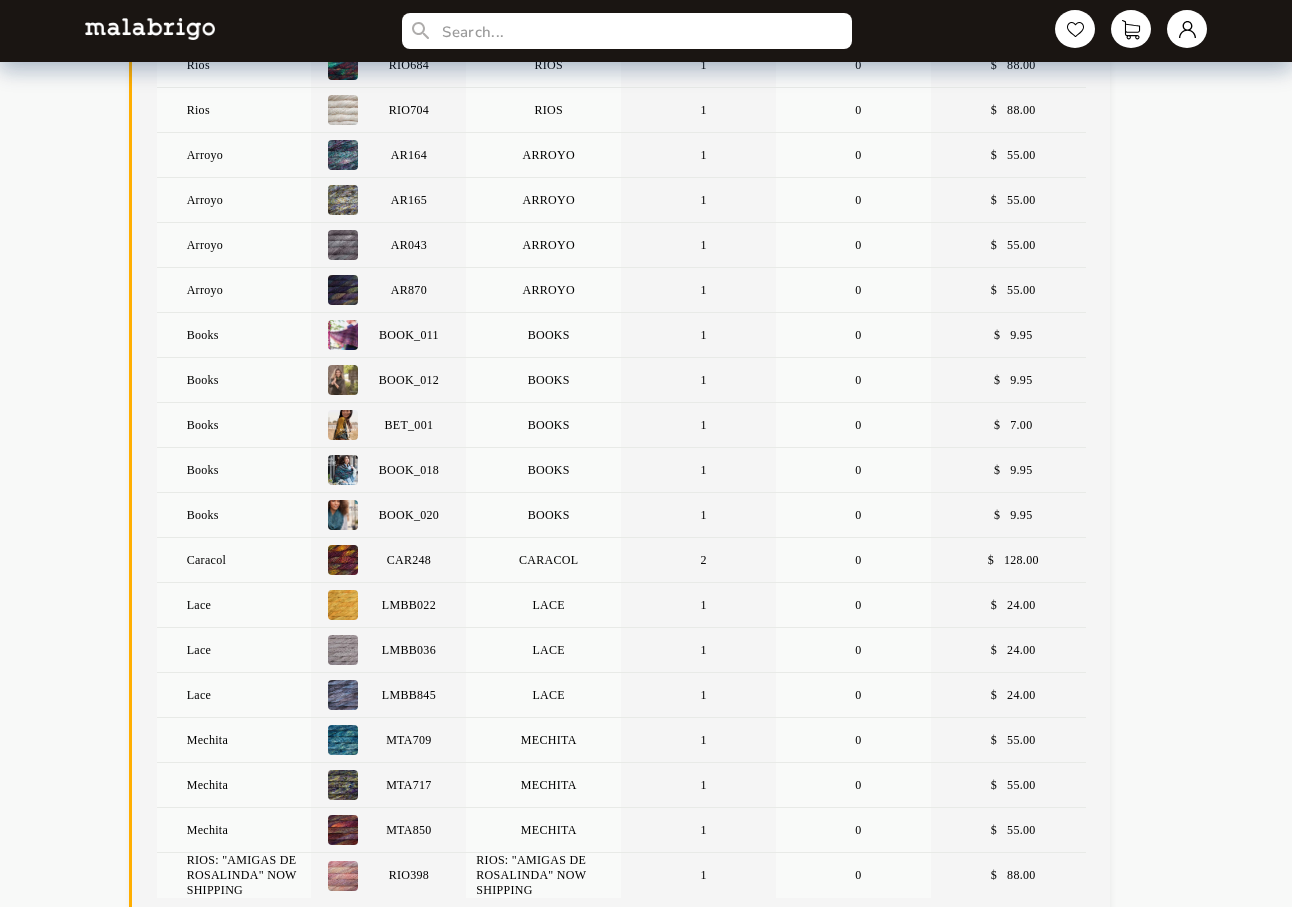 click on "CAR248" at bounding box center [408, 560] 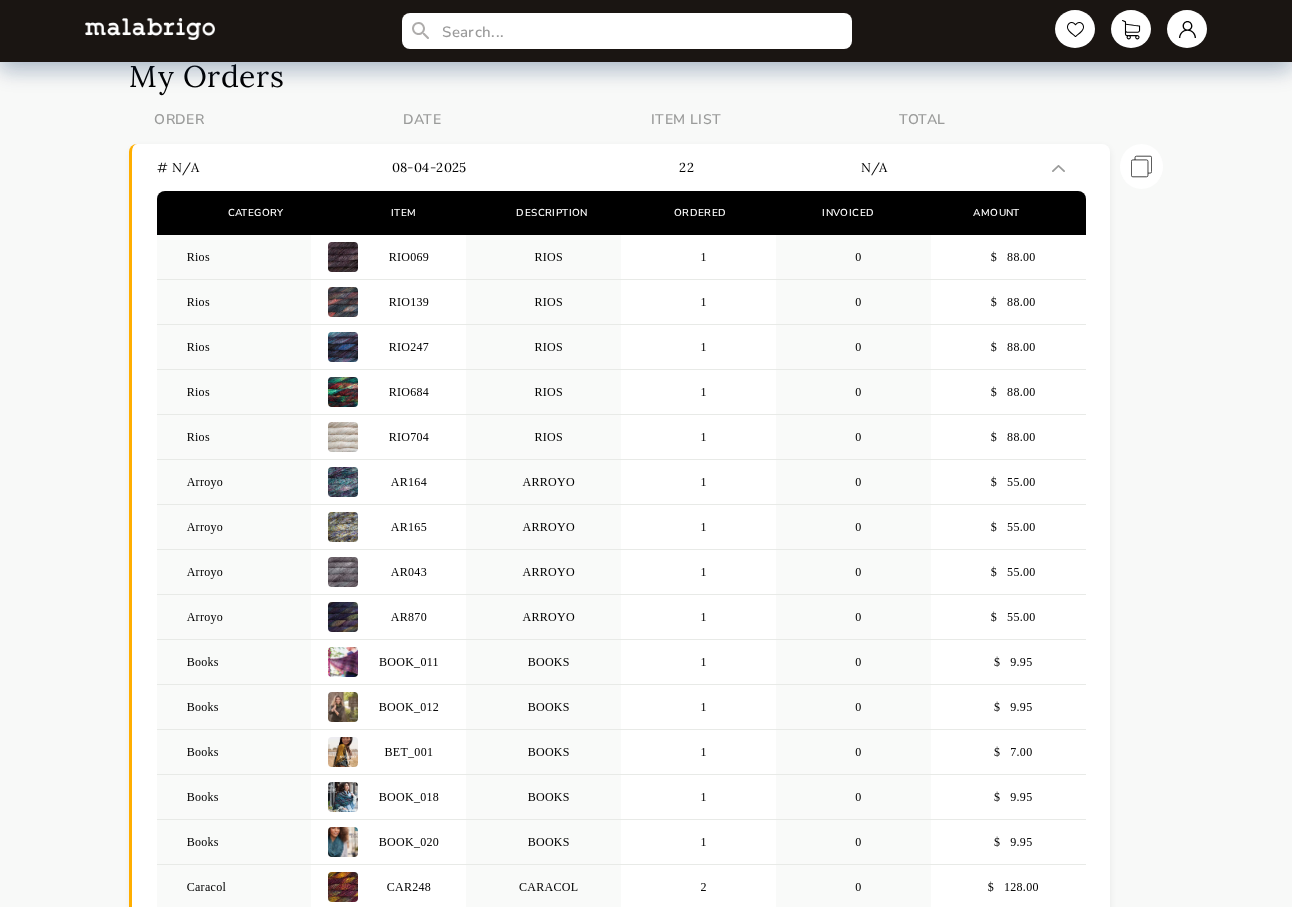 scroll, scrollTop: 0, scrollLeft: 0, axis: both 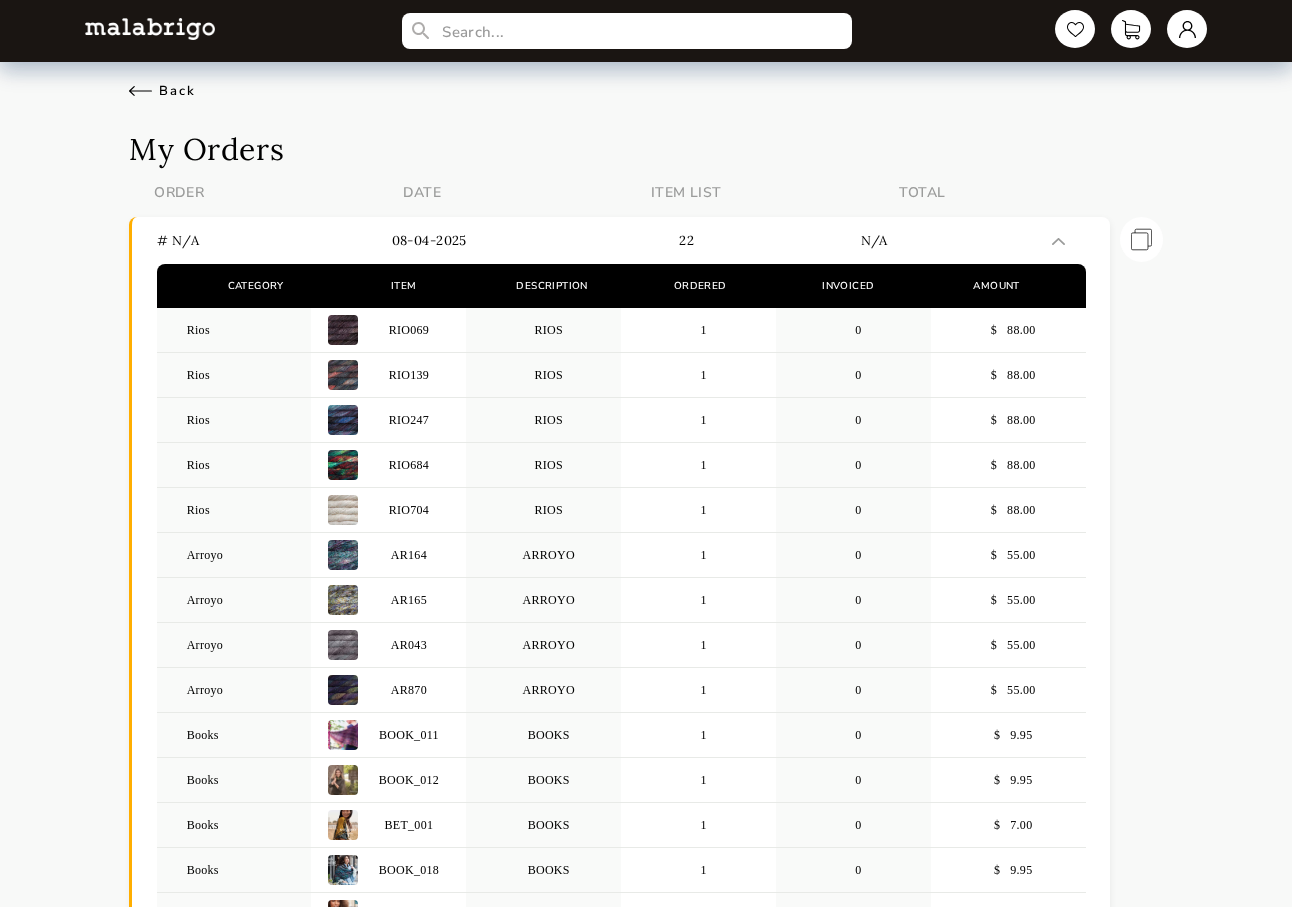 click on "Back" at bounding box center (162, 91) 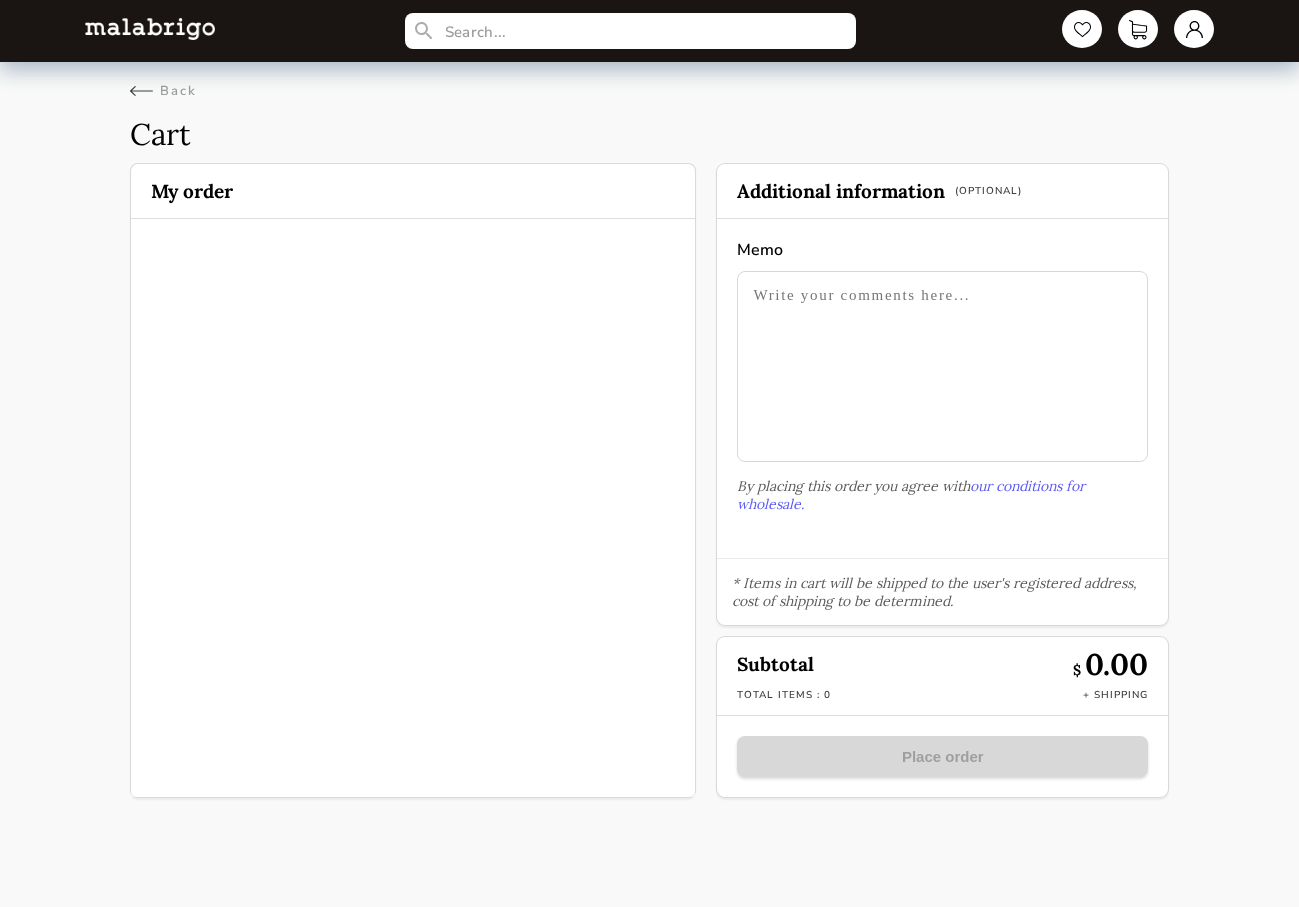 drag, startPoint x: 297, startPoint y: 130, endPoint x: 202, endPoint y: 122, distance: 95.33625 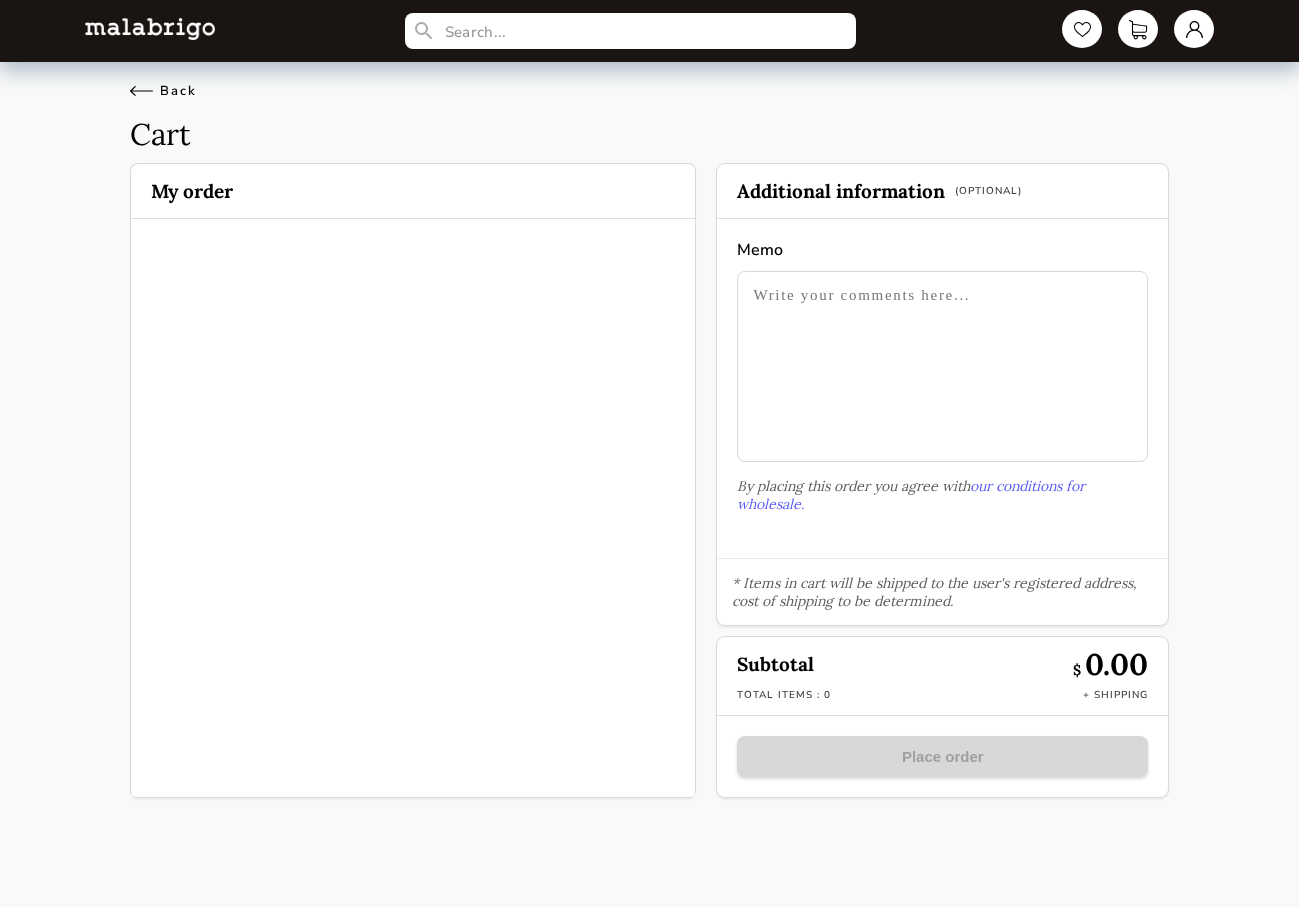 click on "Back" at bounding box center (163, 91) 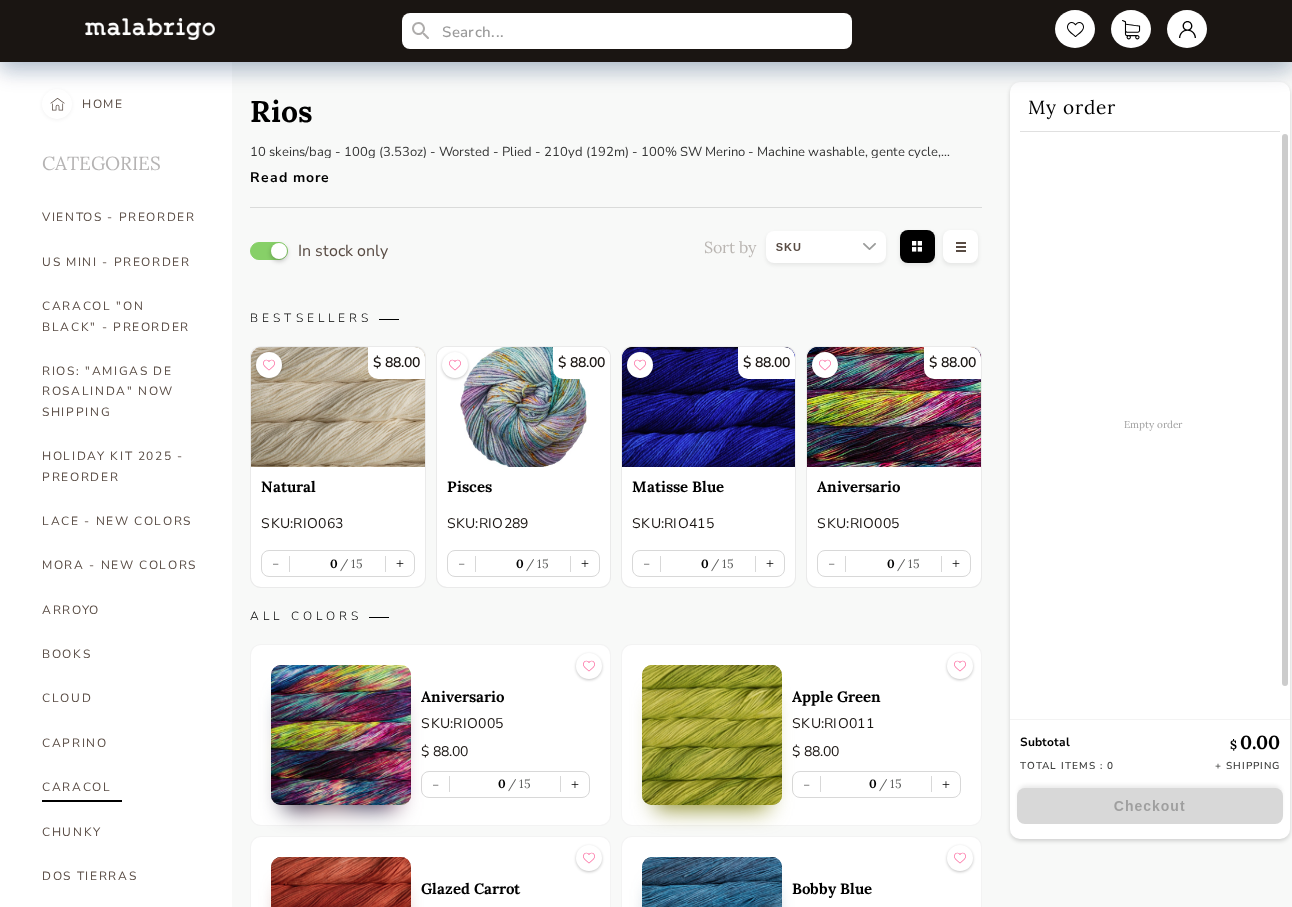 drag, startPoint x: 63, startPoint y: 789, endPoint x: 90, endPoint y: 780, distance: 28.460499 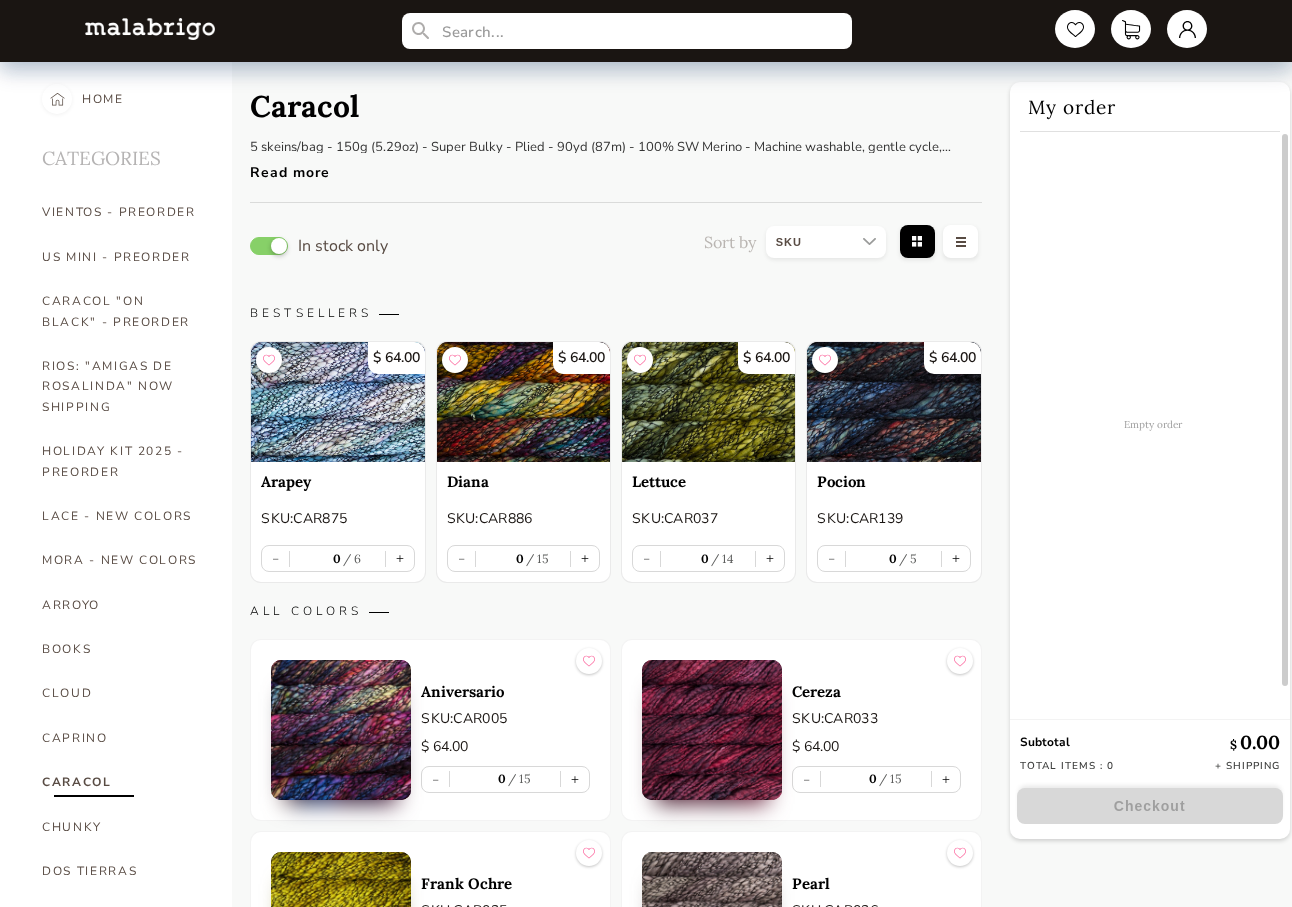 scroll, scrollTop: 0, scrollLeft: 0, axis: both 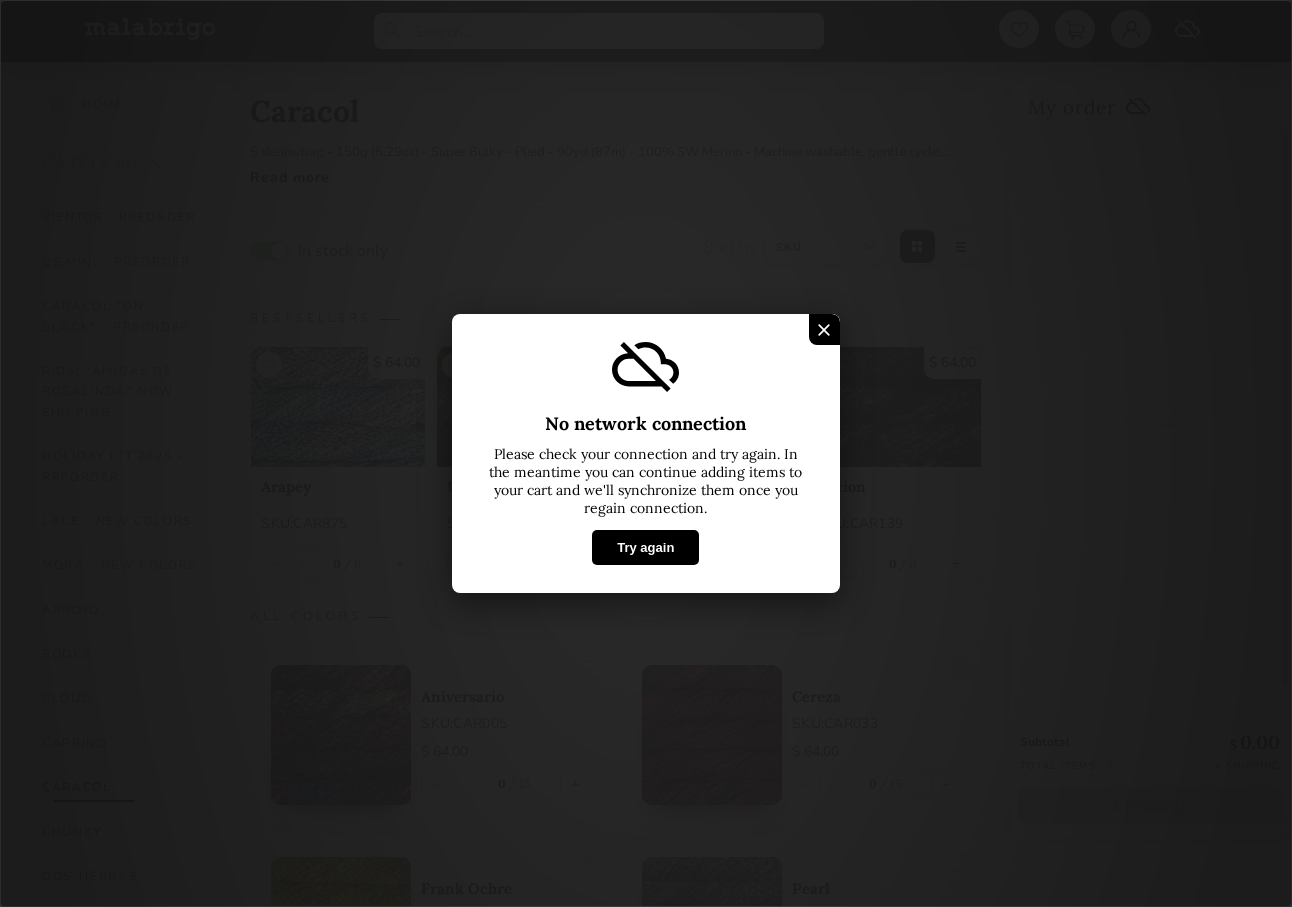 drag, startPoint x: 491, startPoint y: 204, endPoint x: 562, endPoint y: 312, distance: 129.24782 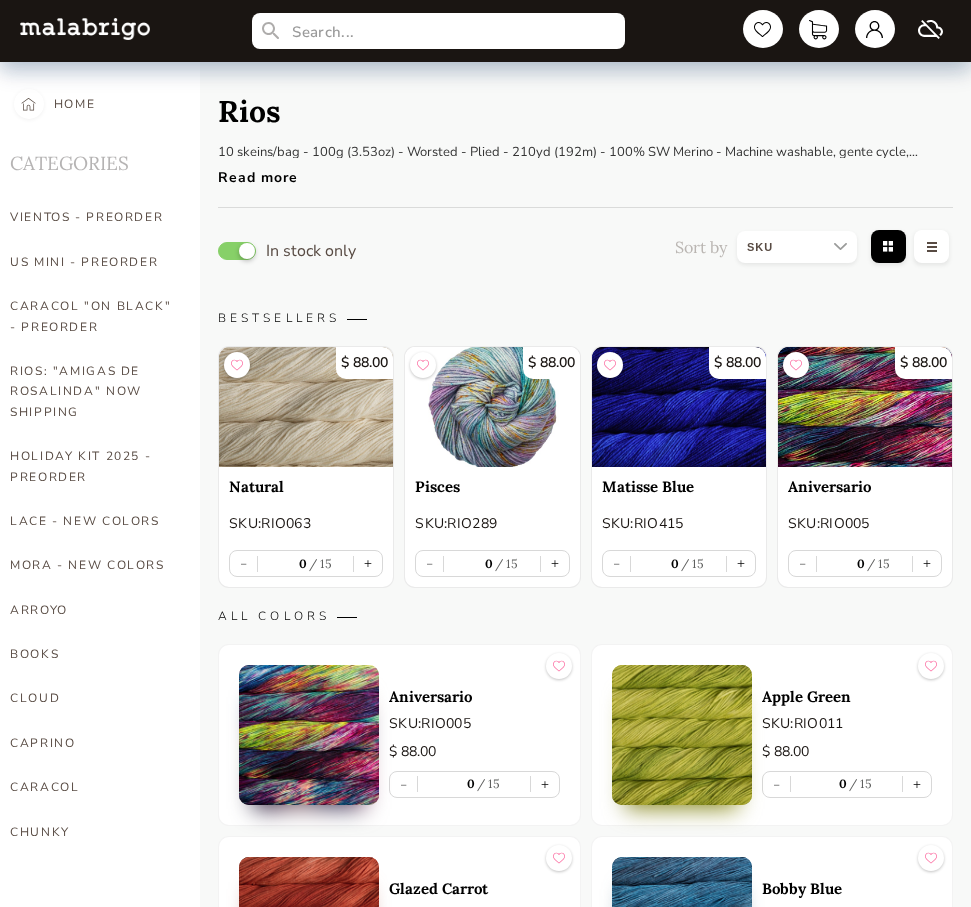 select on "SKU" 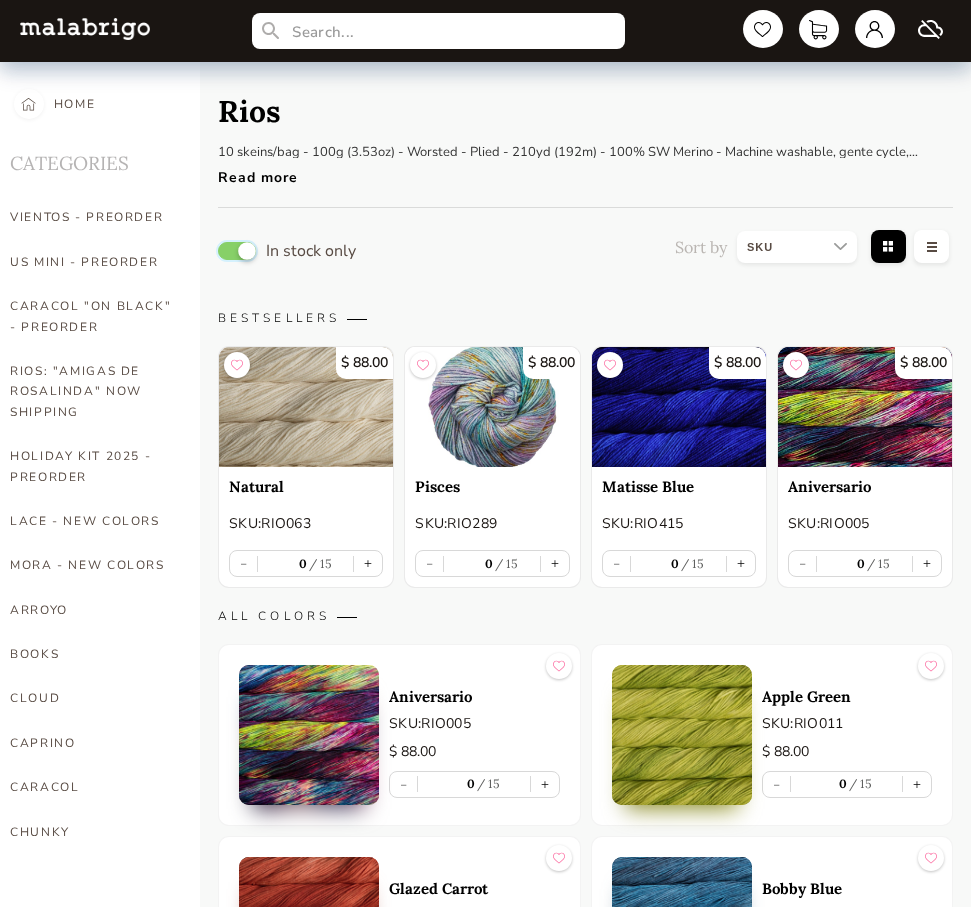 click at bounding box center [237, 251] 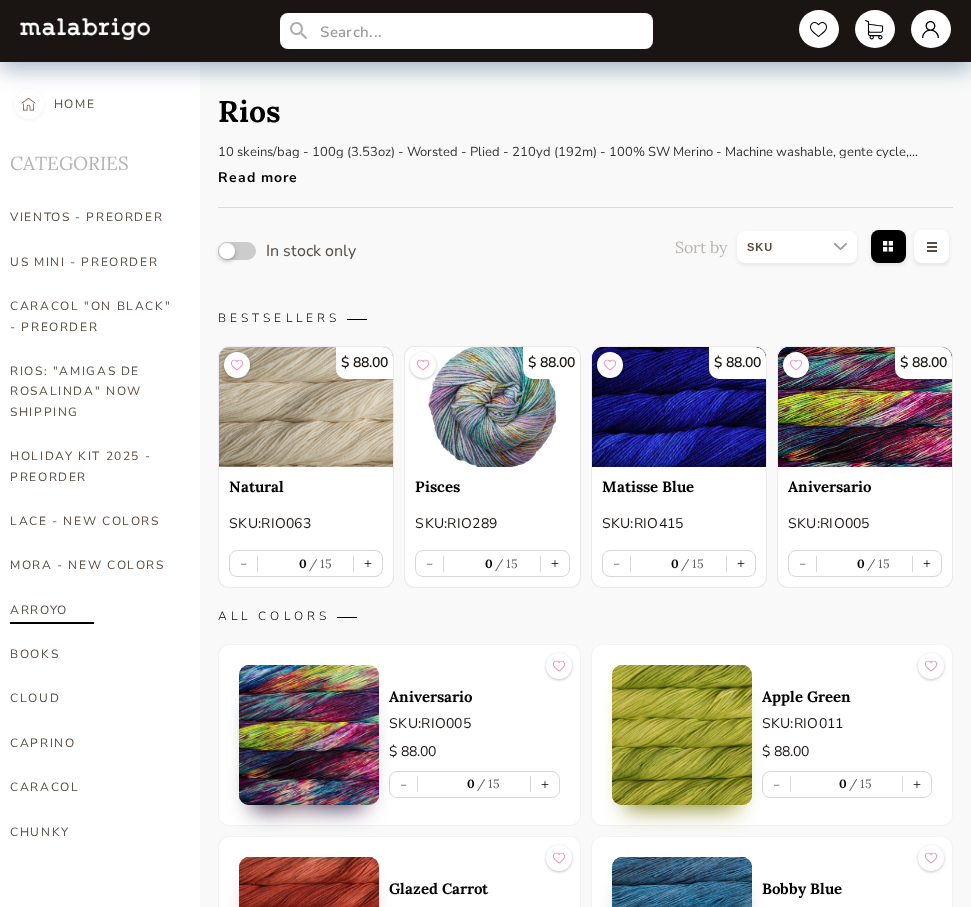 drag, startPoint x: 85, startPoint y: 618, endPoint x: 124, endPoint y: 602, distance: 42.154476 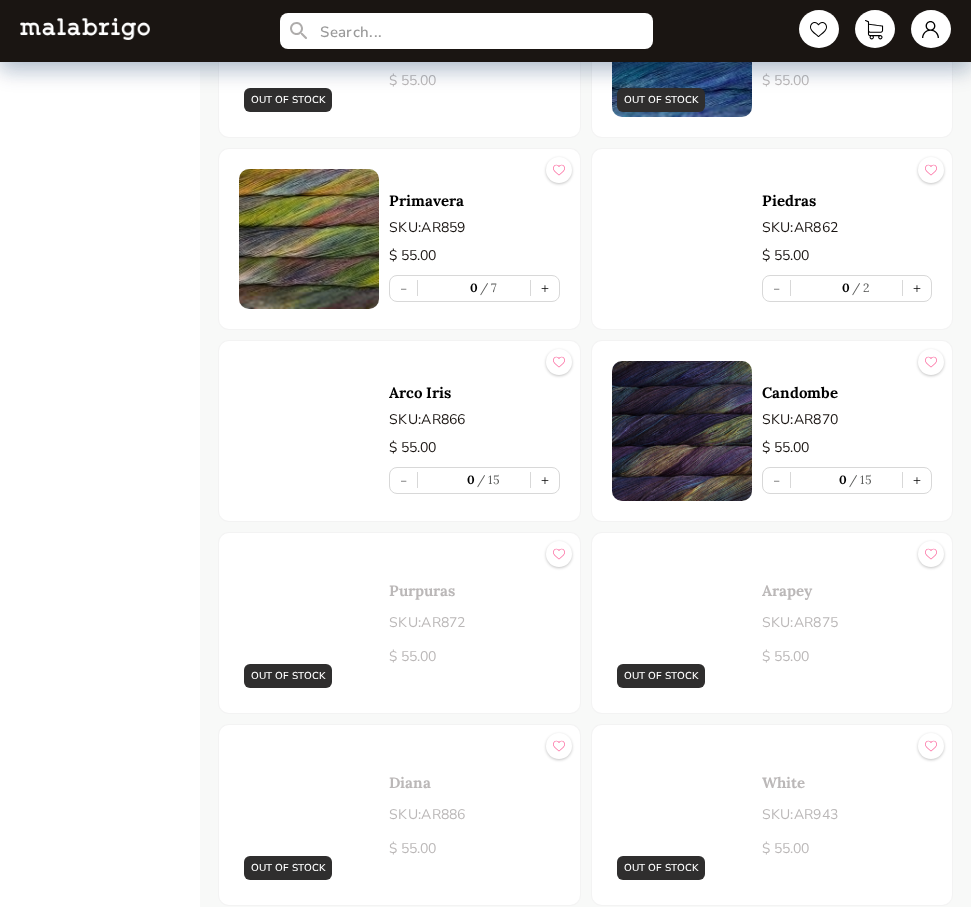 scroll, scrollTop: 8799, scrollLeft: 0, axis: vertical 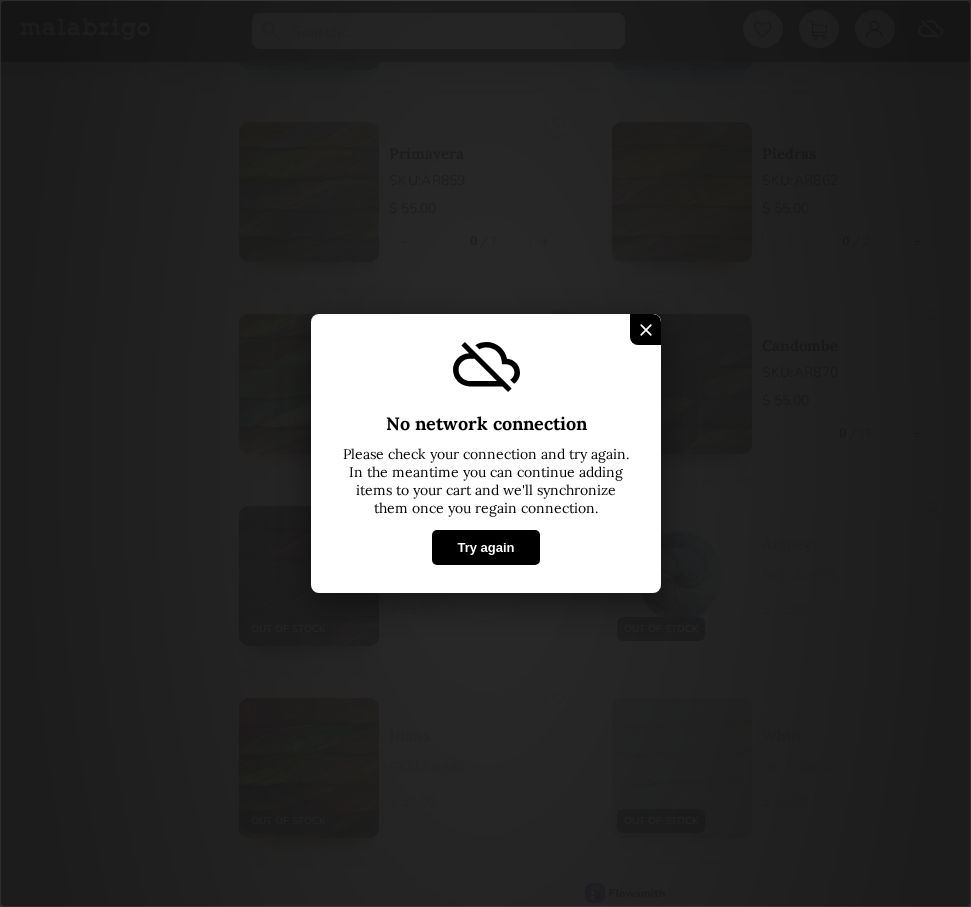 click on "Try again" at bounding box center [485, 547] 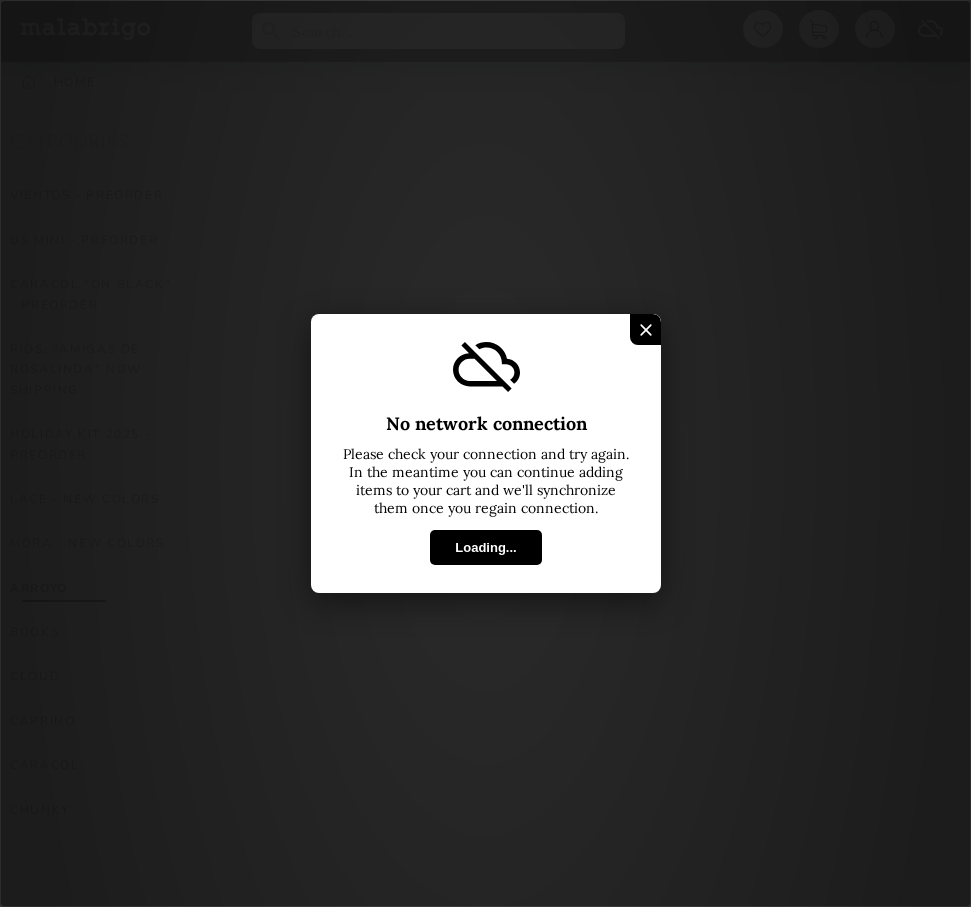 scroll, scrollTop: 22, scrollLeft: 0, axis: vertical 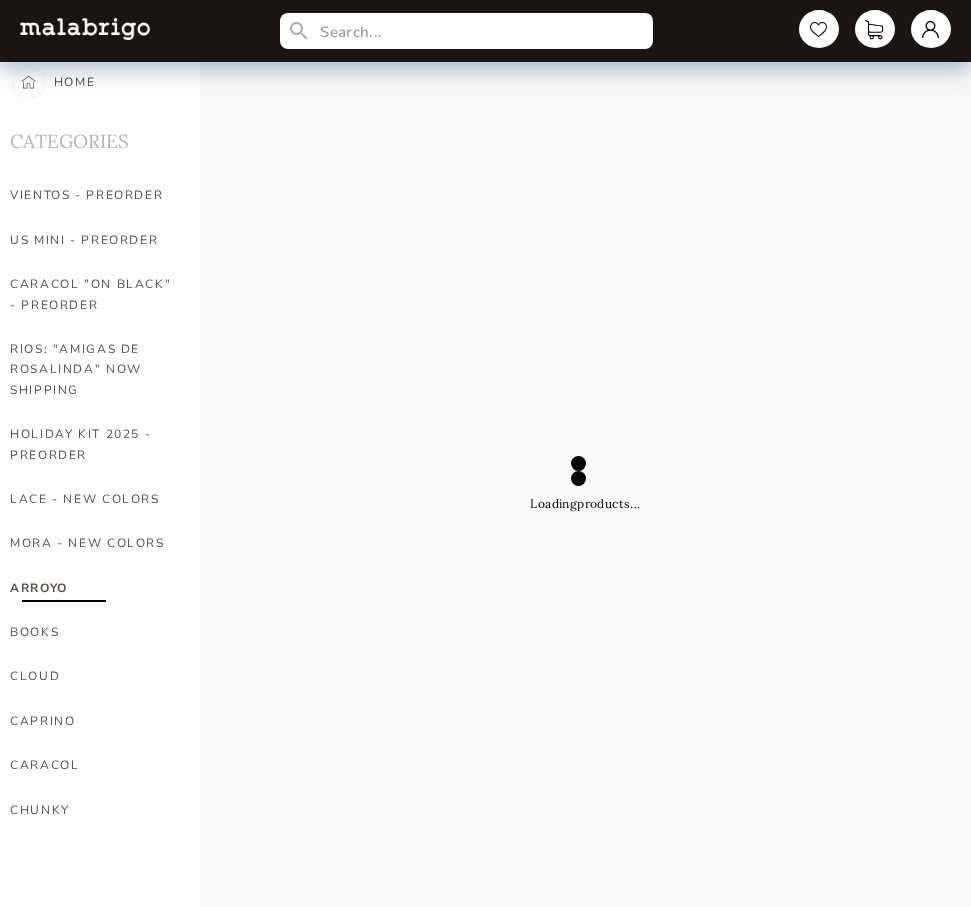 select on "SKU" 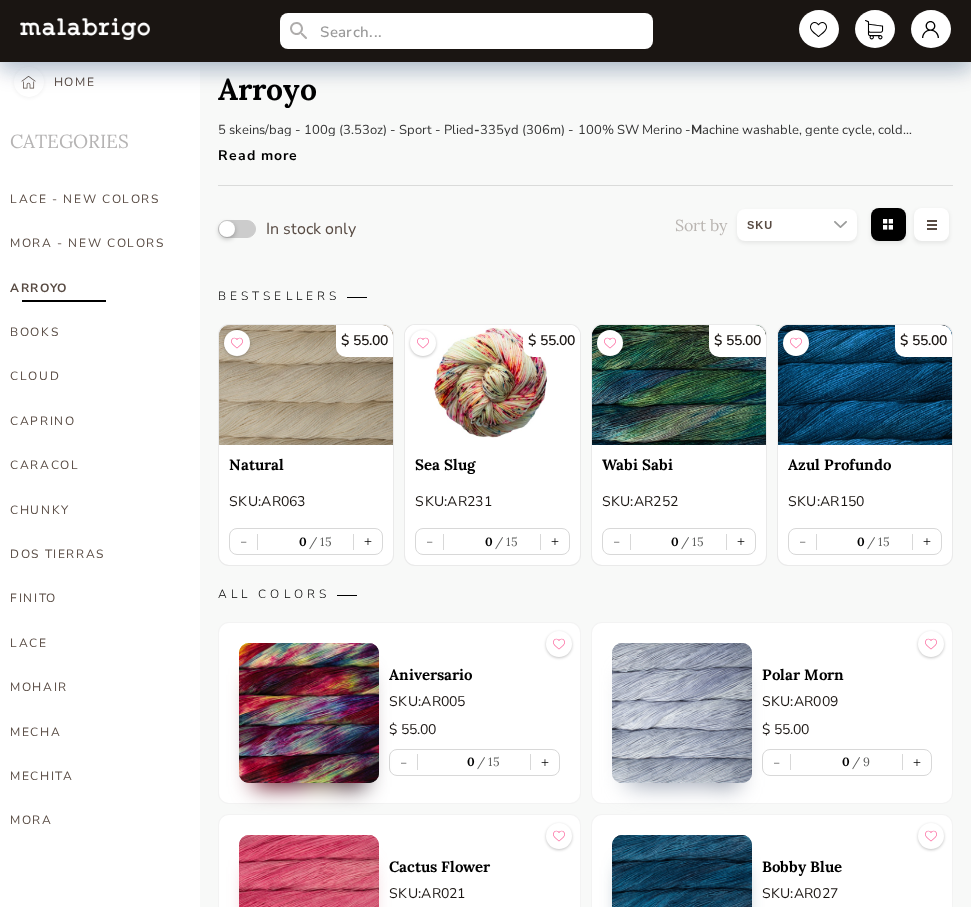 scroll, scrollTop: 600, scrollLeft: 0, axis: vertical 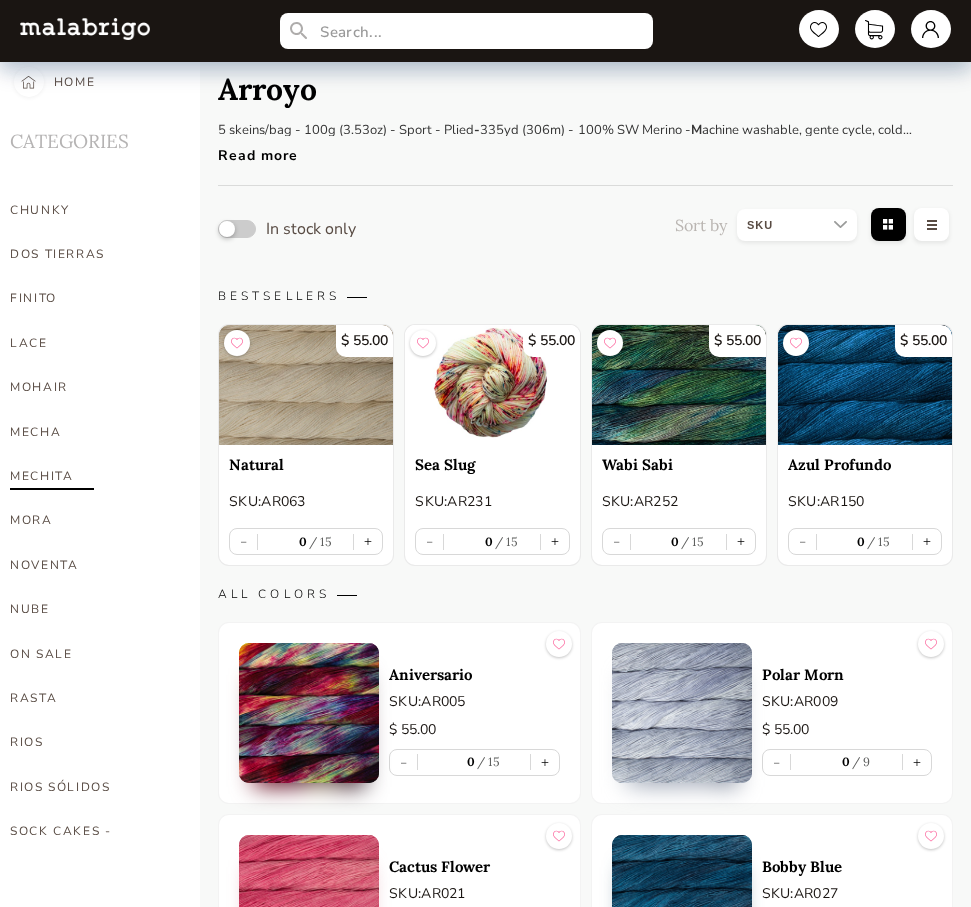 click on "MECHITA" at bounding box center [93, 476] 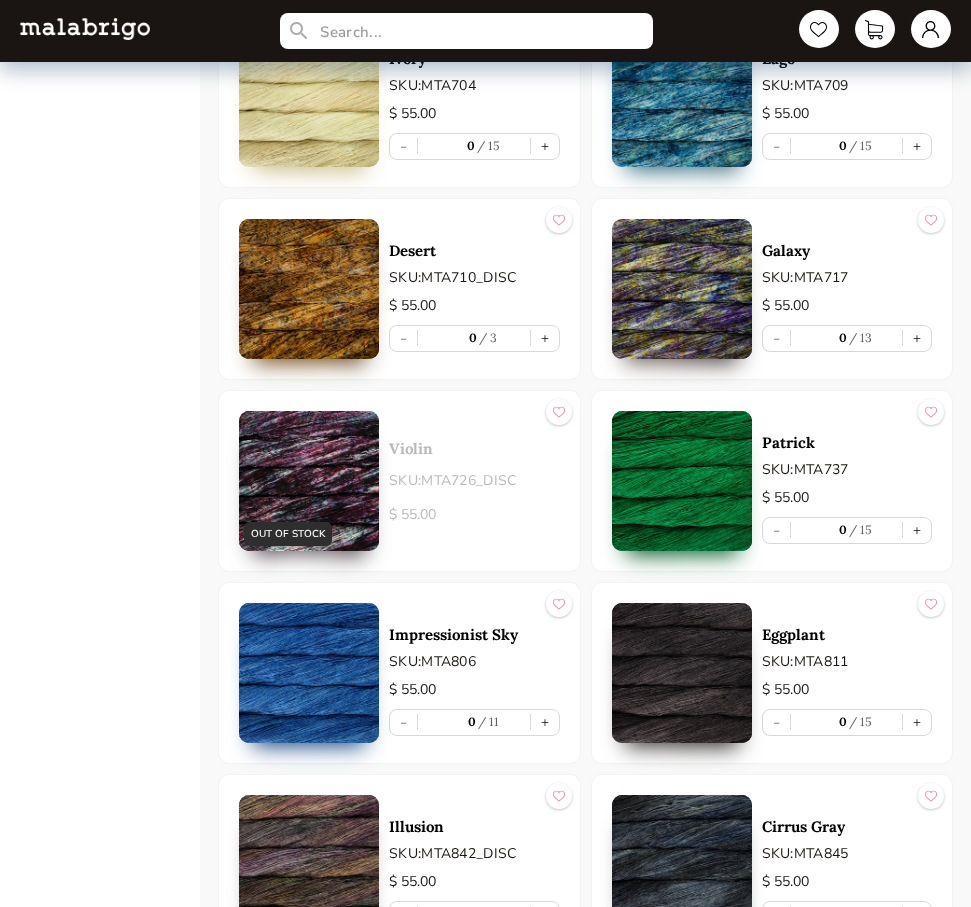 scroll, scrollTop: 5322, scrollLeft: 0, axis: vertical 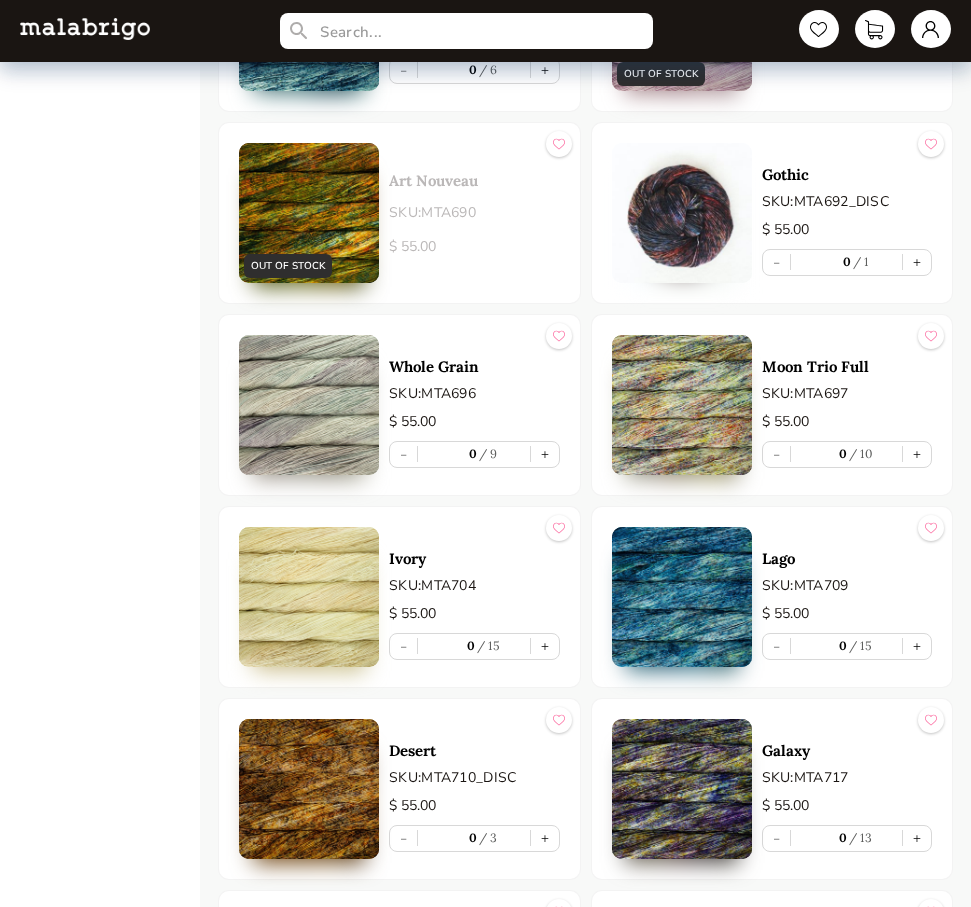 click on "HOME CATEGORIES VIENTOS - PREORDER US MINI - PREORDER CARACOL "ON BLACK" - PREORDER RIOS: "AMIGAS DE ROSALINDA"  NOW SHIPPING HOLIDAY KIT 2025 - PREORDER LACE - NEW COLORS MORA - NEW COLORS ARROYO BOOKS CLOUD CAPRINO CARACOL CHUNKY DOS TIERRAS FINITO LACE MOHAIR MECHA MECHITA MORA NOVENTA NUBE ON SALE RASTA RIOS RIOS SÓLIDOS SOCK CAKES - METAMORPHOSIS SEIS CABOS SILKPACA SILKY MERINO SOCK SUSURRO TOTES ULTIMATE SOCK VERANO WASHTED WORSTED" at bounding box center [100, -1110] 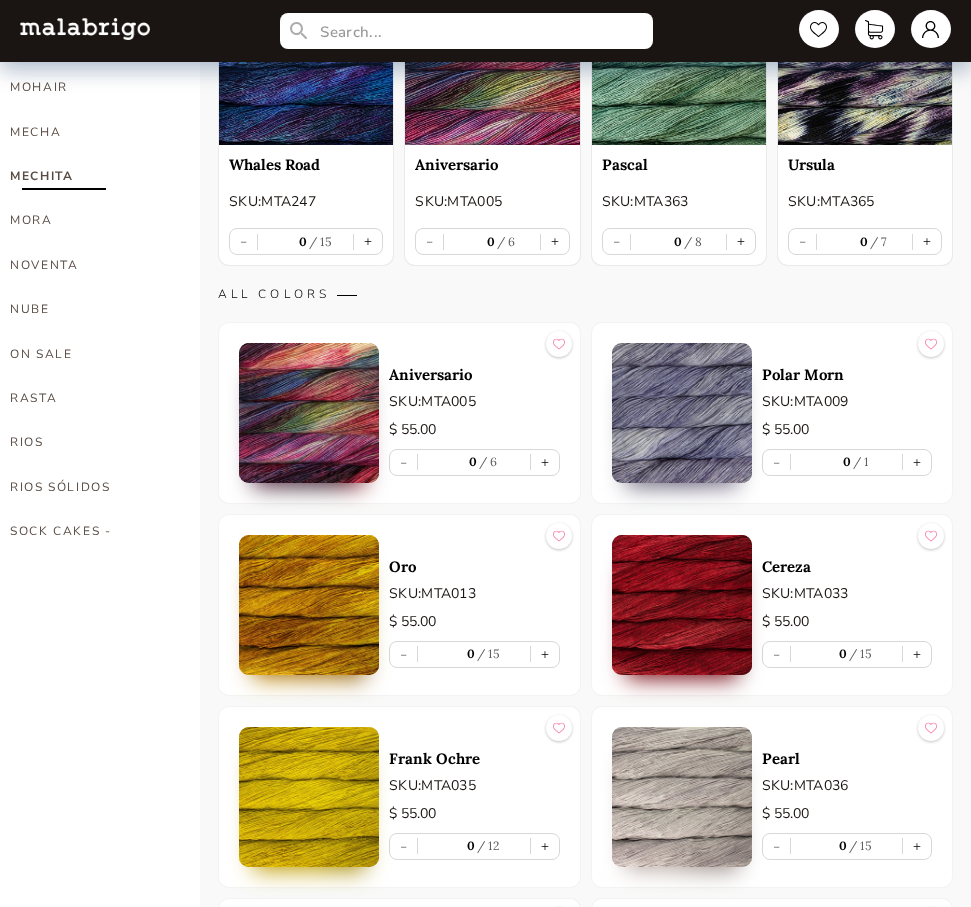 scroll, scrollTop: 0, scrollLeft: 0, axis: both 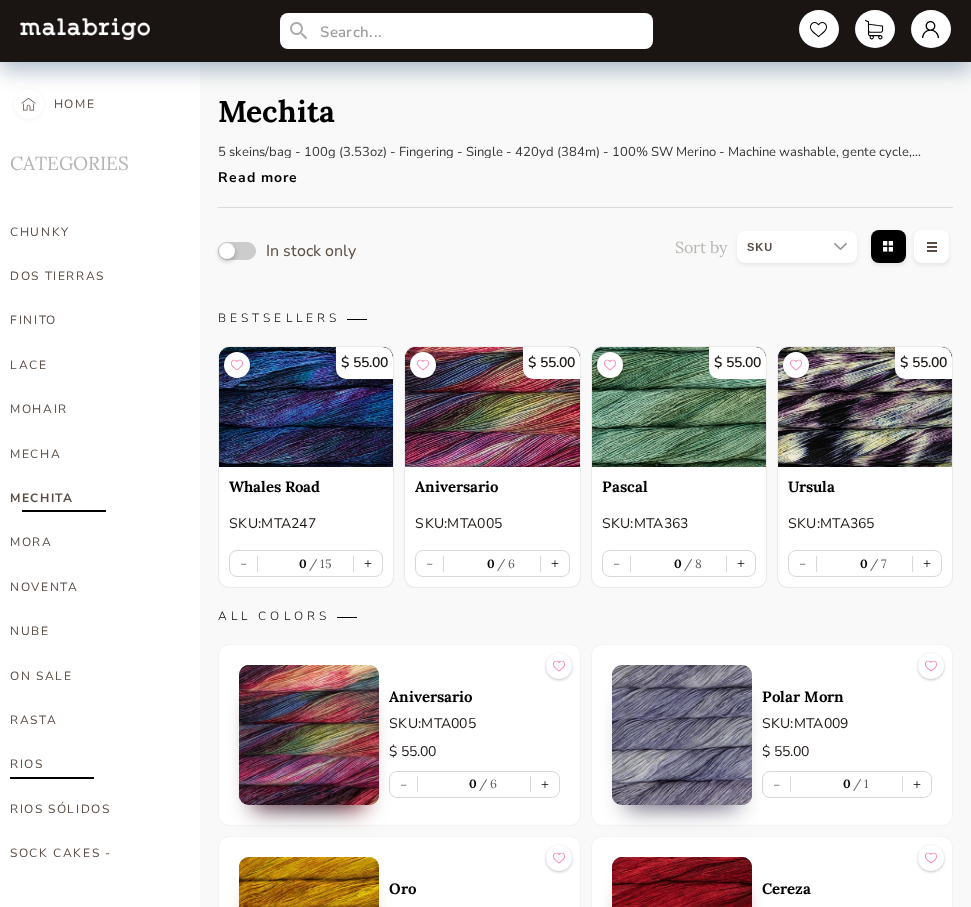click on "RIOS" at bounding box center [93, 764] 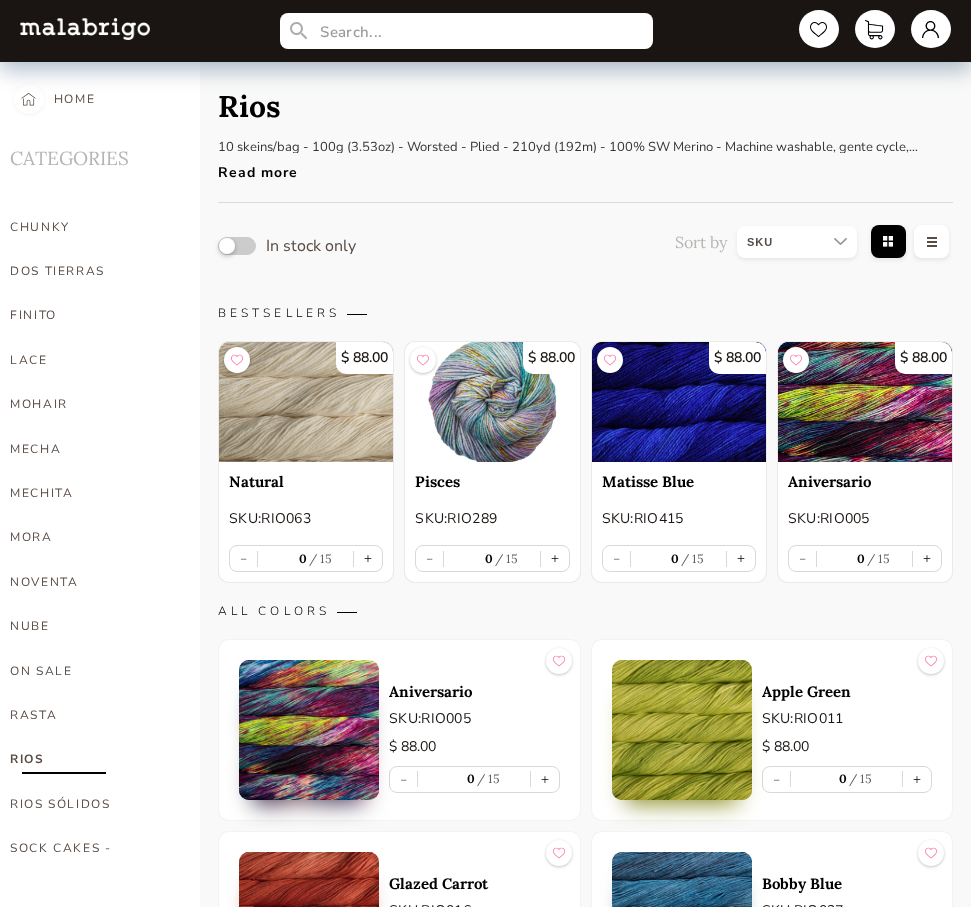 scroll, scrollTop: 0, scrollLeft: 0, axis: both 